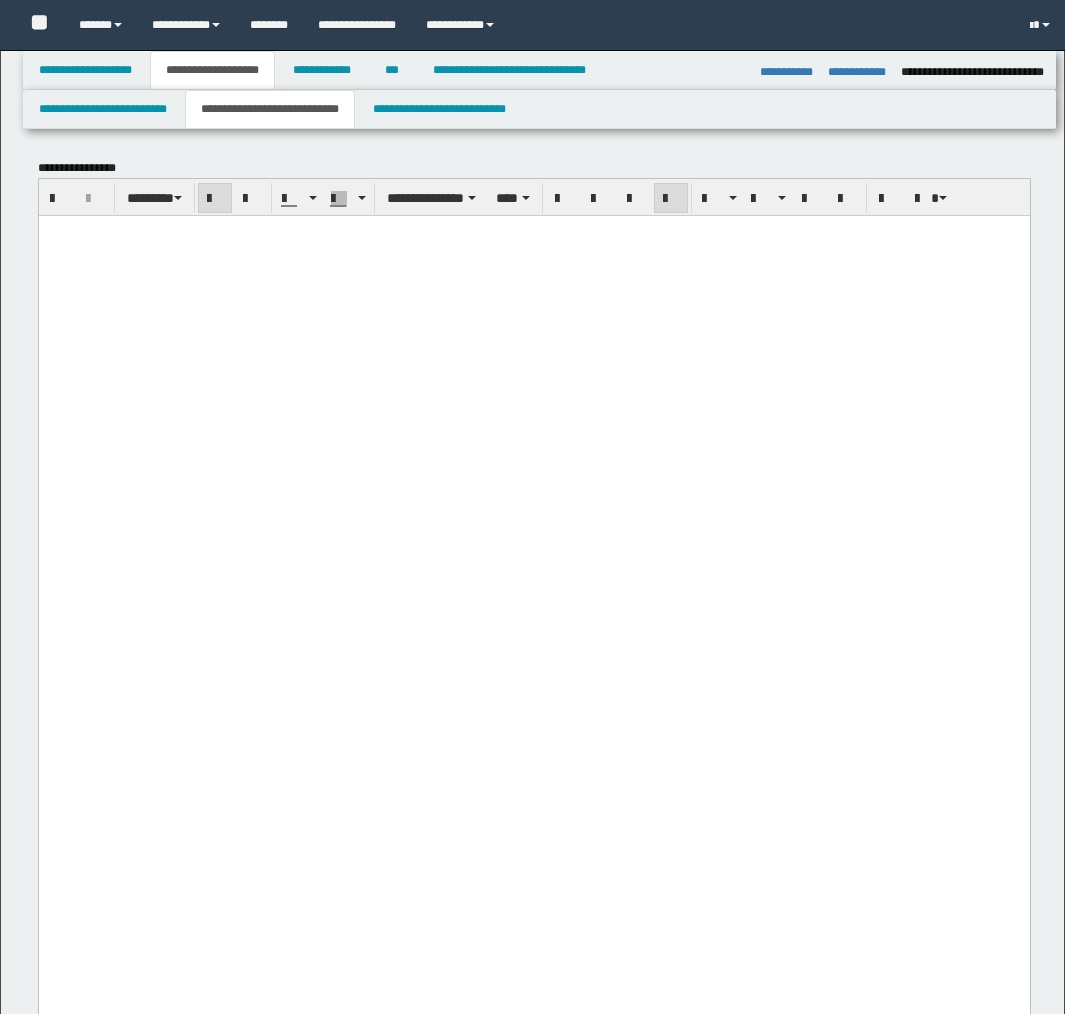 select on "*" 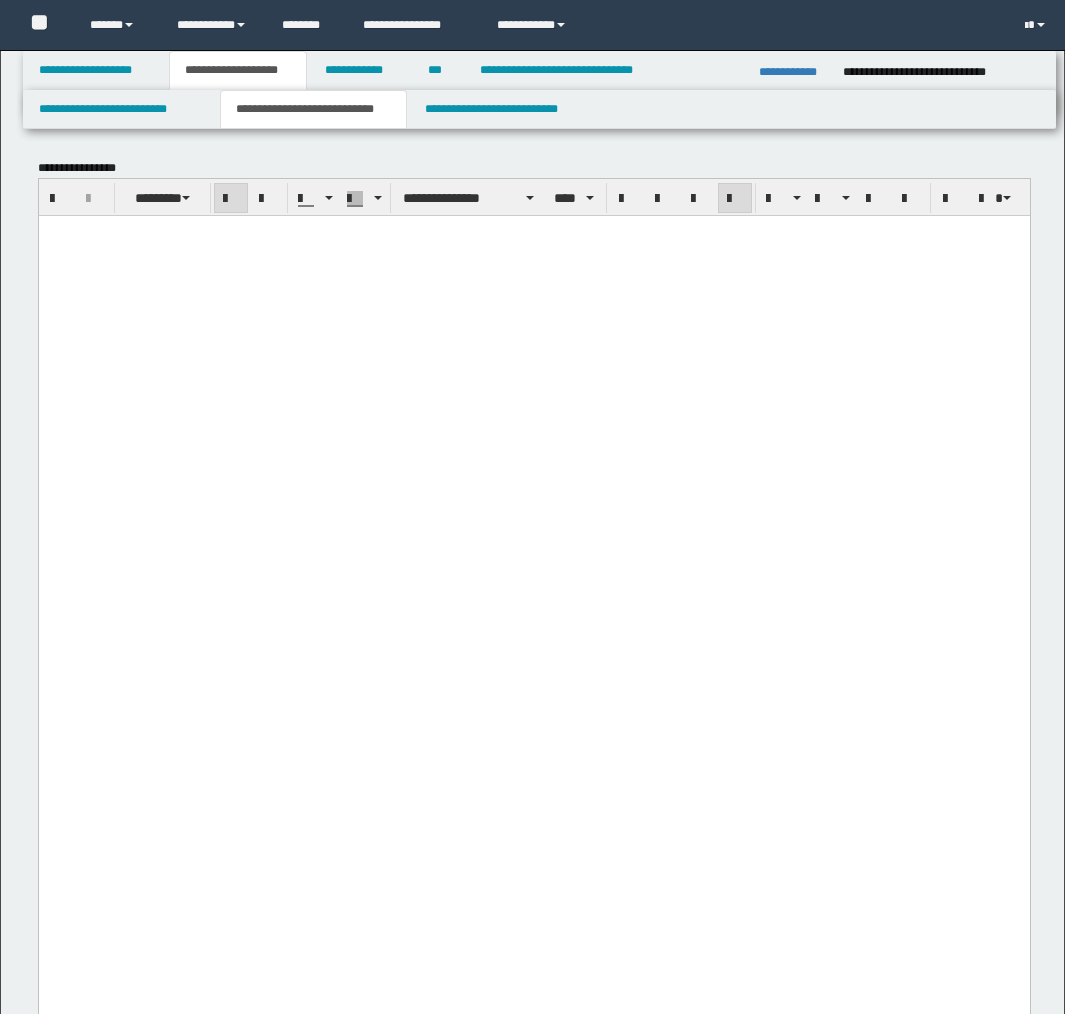 scroll, scrollTop: 441, scrollLeft: 0, axis: vertical 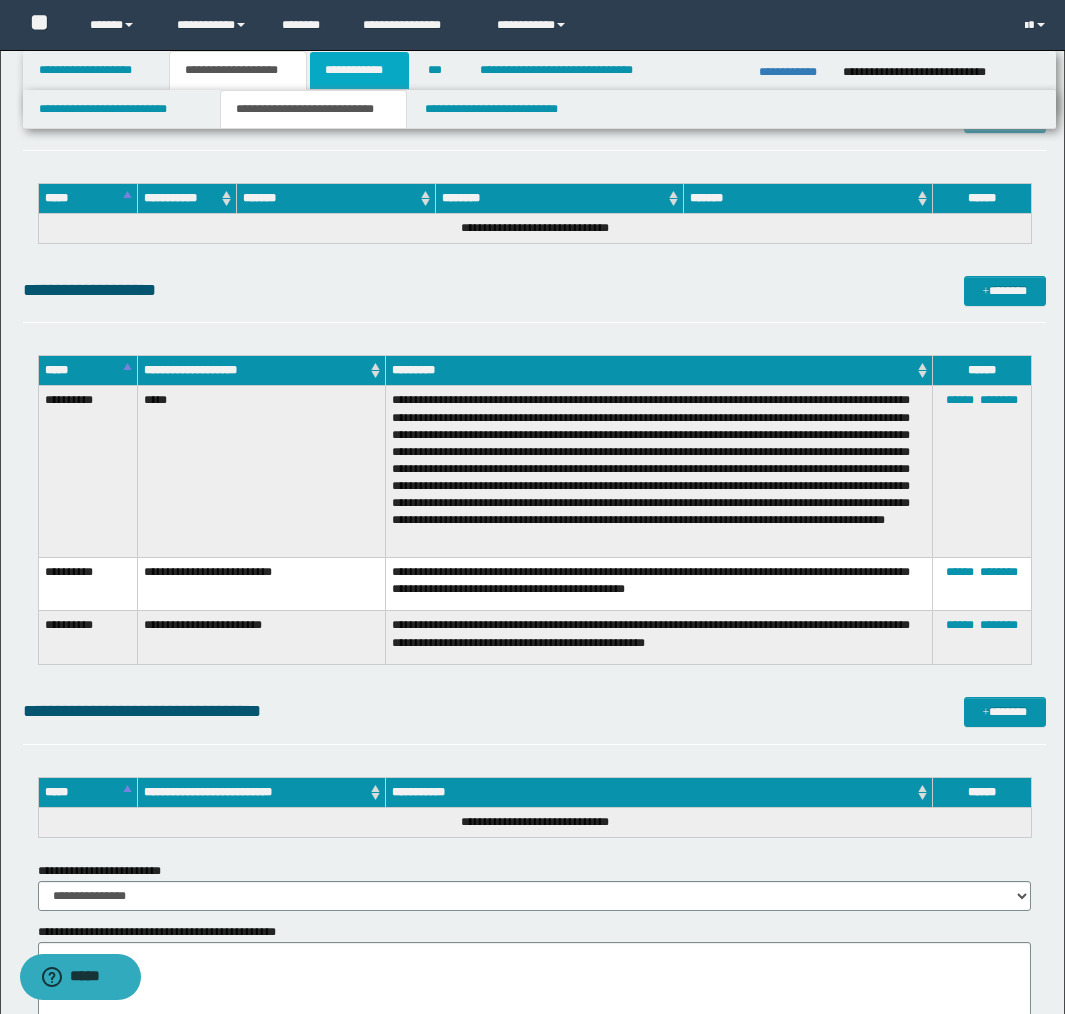 click on "**********" at bounding box center [359, 70] 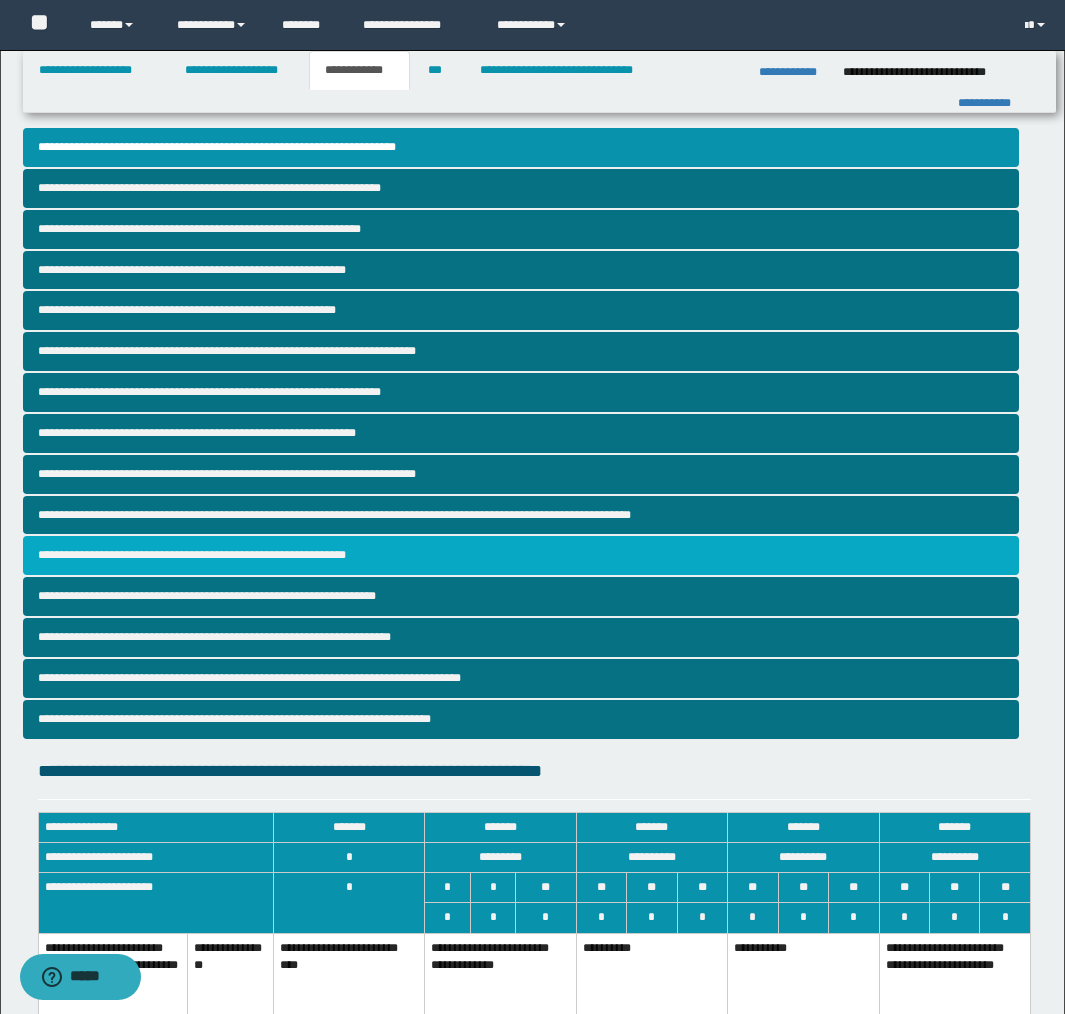 click on "**********" at bounding box center (521, 555) 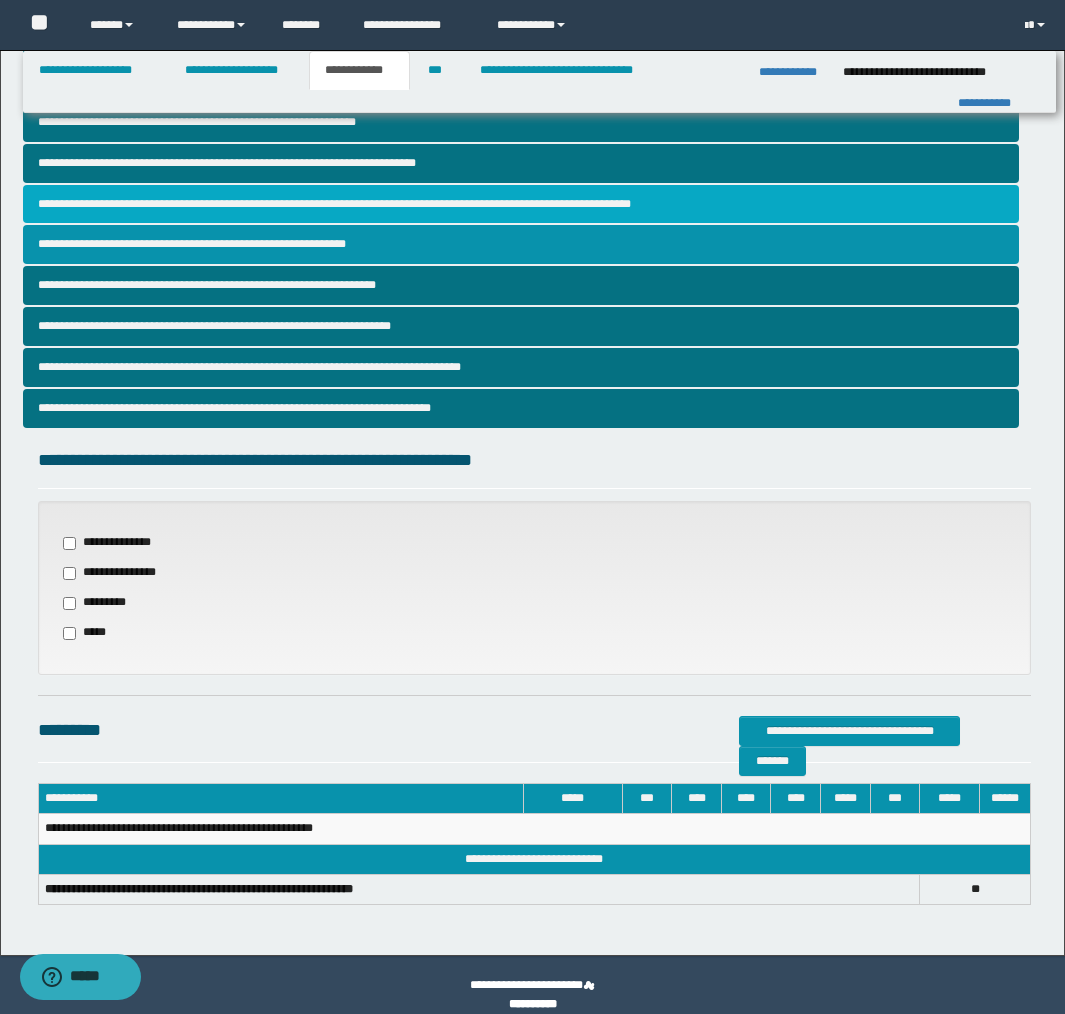scroll, scrollTop: 330, scrollLeft: 0, axis: vertical 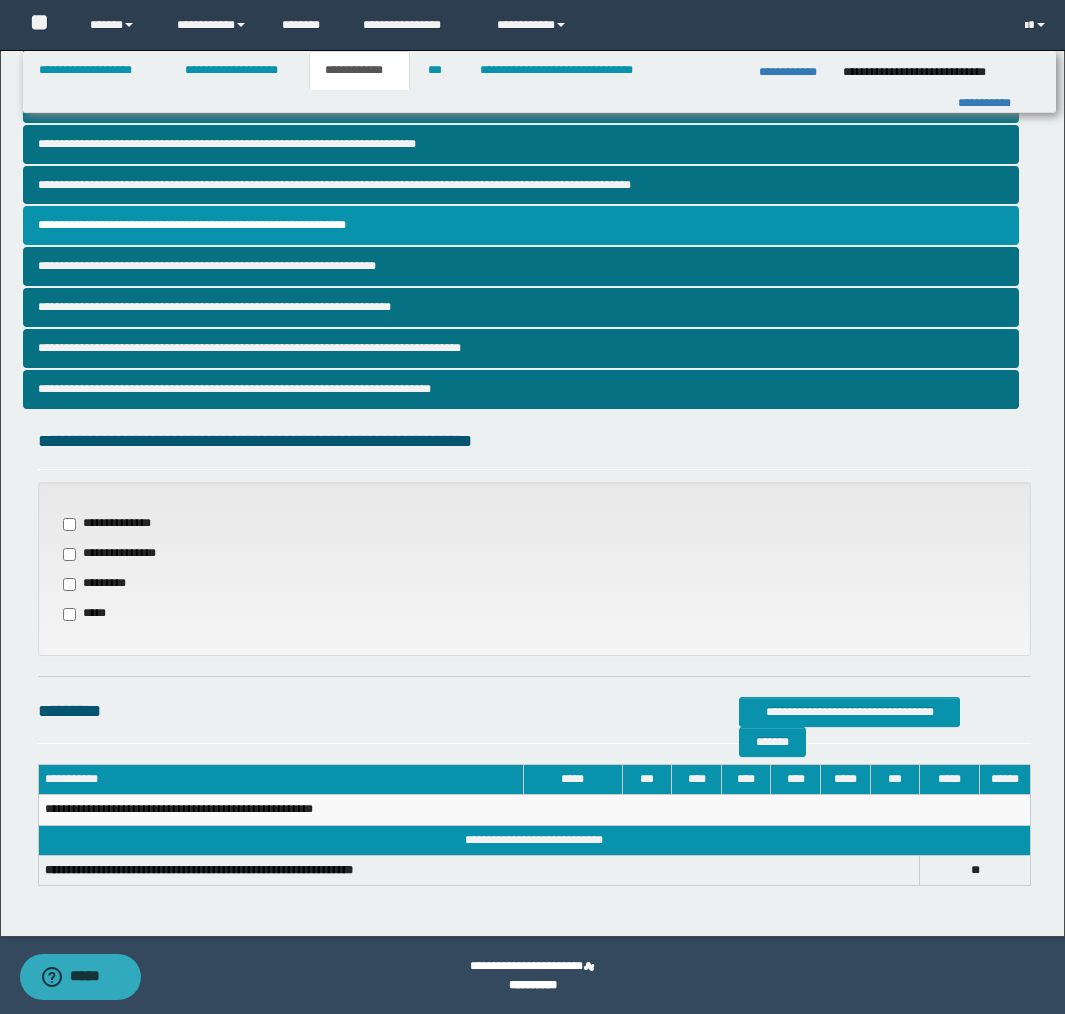 click on "**********" at bounding box center [120, 554] 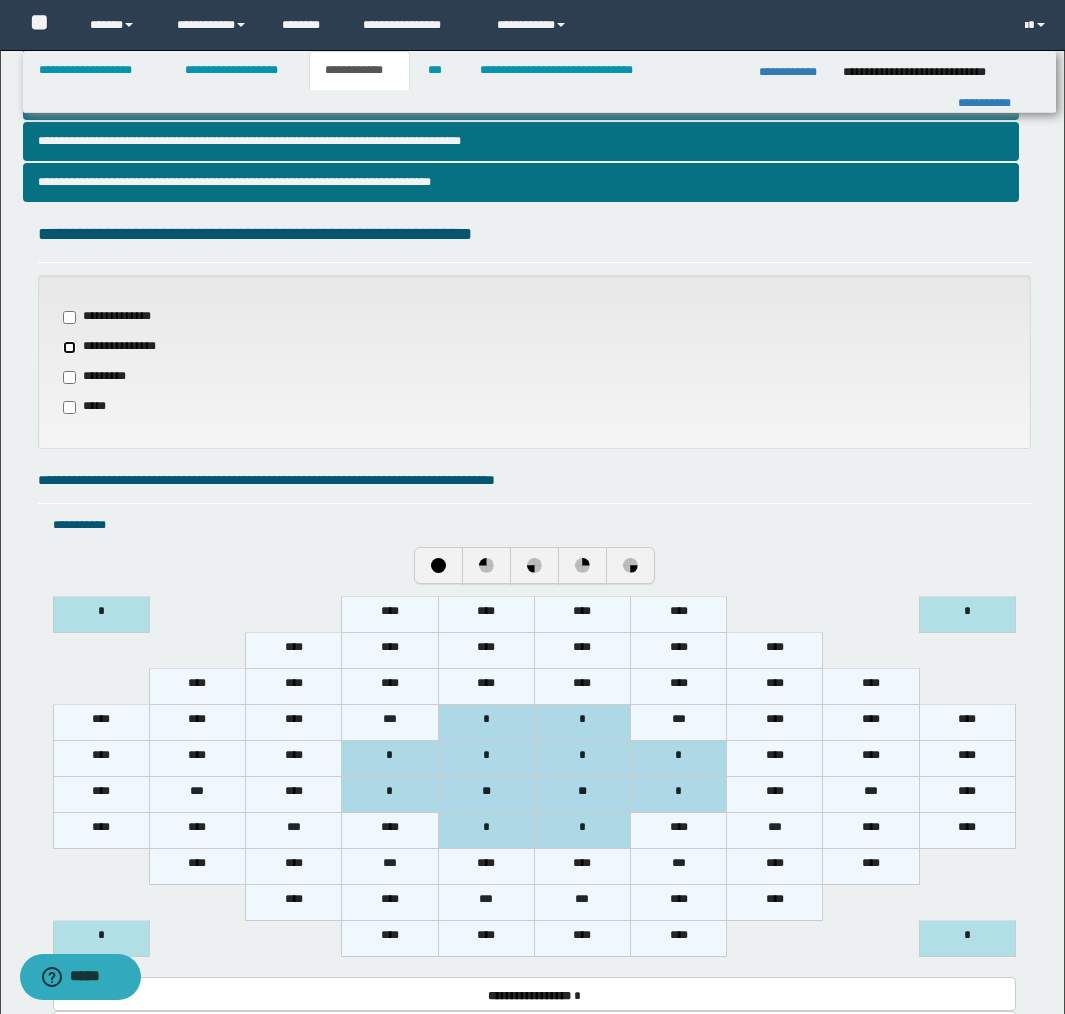 scroll, scrollTop: 547, scrollLeft: 0, axis: vertical 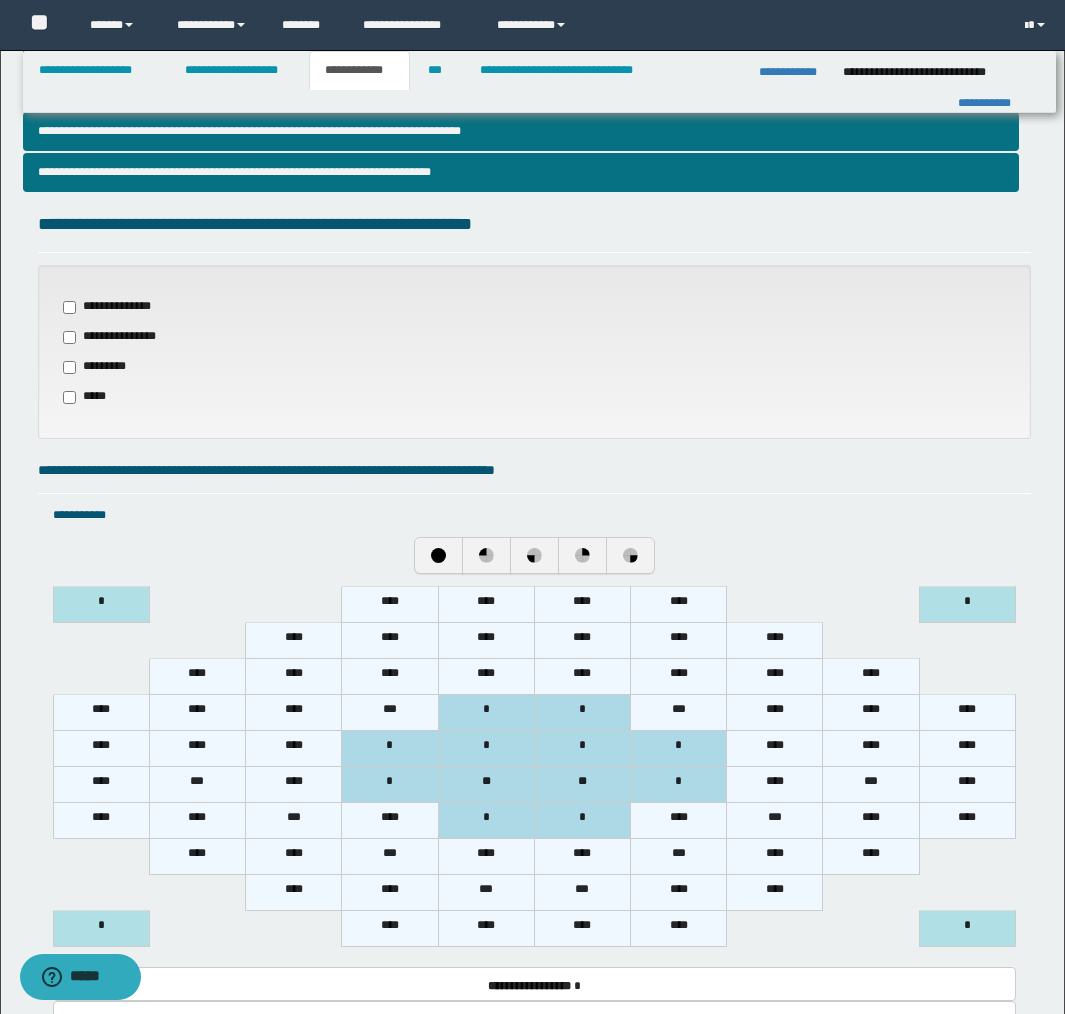 click on "****" at bounding box center (390, 604) 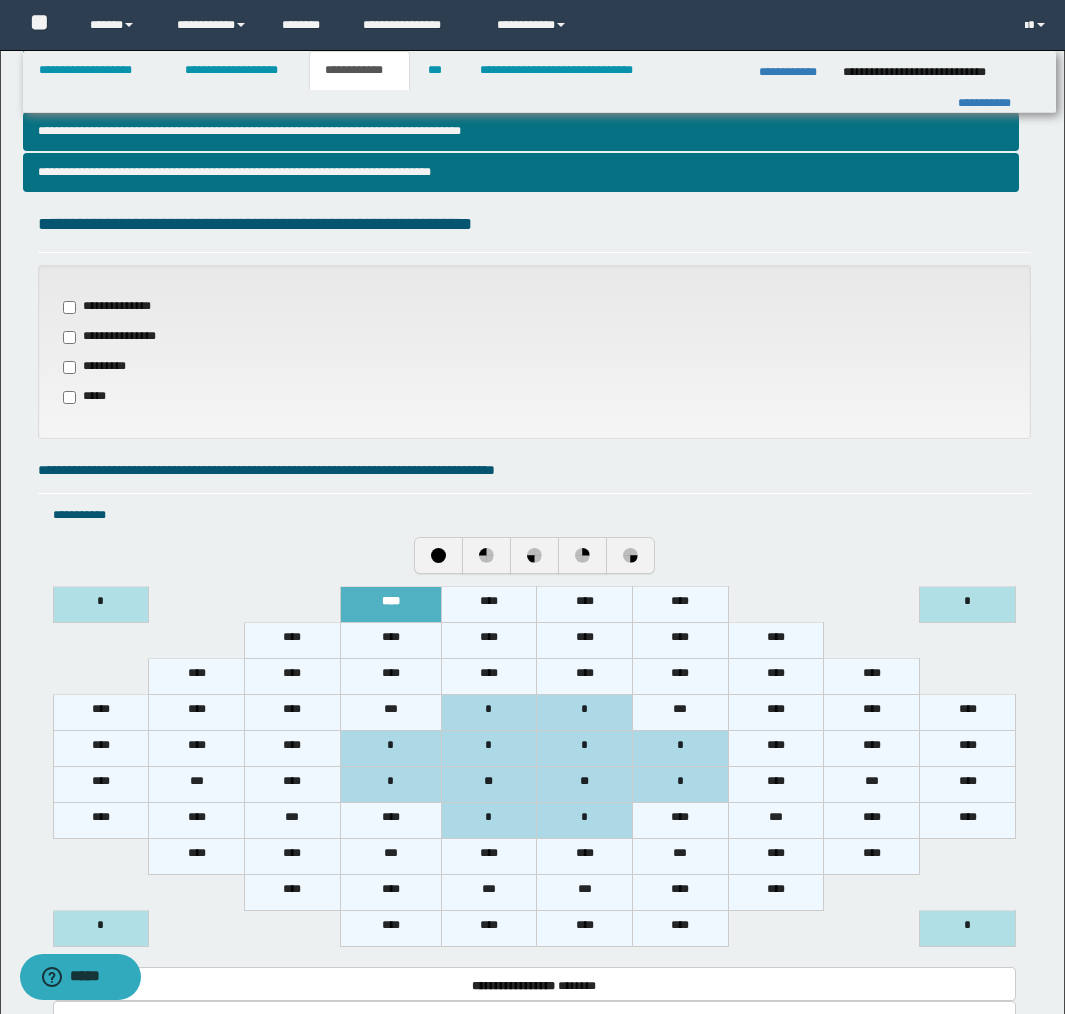 click on "****" at bounding box center [681, 604] 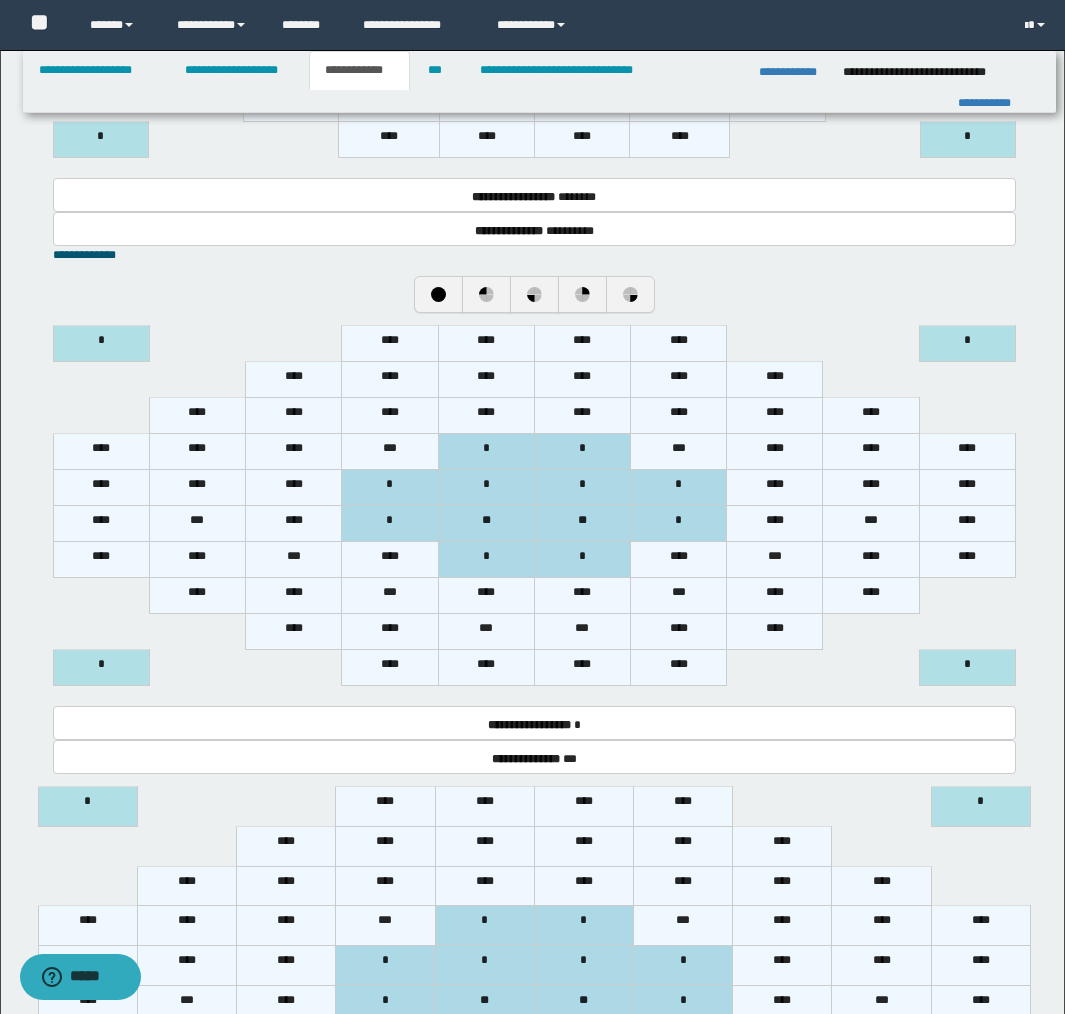 scroll, scrollTop: 1341, scrollLeft: 0, axis: vertical 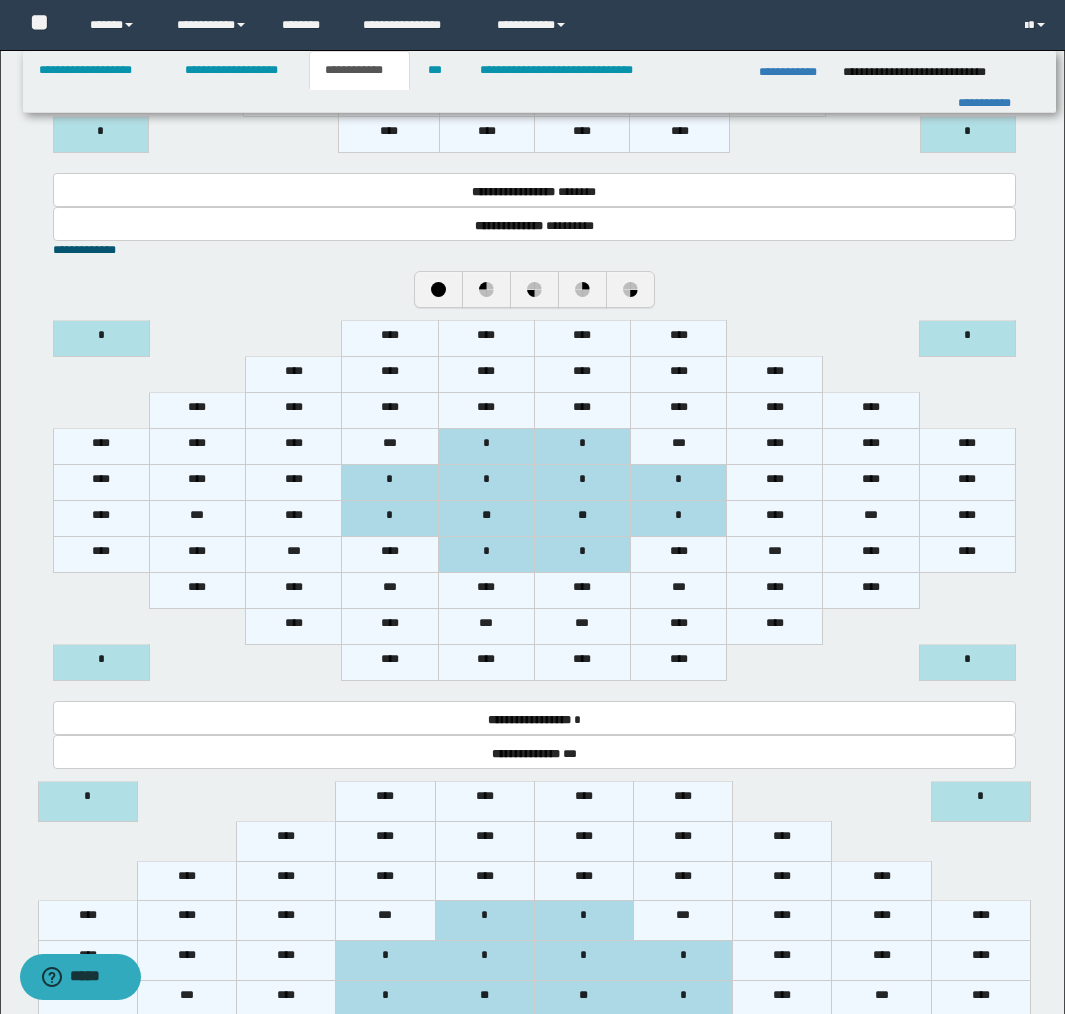 click on "****" at bounding box center (294, 483) 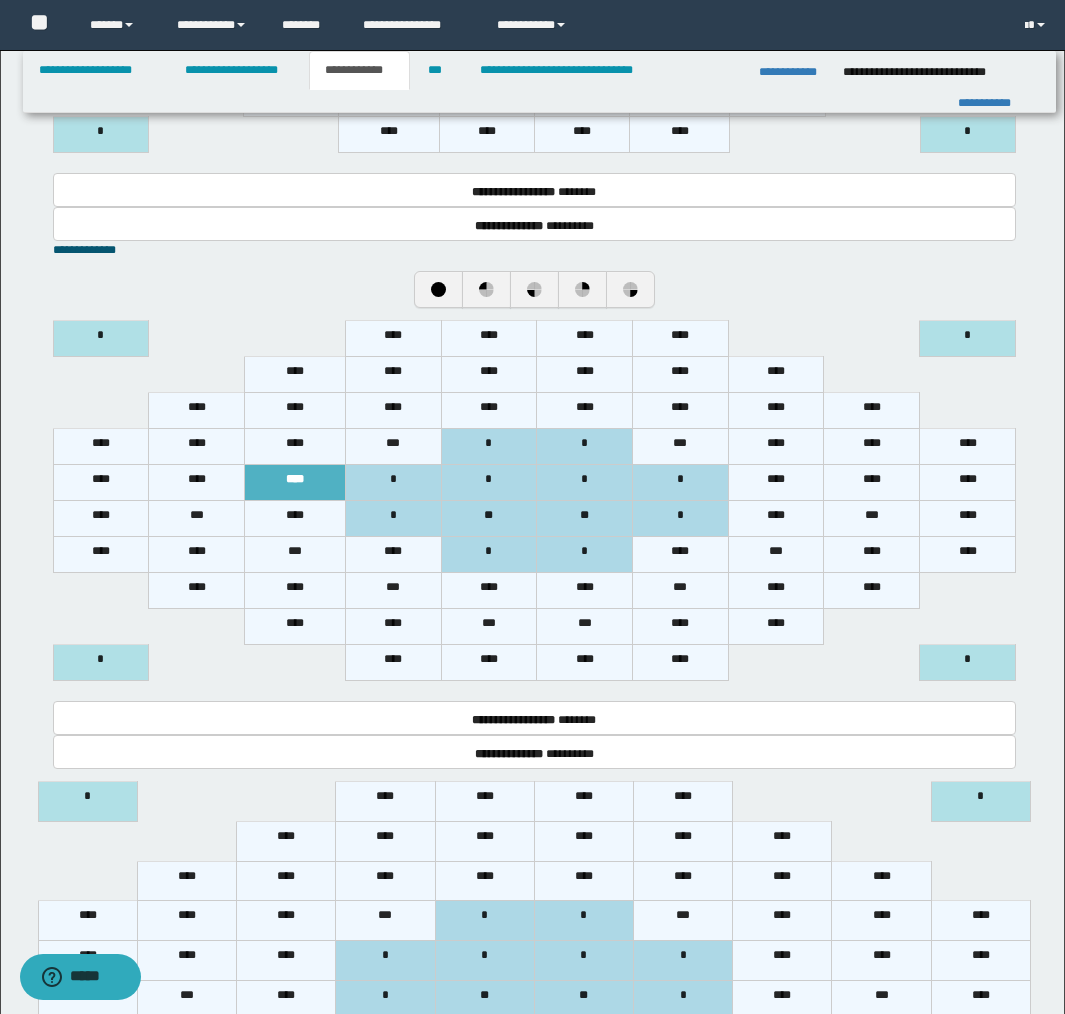 click on "****" at bounding box center [197, 483] 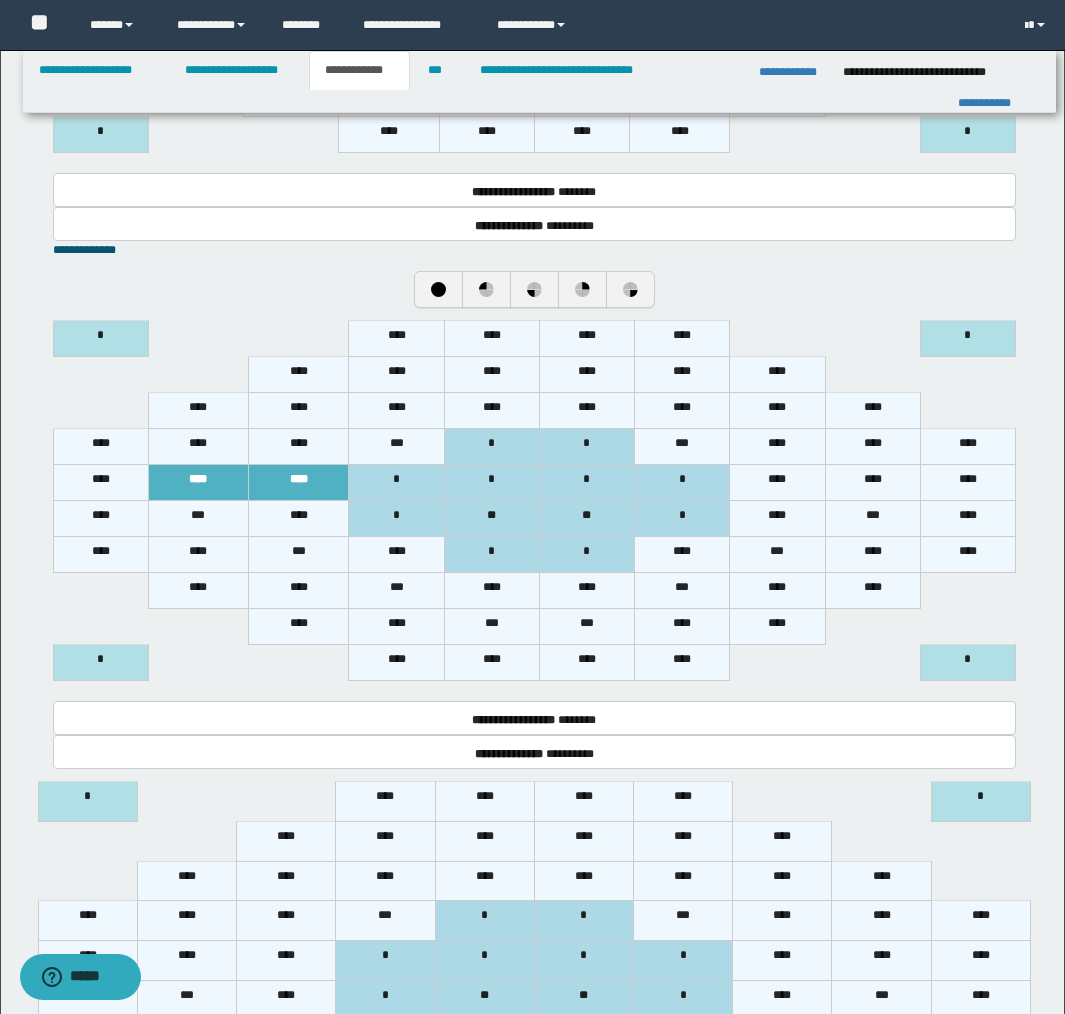 click on "****" at bounding box center [198, 447] 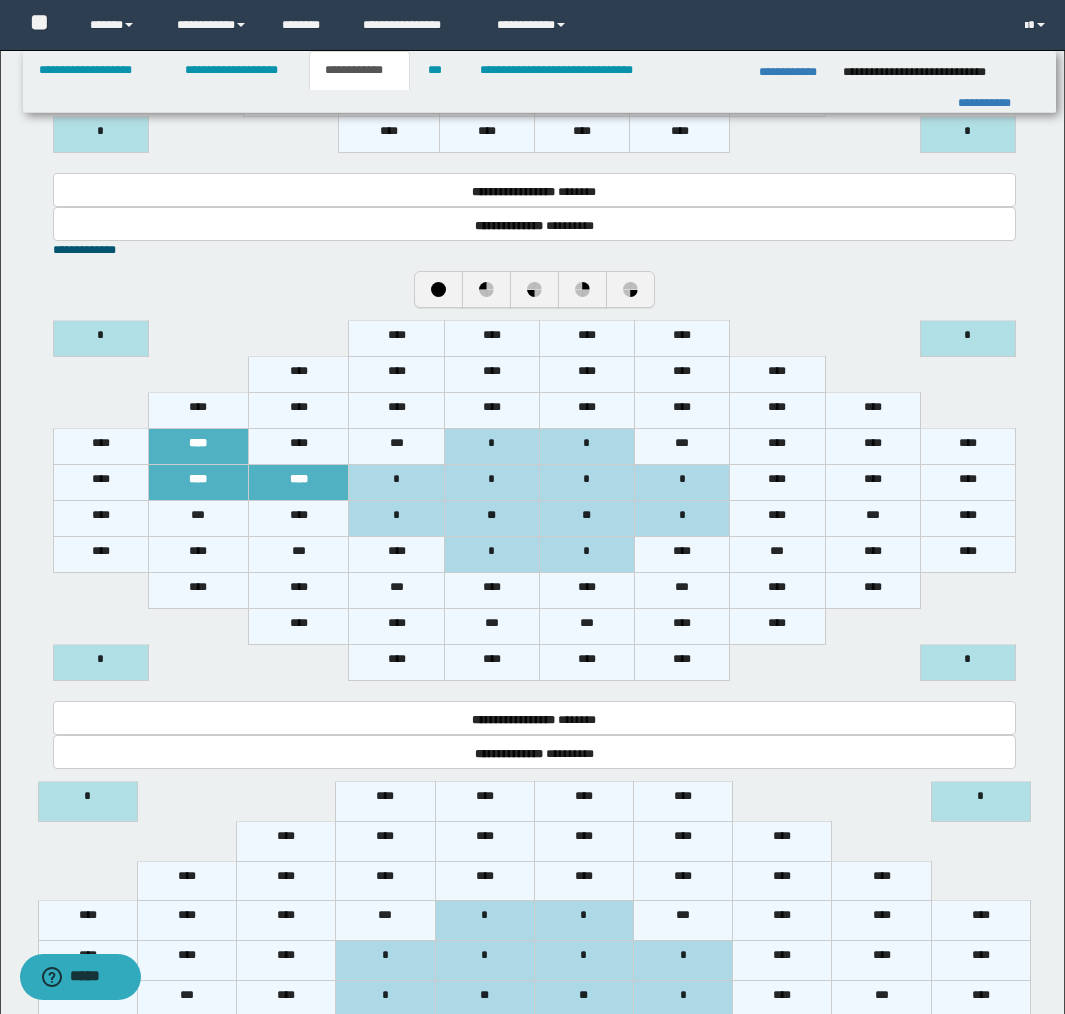 click on "****" at bounding box center (299, 447) 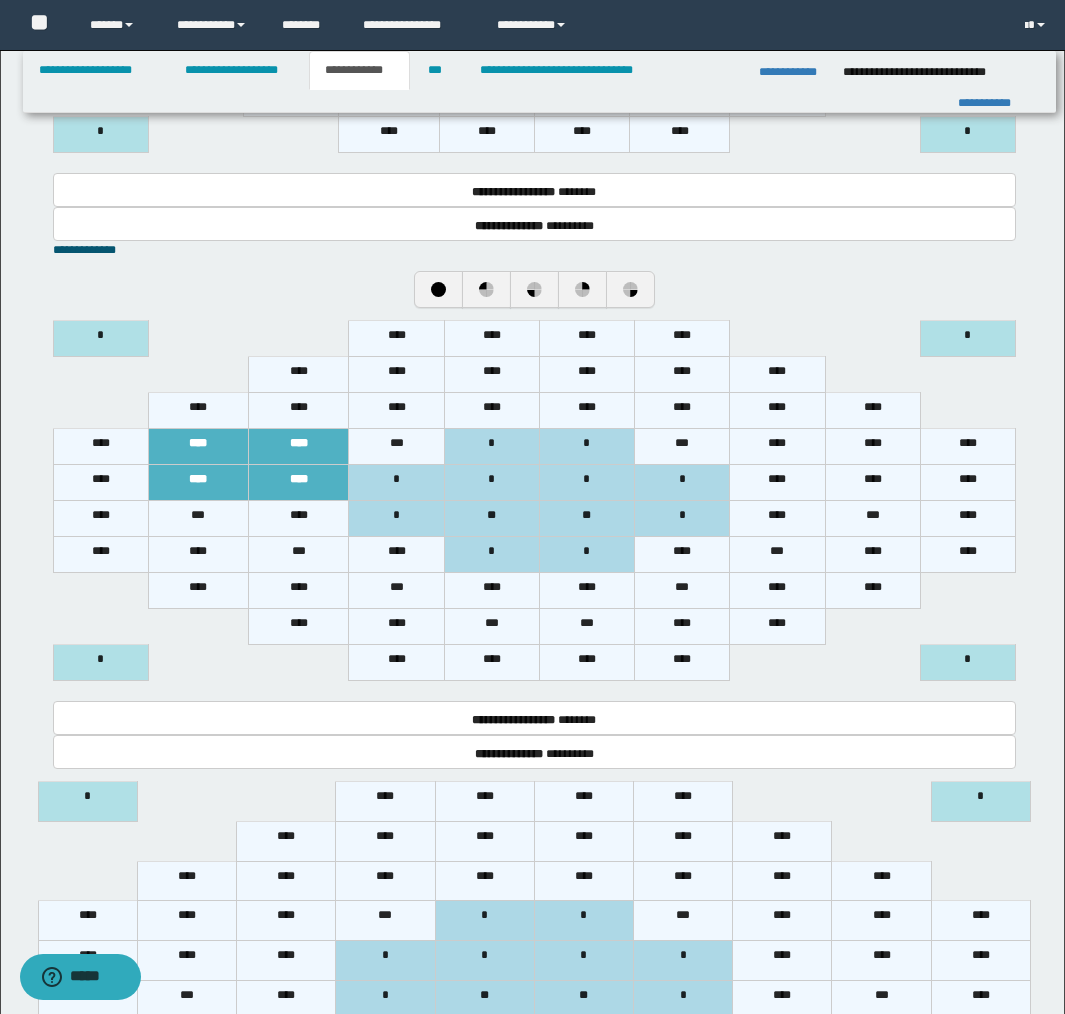 click on "****" at bounding box center (299, 411) 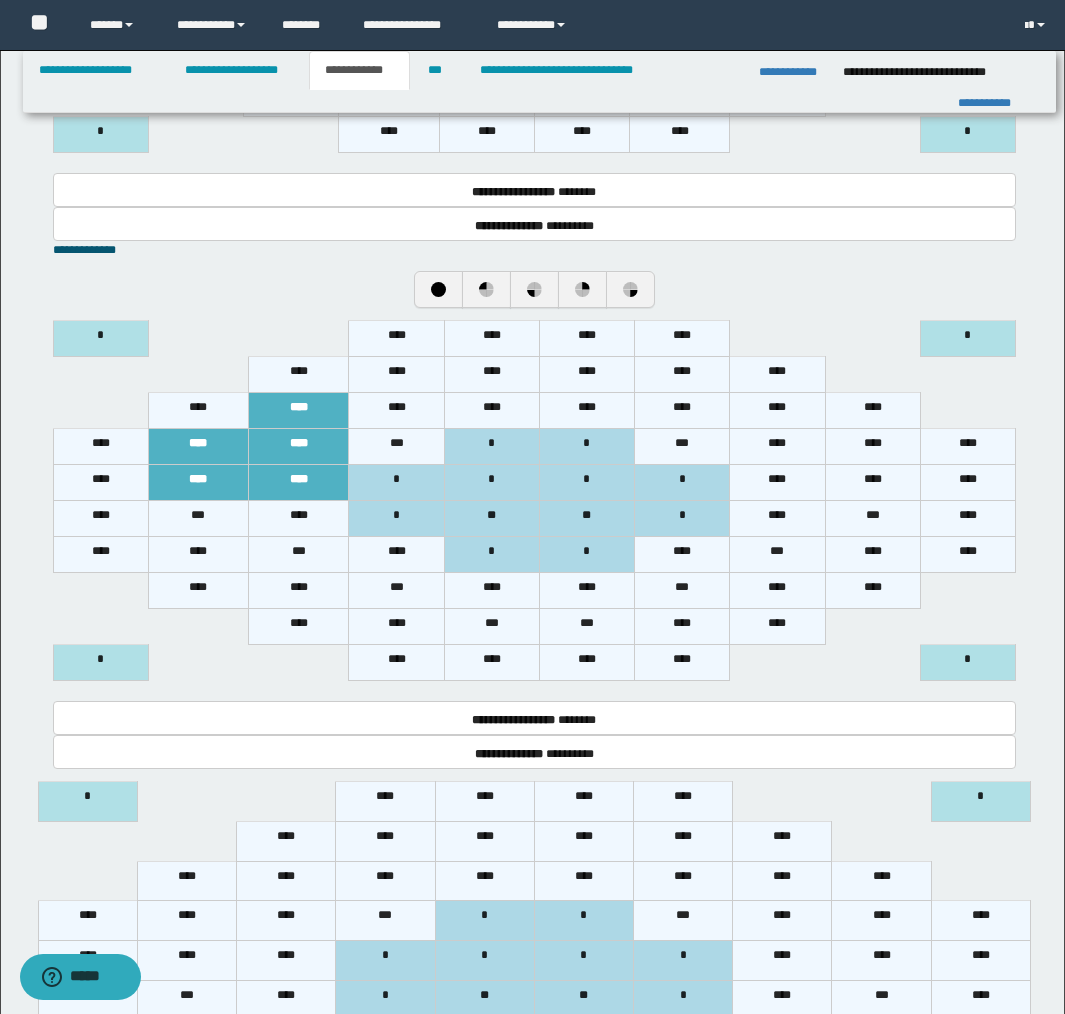 click on "****" at bounding box center [396, 411] 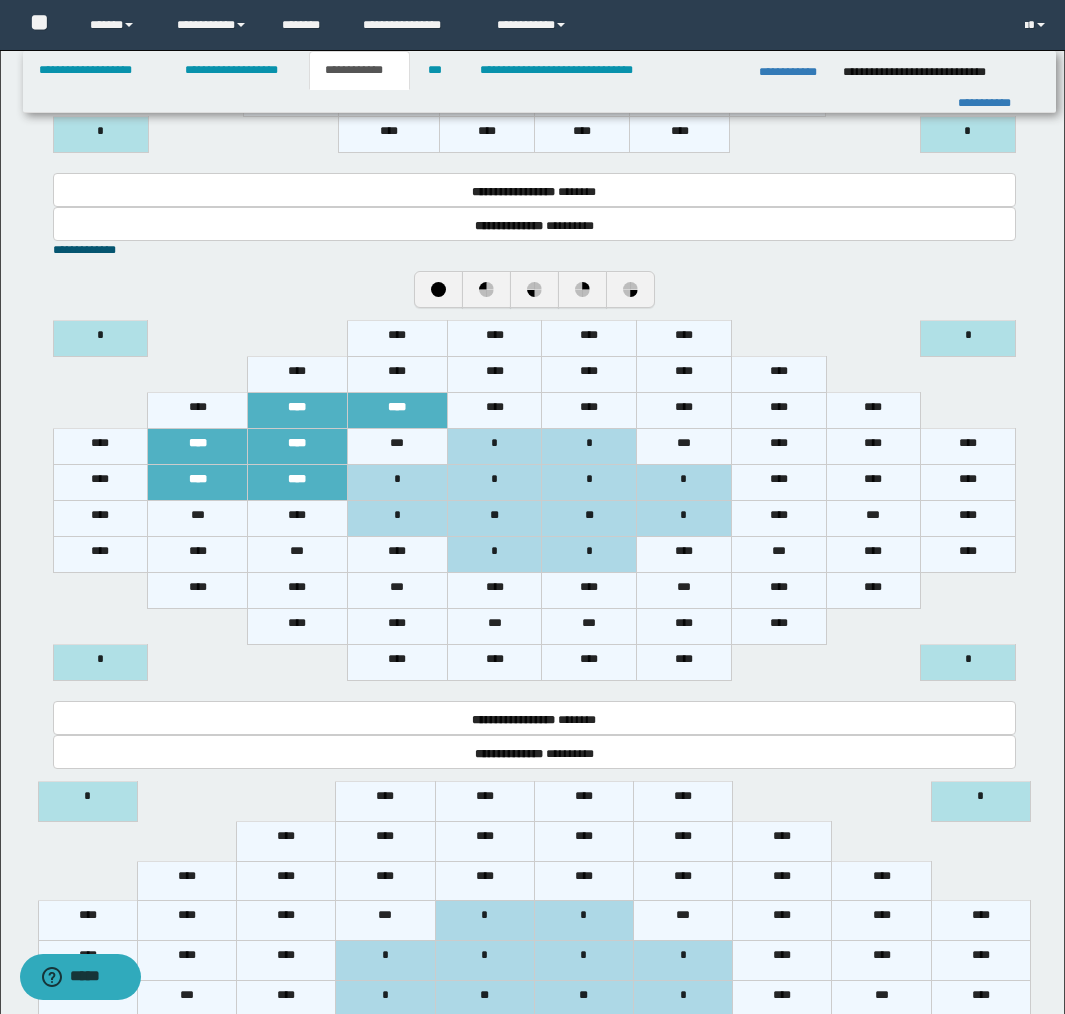 click on "****" at bounding box center (494, 411) 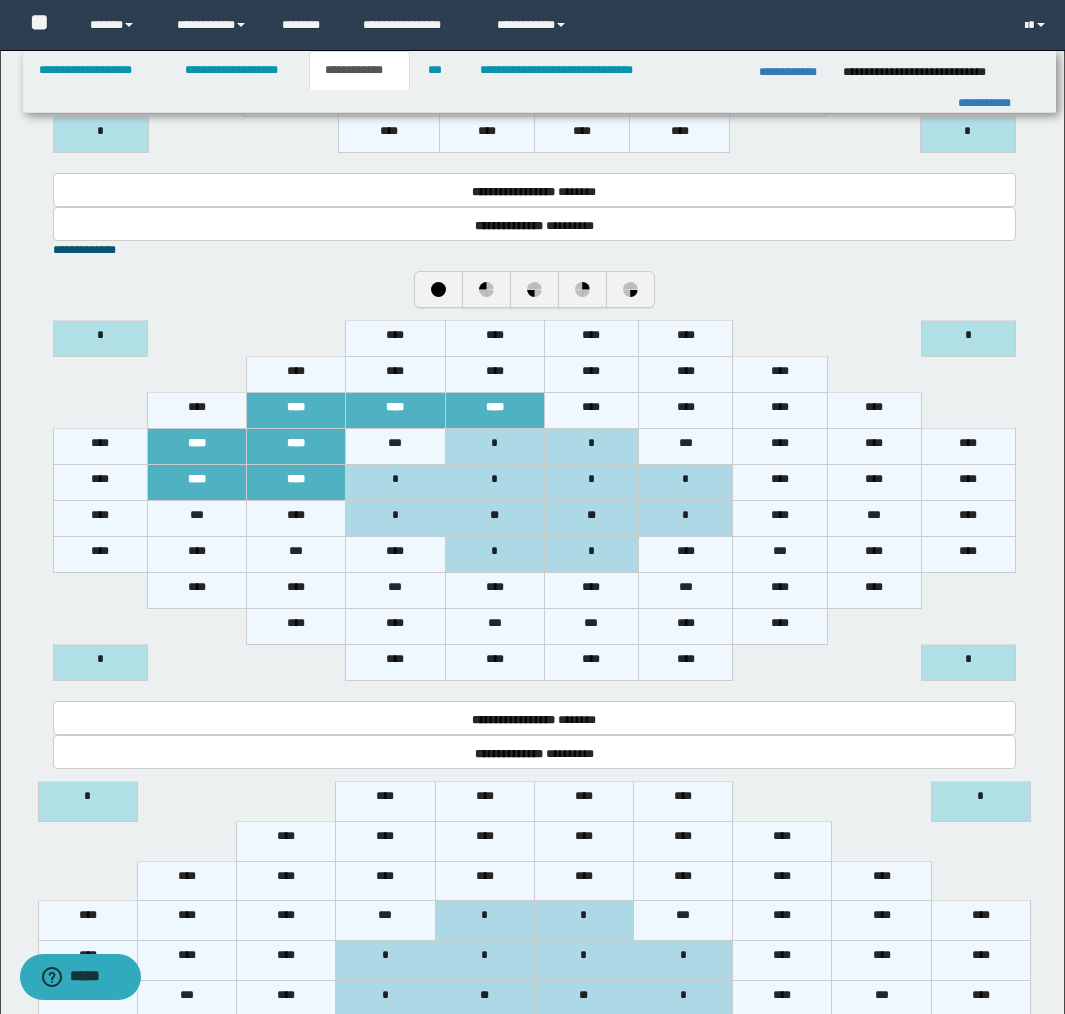 click on "*" at bounding box center (494, 447) 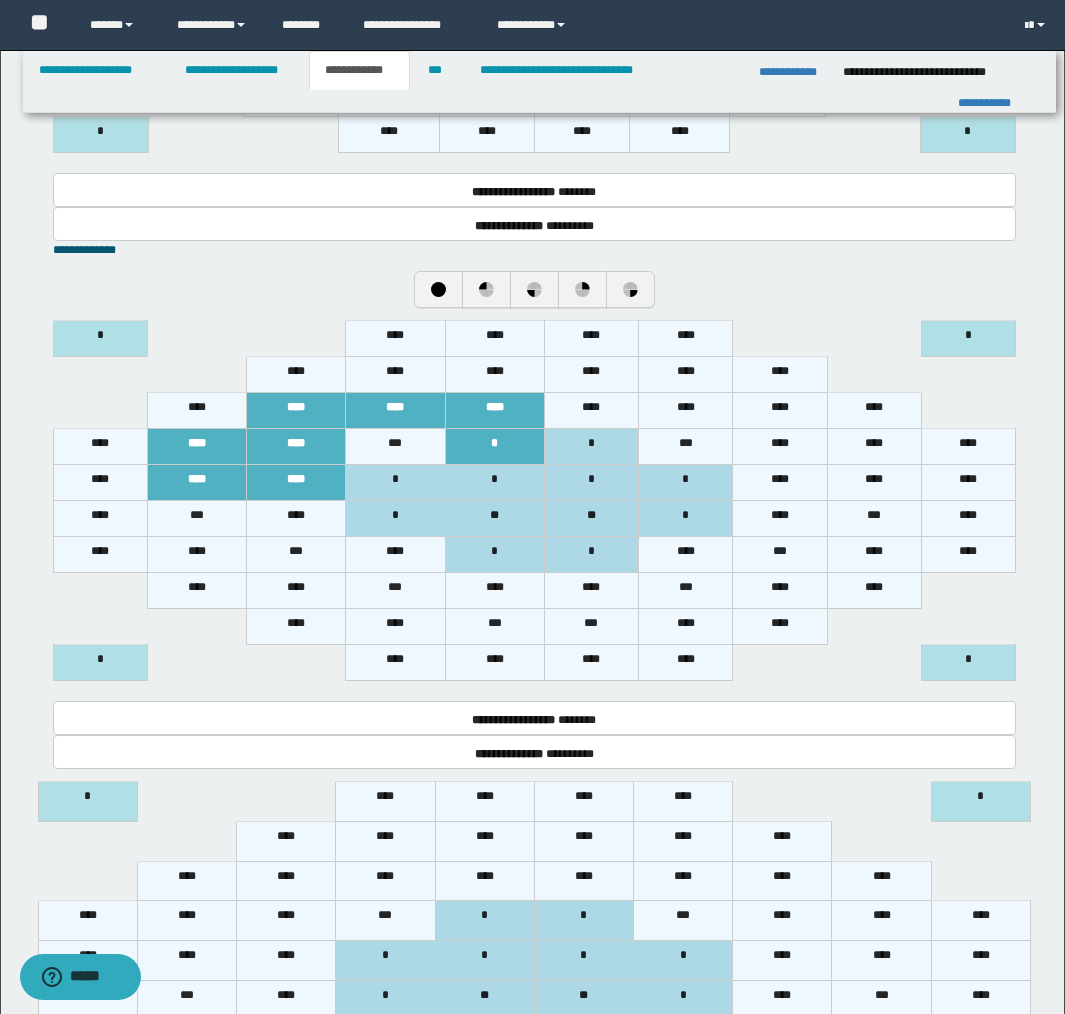 click on "*" at bounding box center (494, 447) 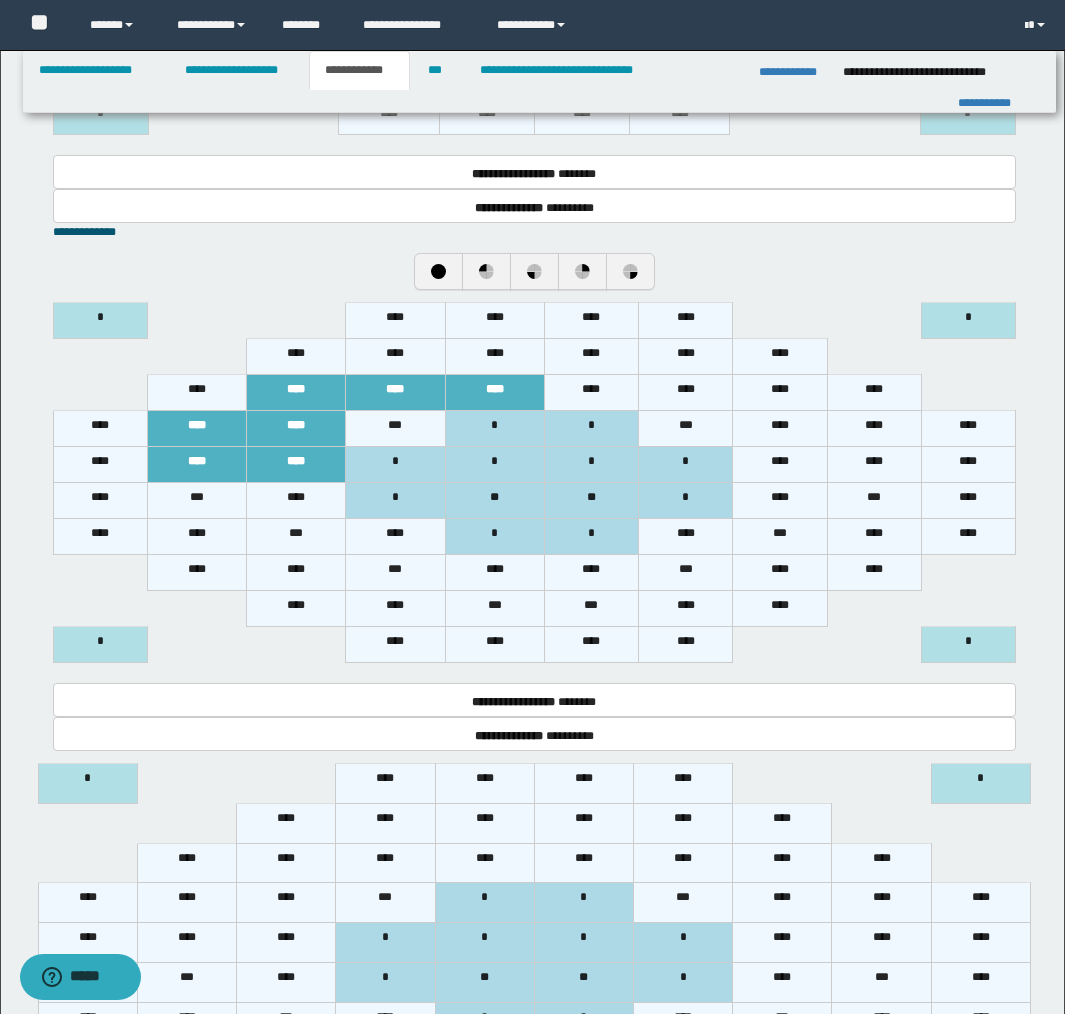 scroll, scrollTop: 1349, scrollLeft: 0, axis: vertical 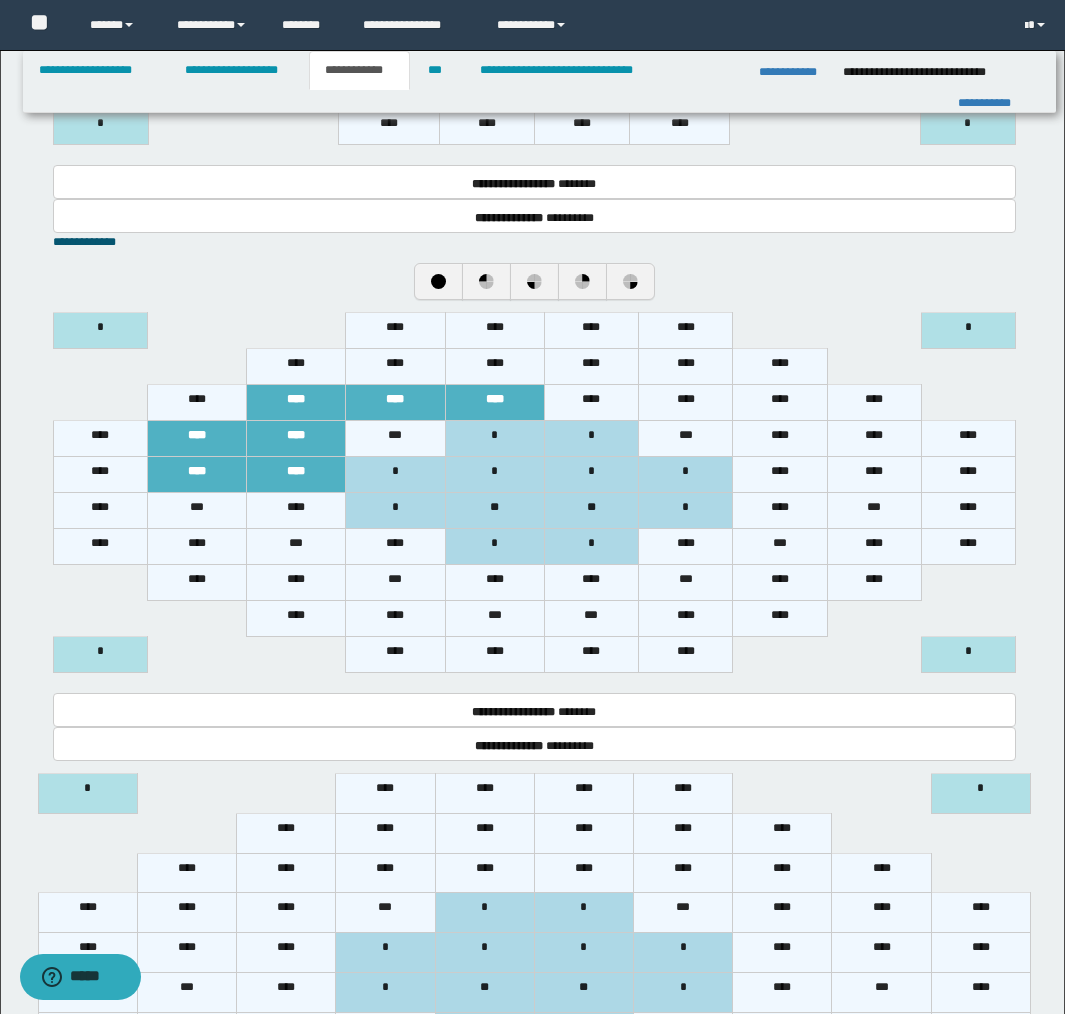 click on "****" at bounding box center (494, 367) 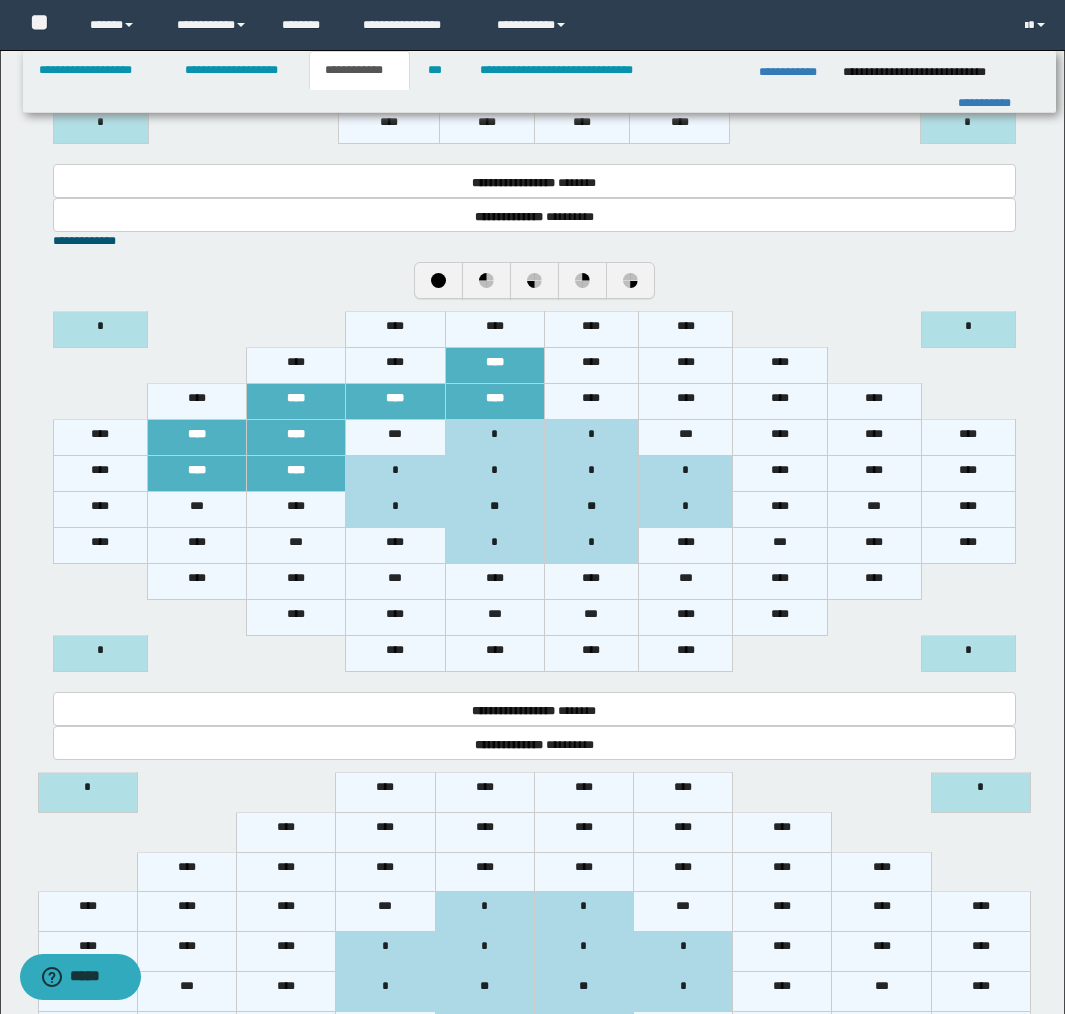 click on "****" at bounding box center [494, 330] 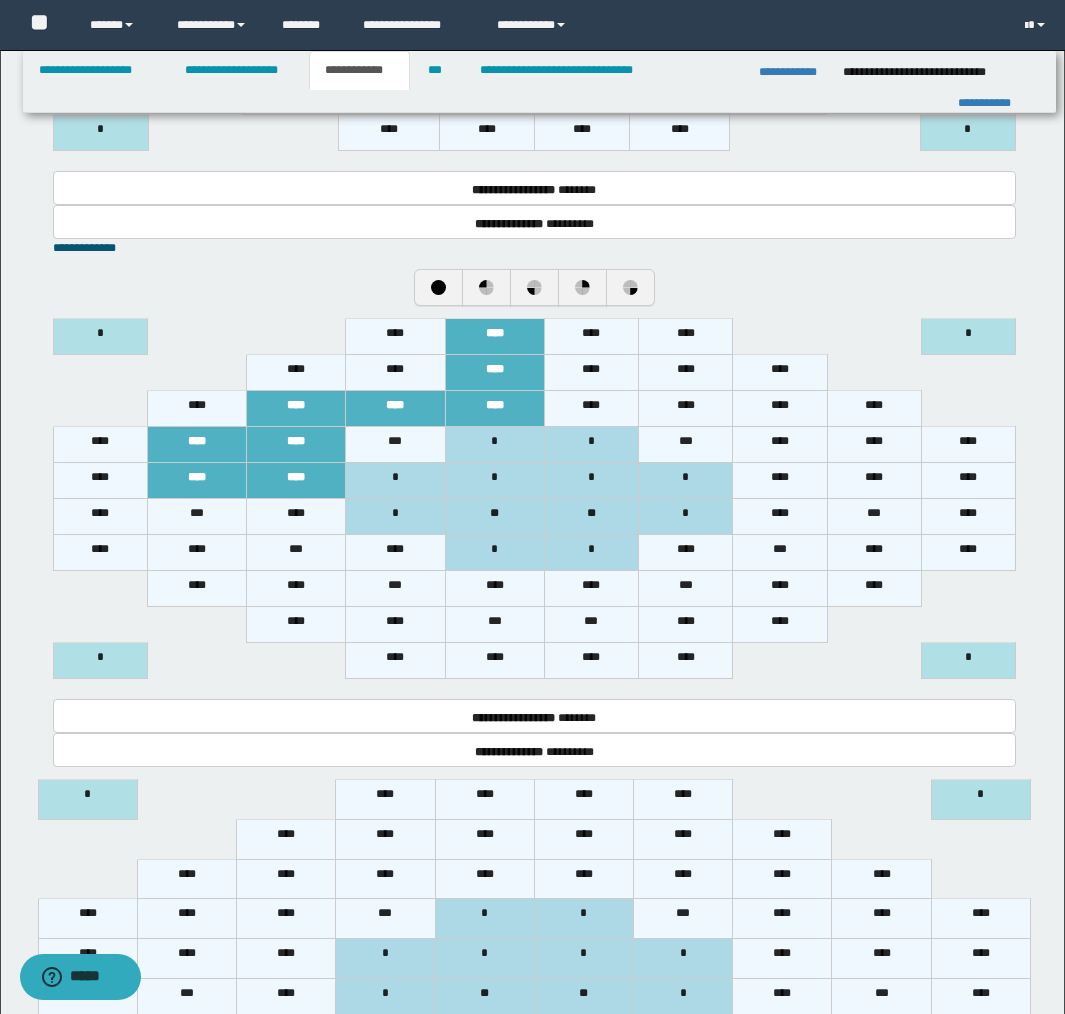 scroll, scrollTop: 1341, scrollLeft: 0, axis: vertical 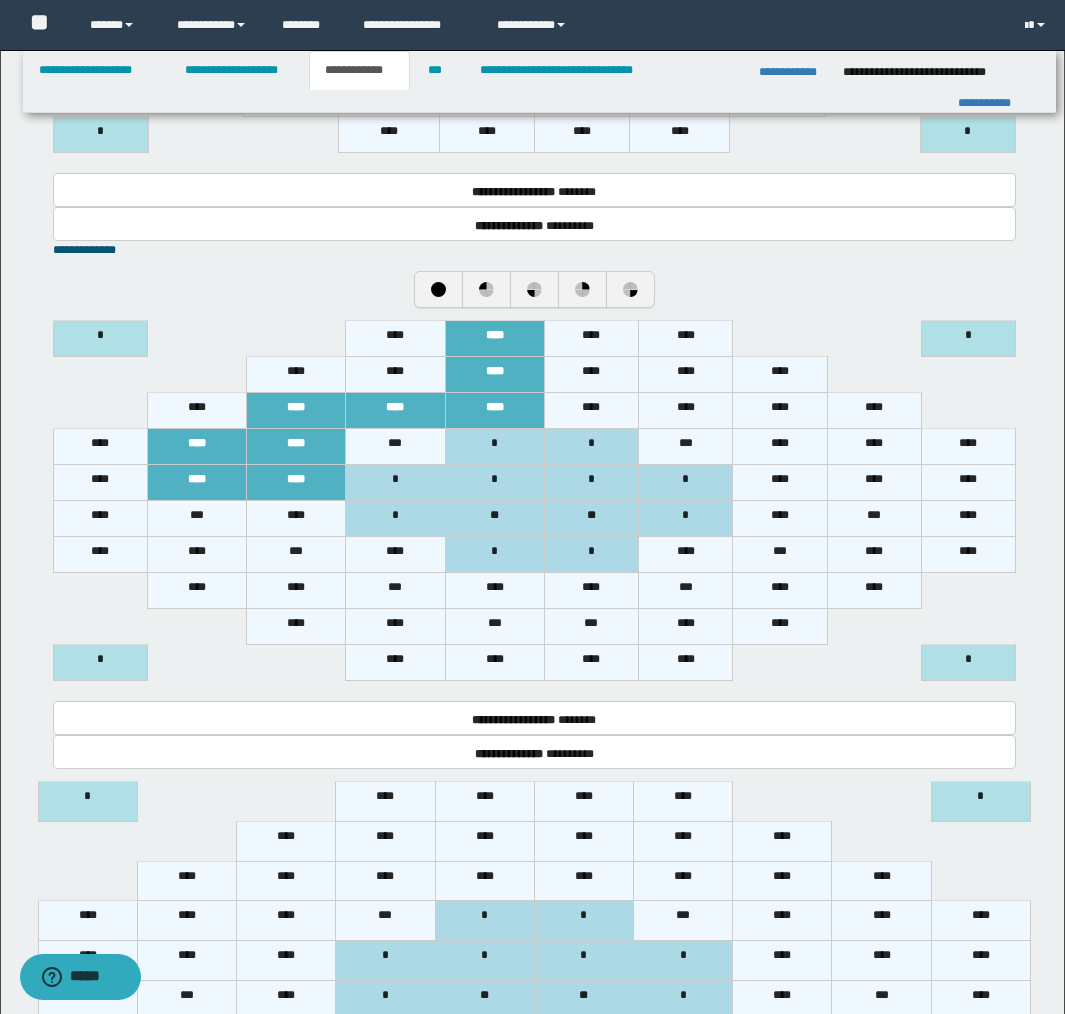 click on "****" at bounding box center (395, 339) 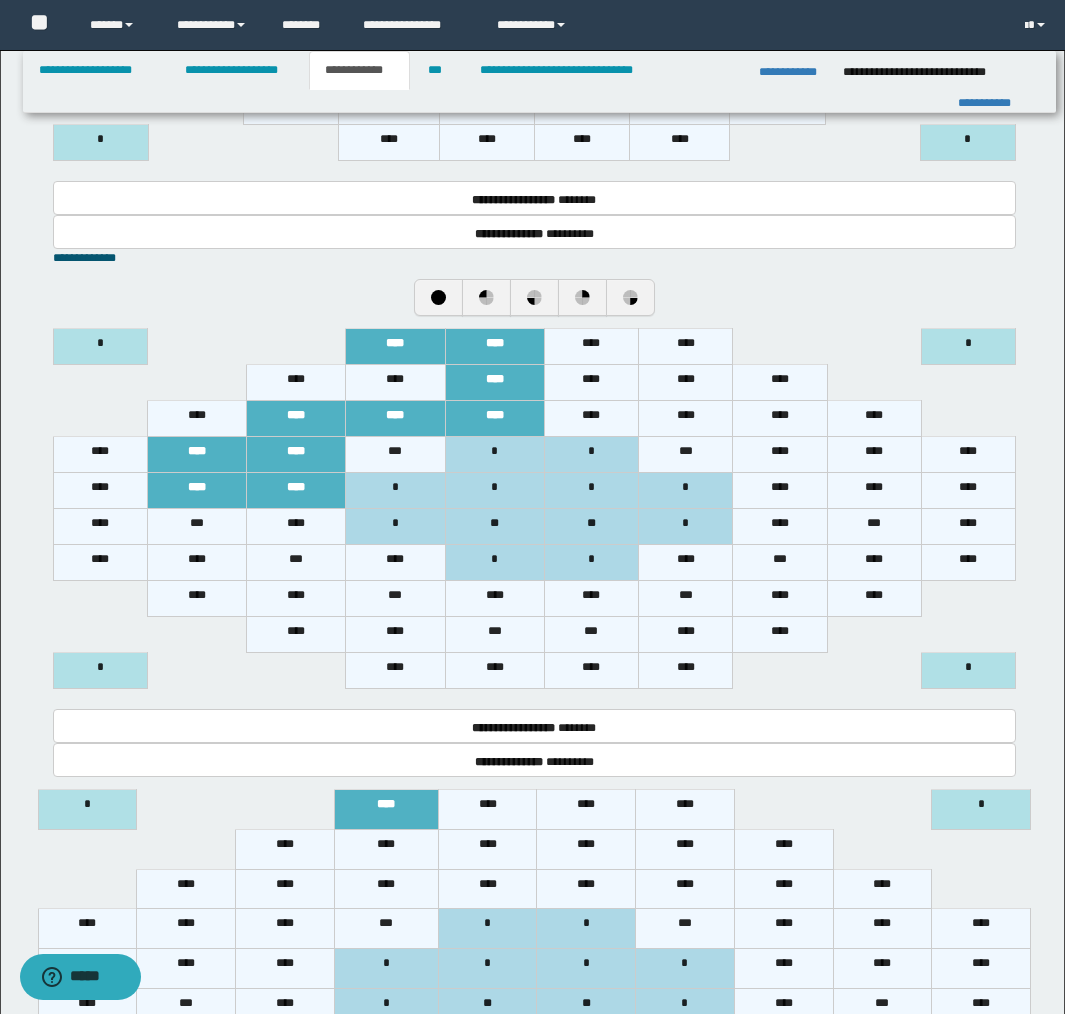 click on "****" at bounding box center (395, 383) 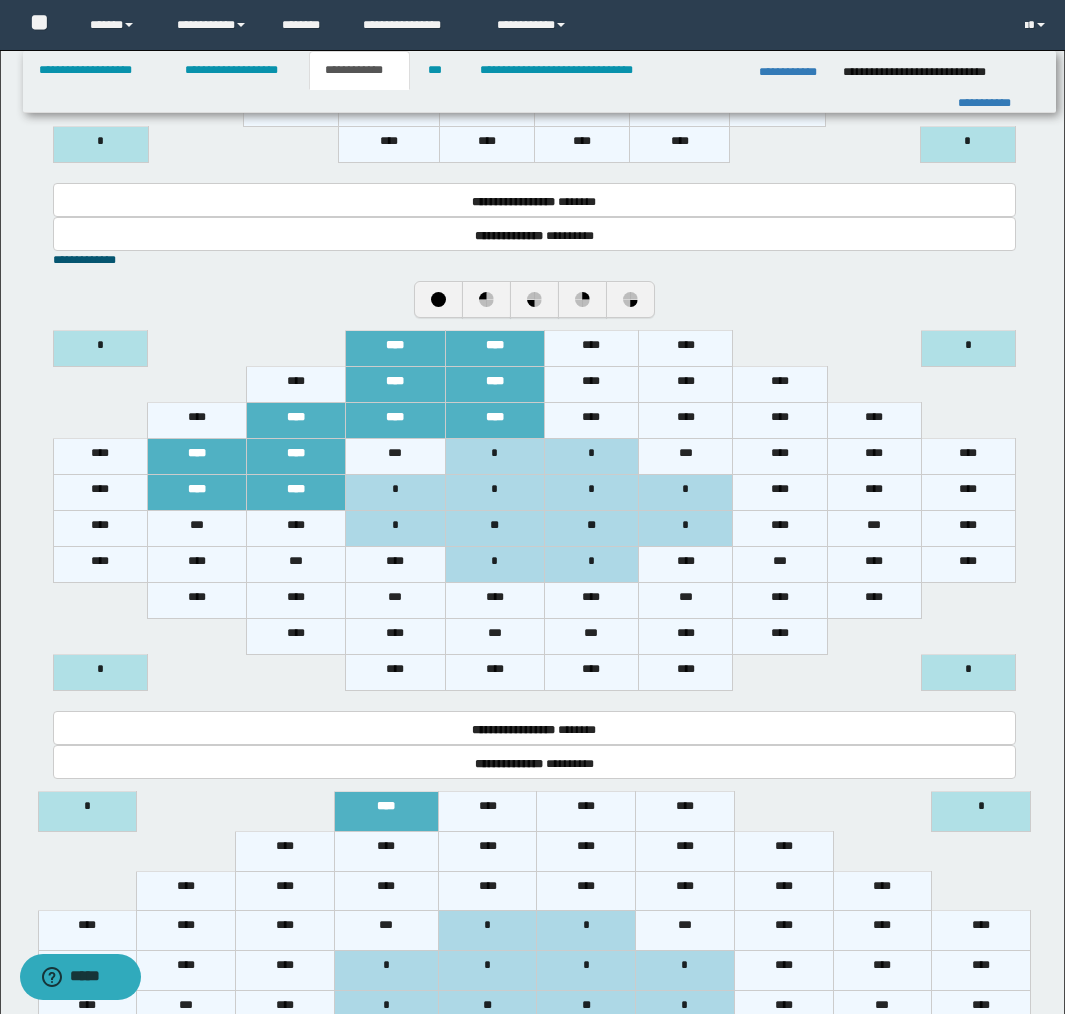 scroll, scrollTop: 1333, scrollLeft: 0, axis: vertical 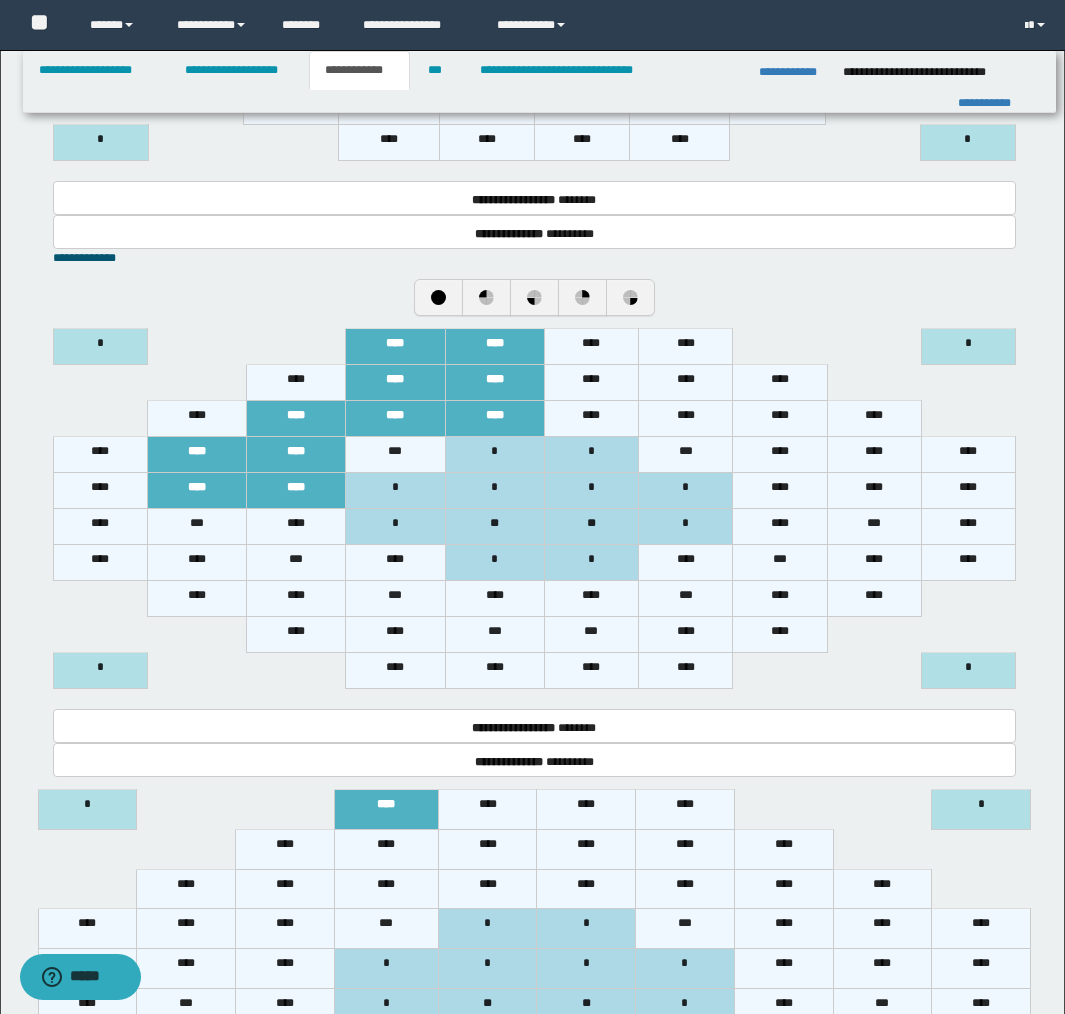 click on "****" at bounding box center [296, 383] 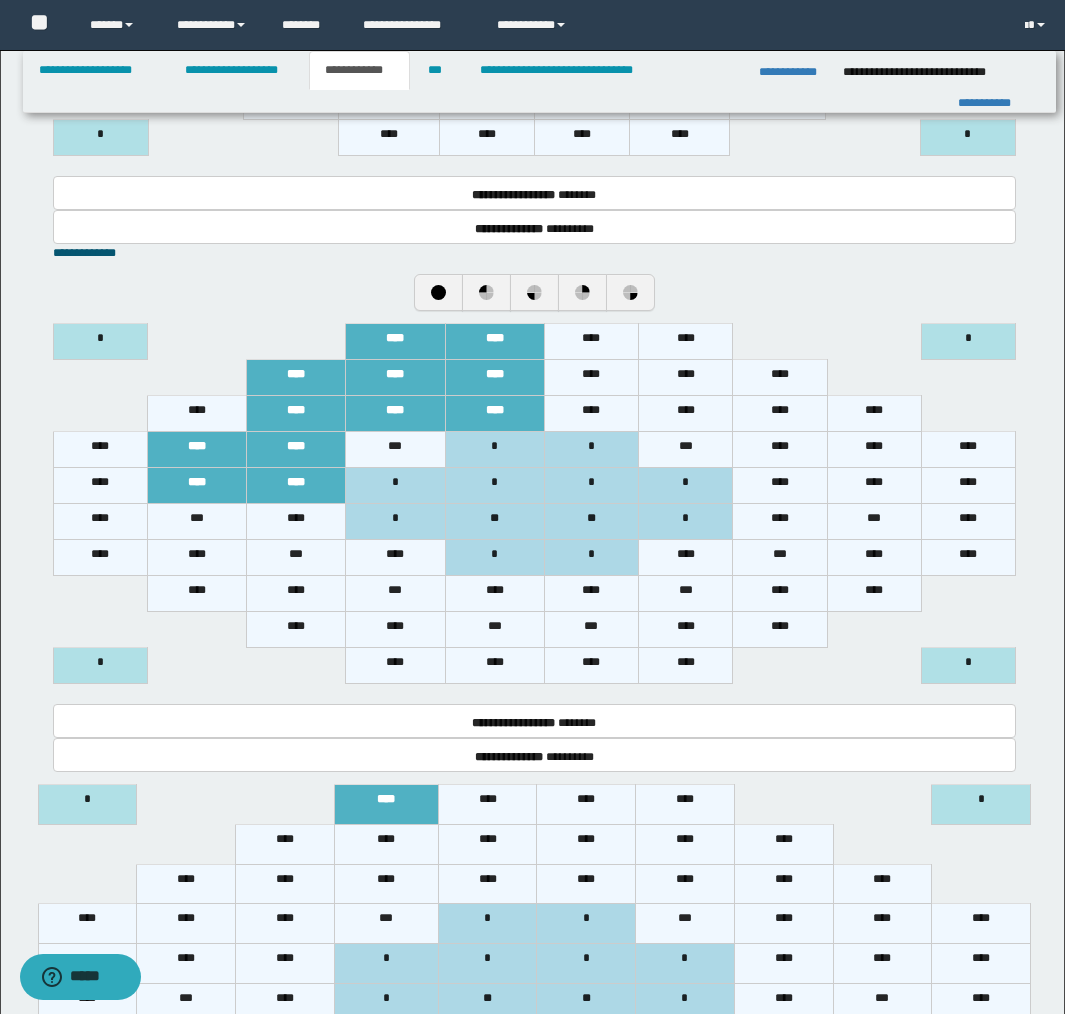 scroll, scrollTop: 1339, scrollLeft: 0, axis: vertical 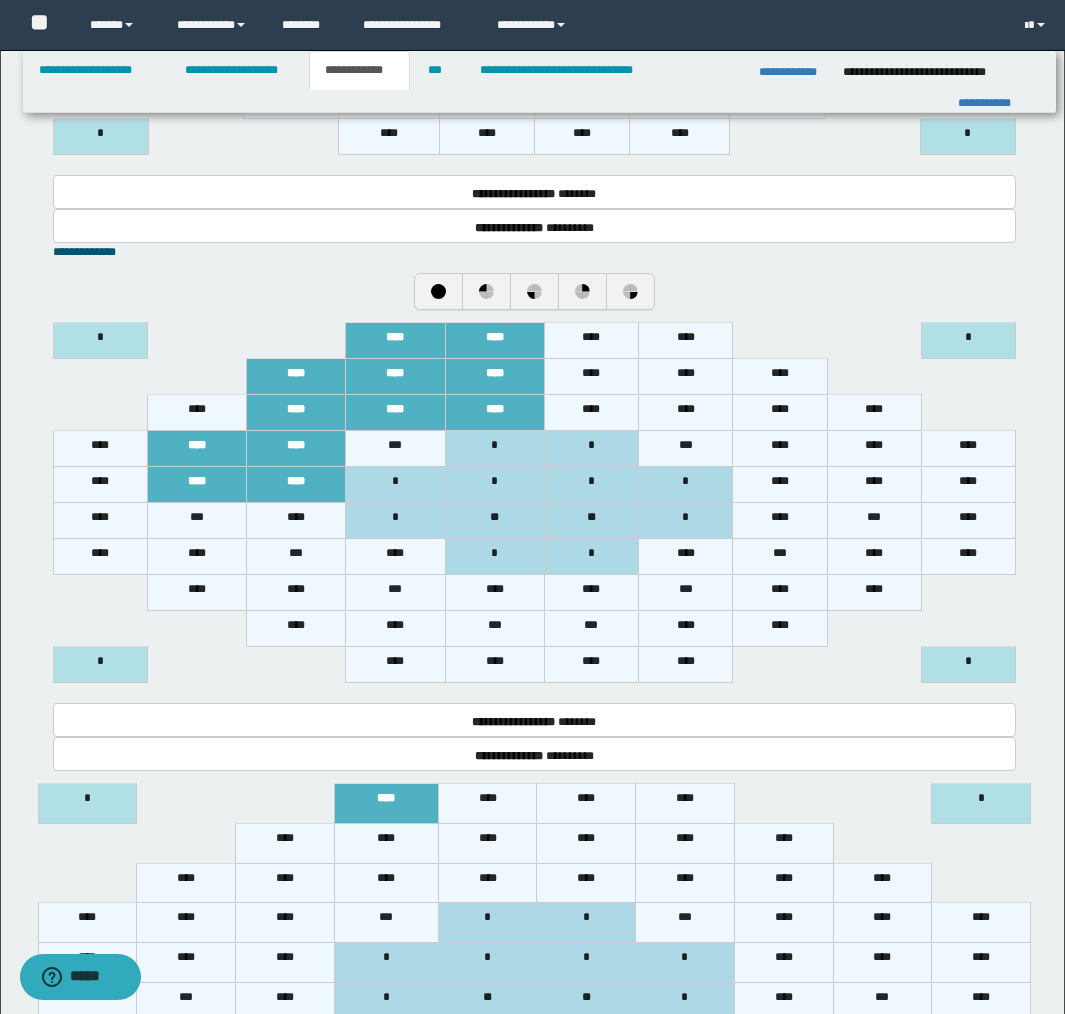 click on "****" at bounding box center (395, 413) 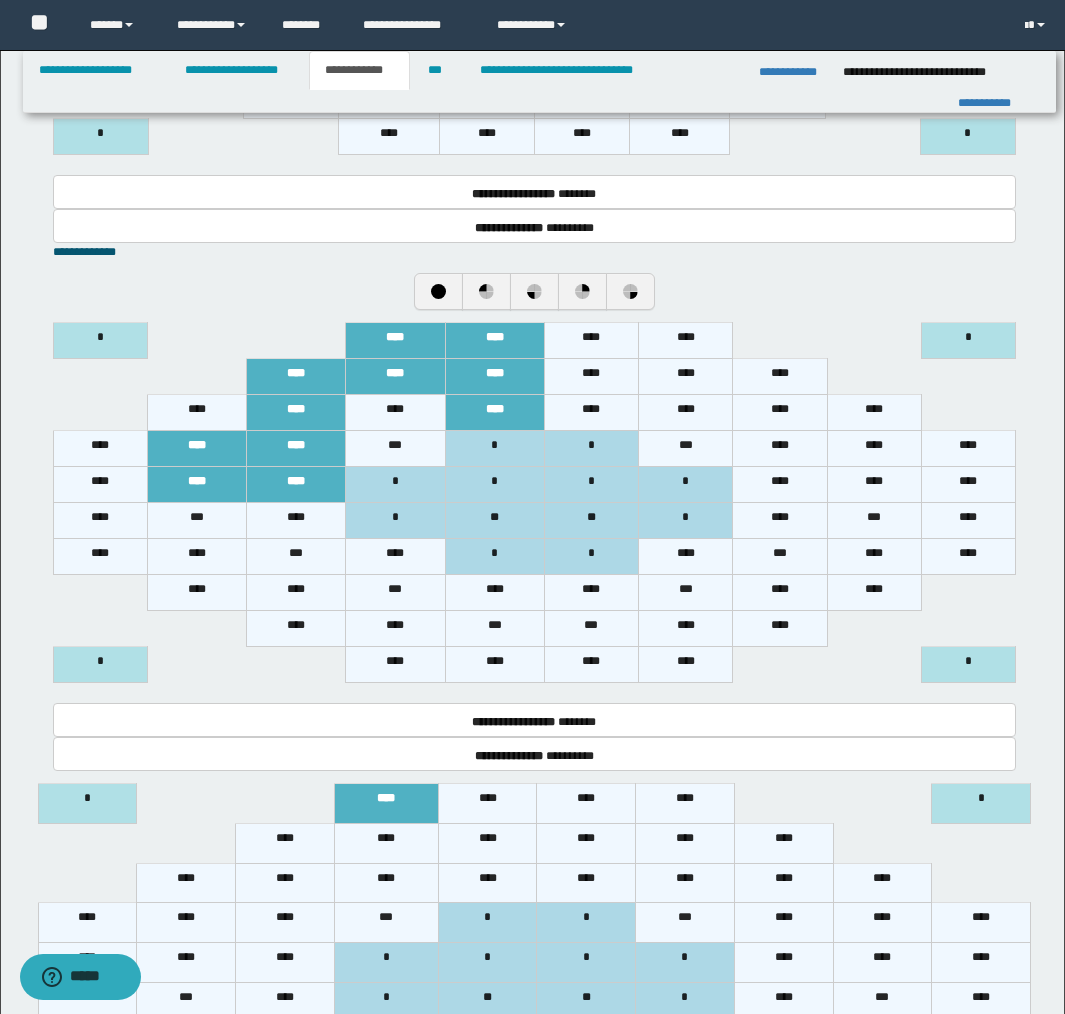 click on "****" at bounding box center [296, 449] 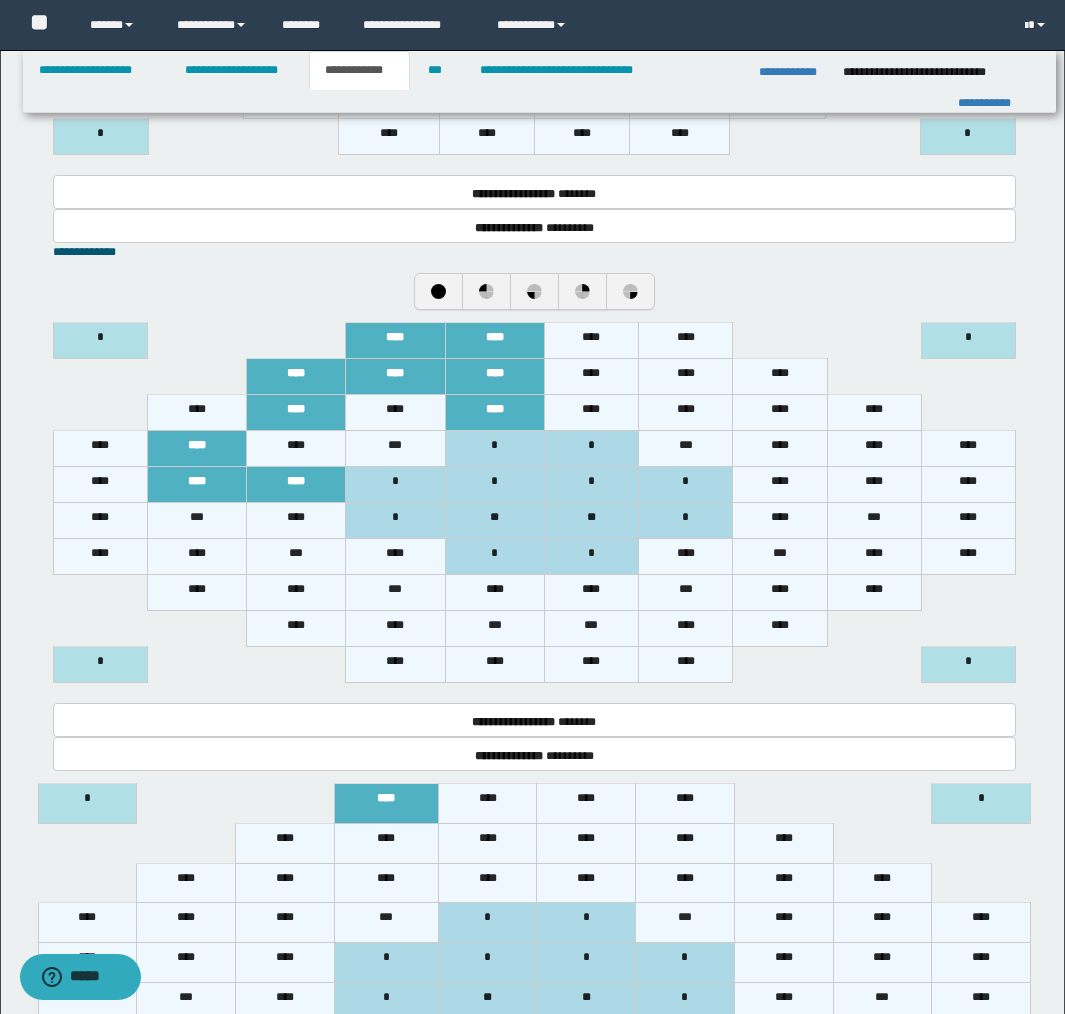 click on "****" at bounding box center (196, 413) 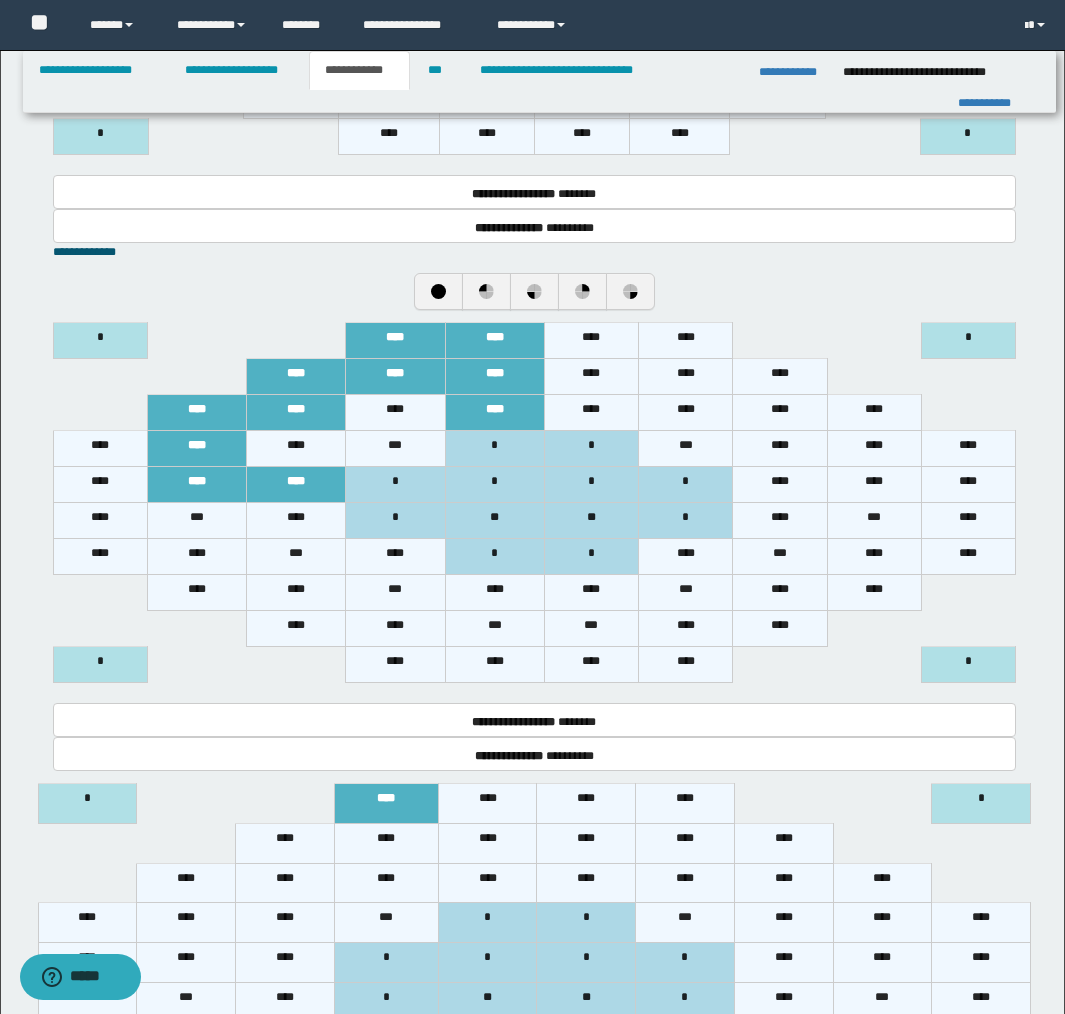 click on "****" at bounding box center (100, 485) 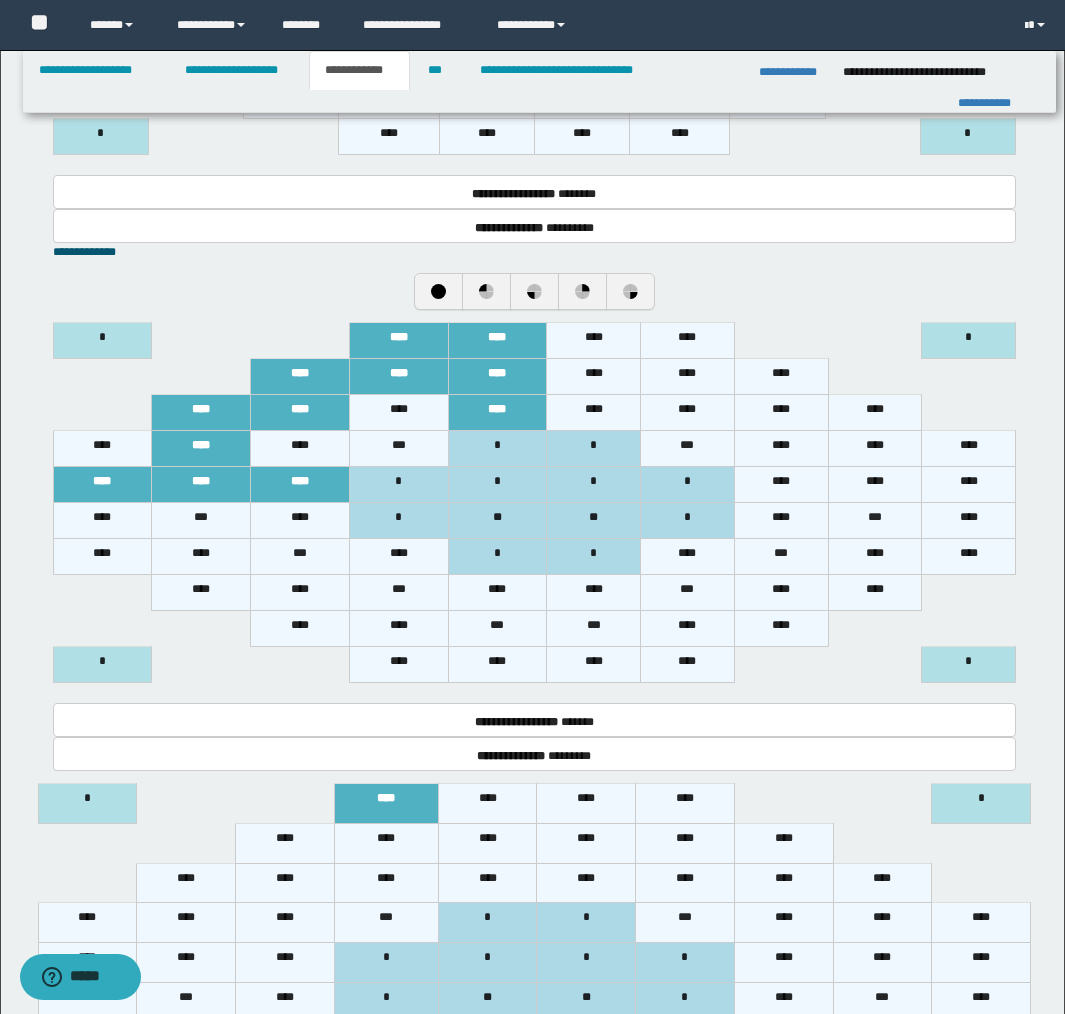 click on "****" at bounding box center (102, 449) 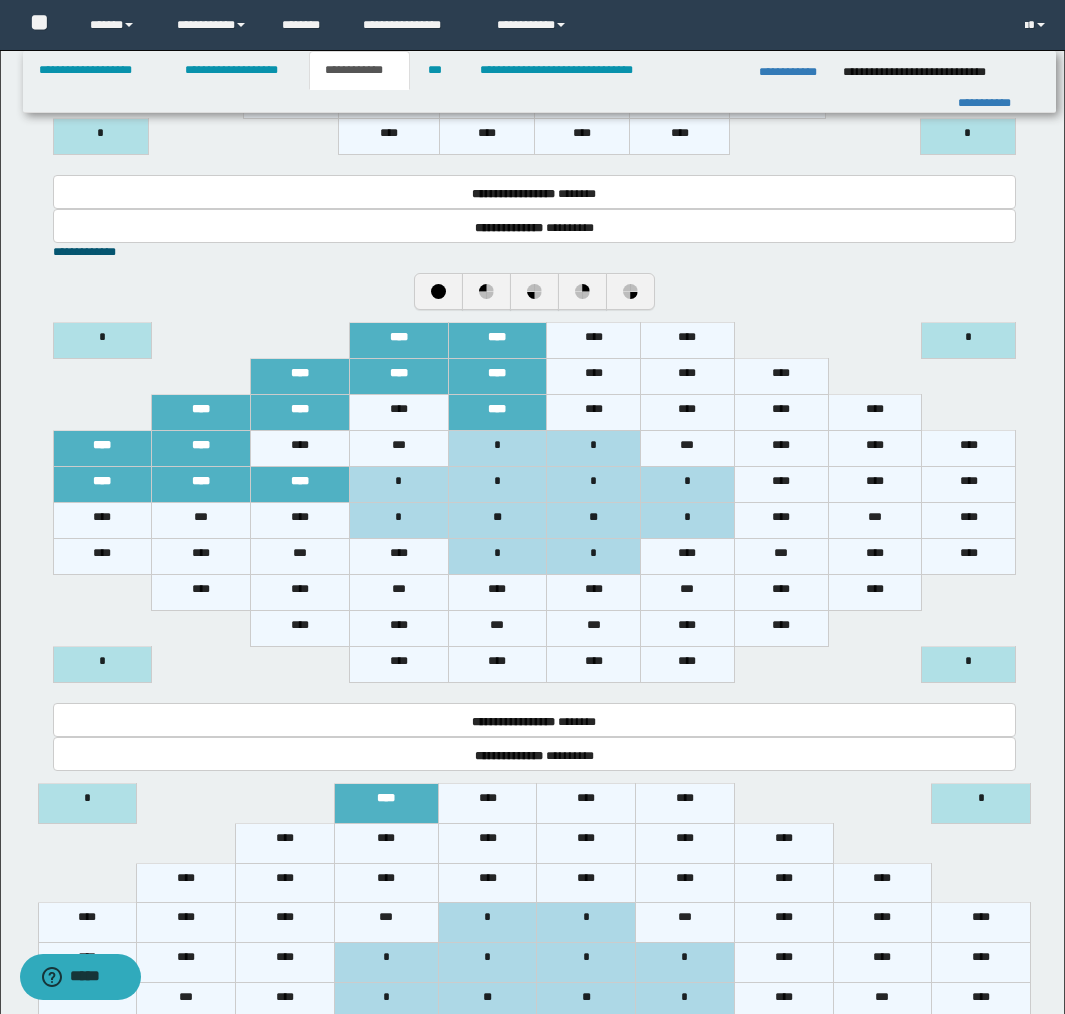click on "****" at bounding box center [497, 593] 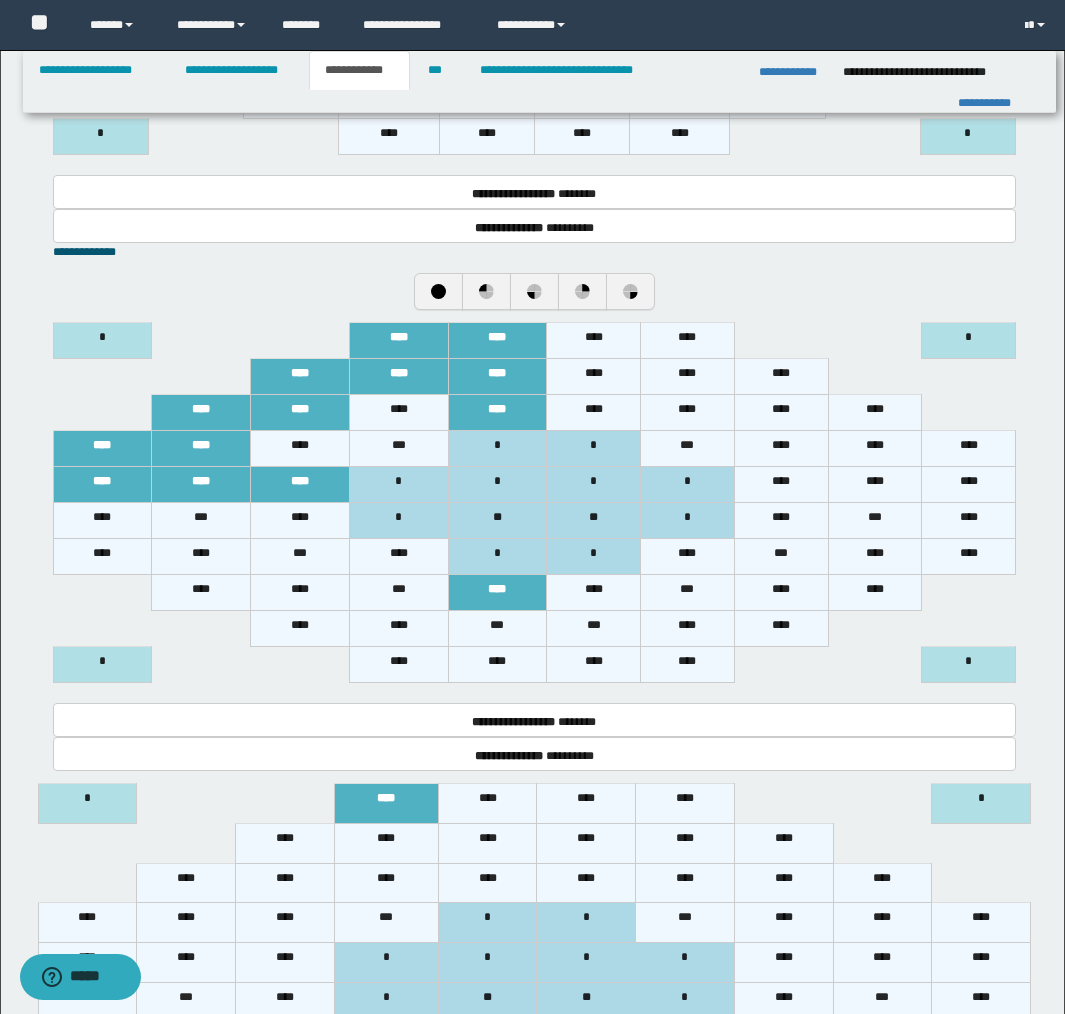 drag, startPoint x: 495, startPoint y: 616, endPoint x: 497, endPoint y: 635, distance: 19.104973 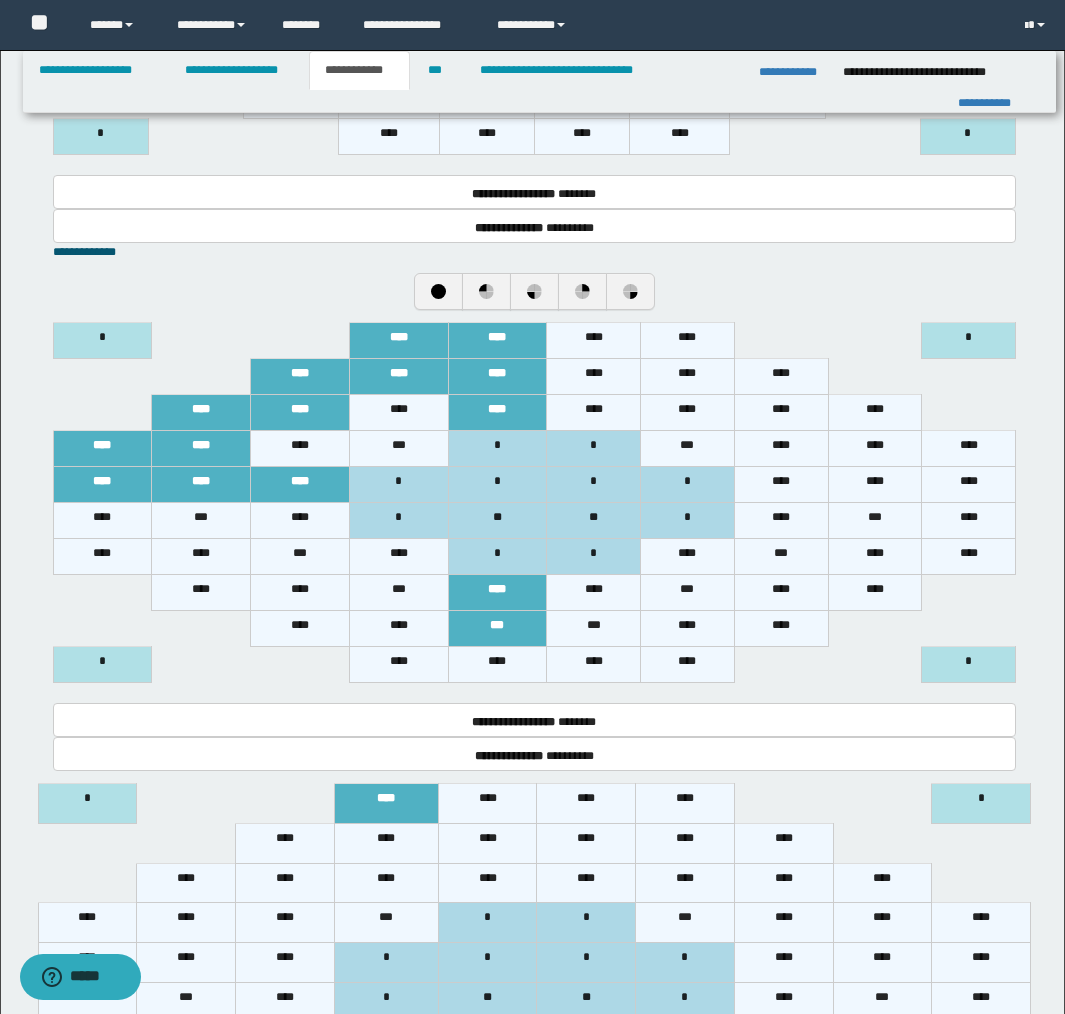 click on "****" at bounding box center (497, 665) 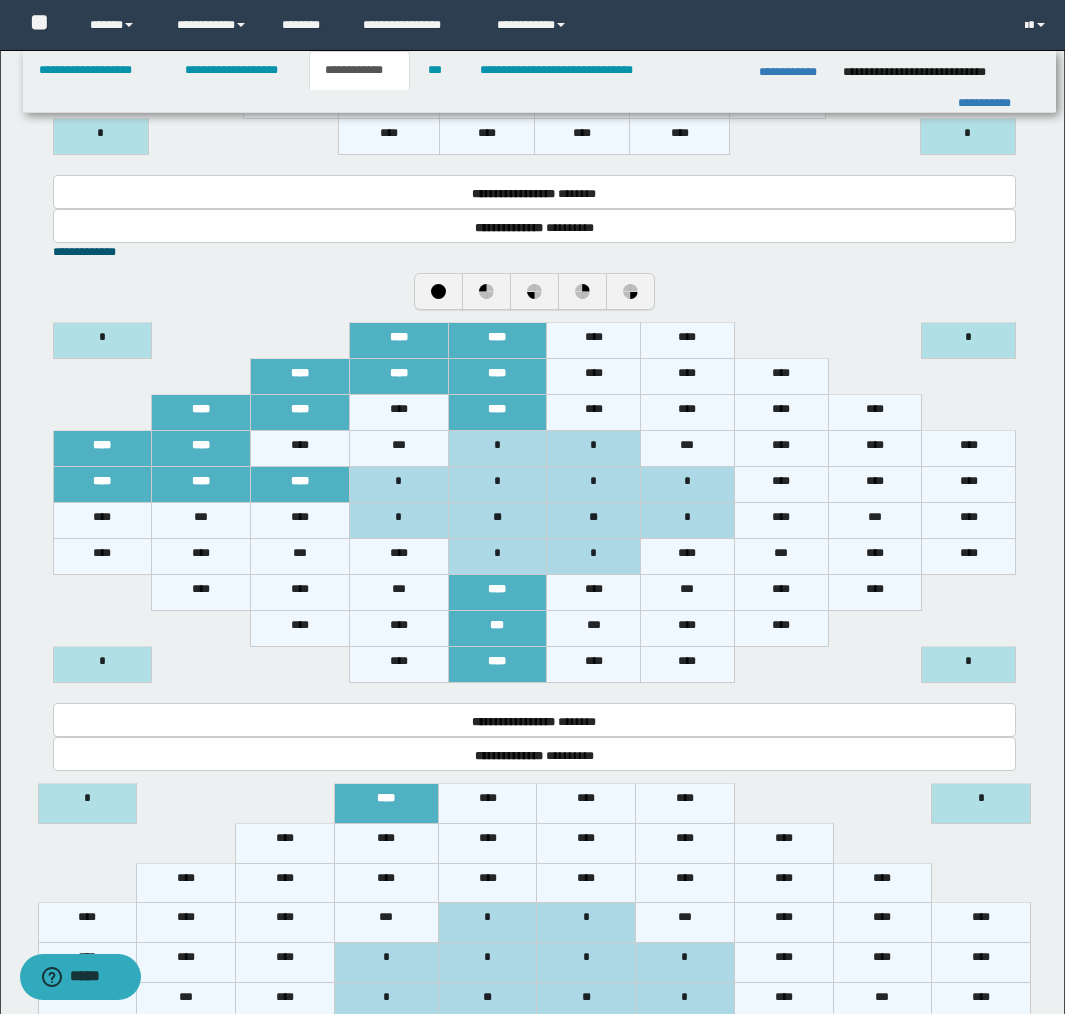 drag, startPoint x: 410, startPoint y: 660, endPoint x: 411, endPoint y: 645, distance: 15.033297 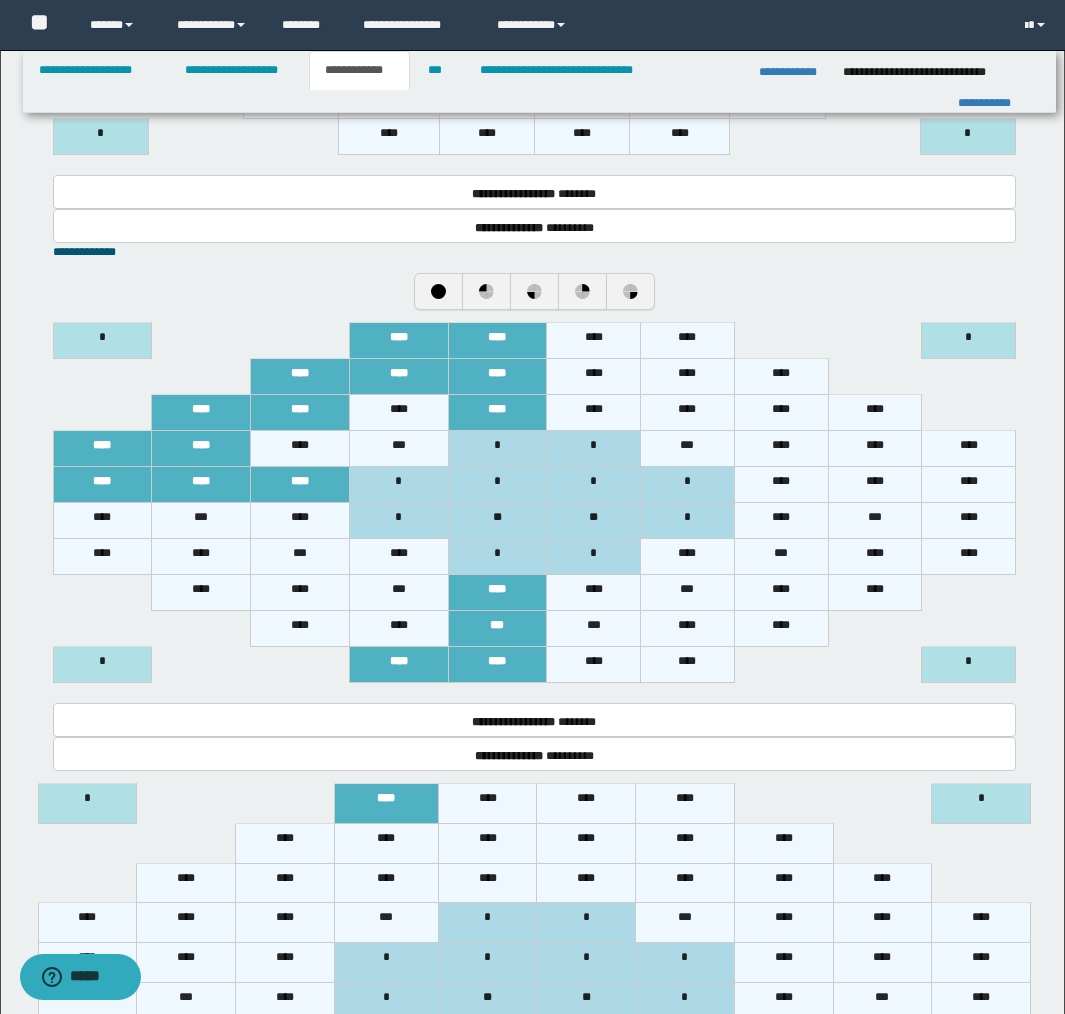click on "****" at bounding box center (398, 629) 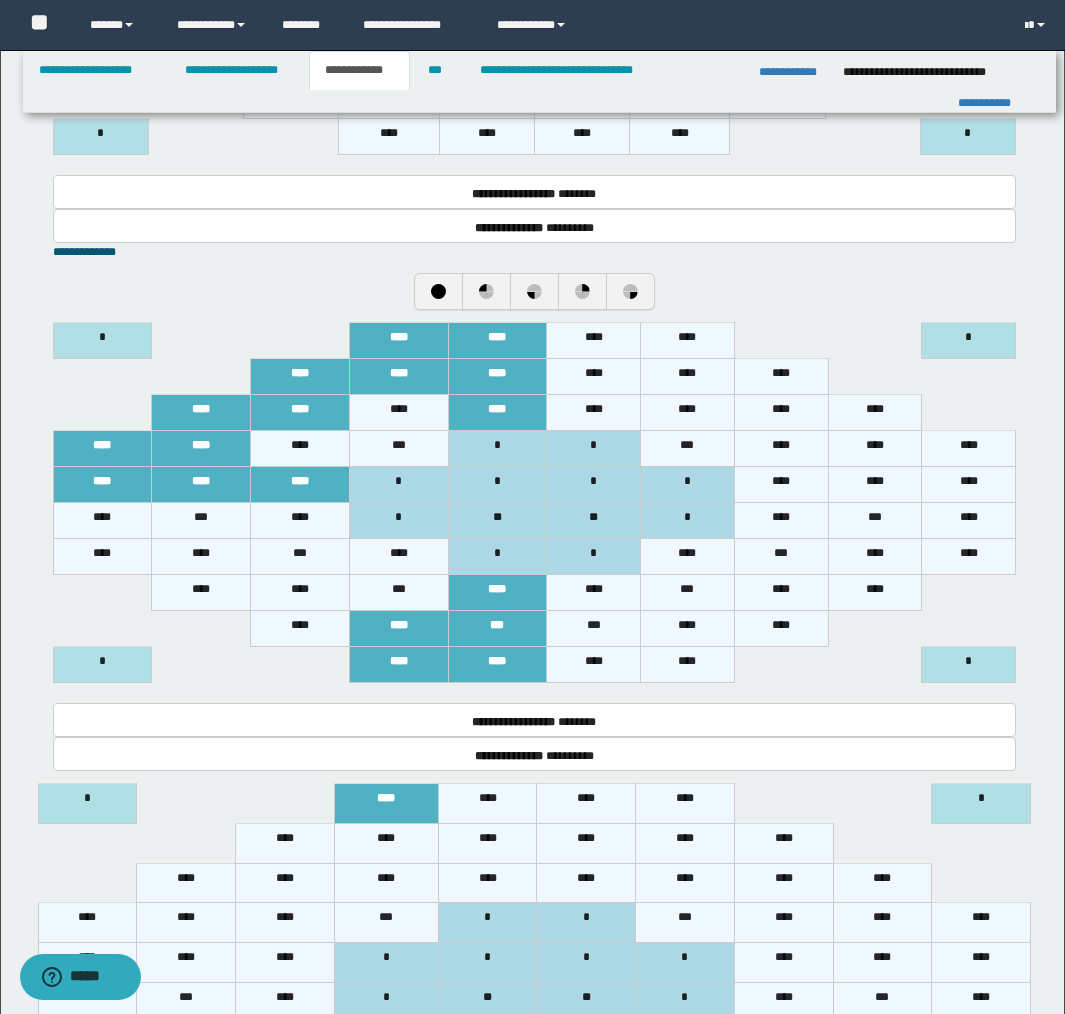 click on "****" at bounding box center [300, 629] 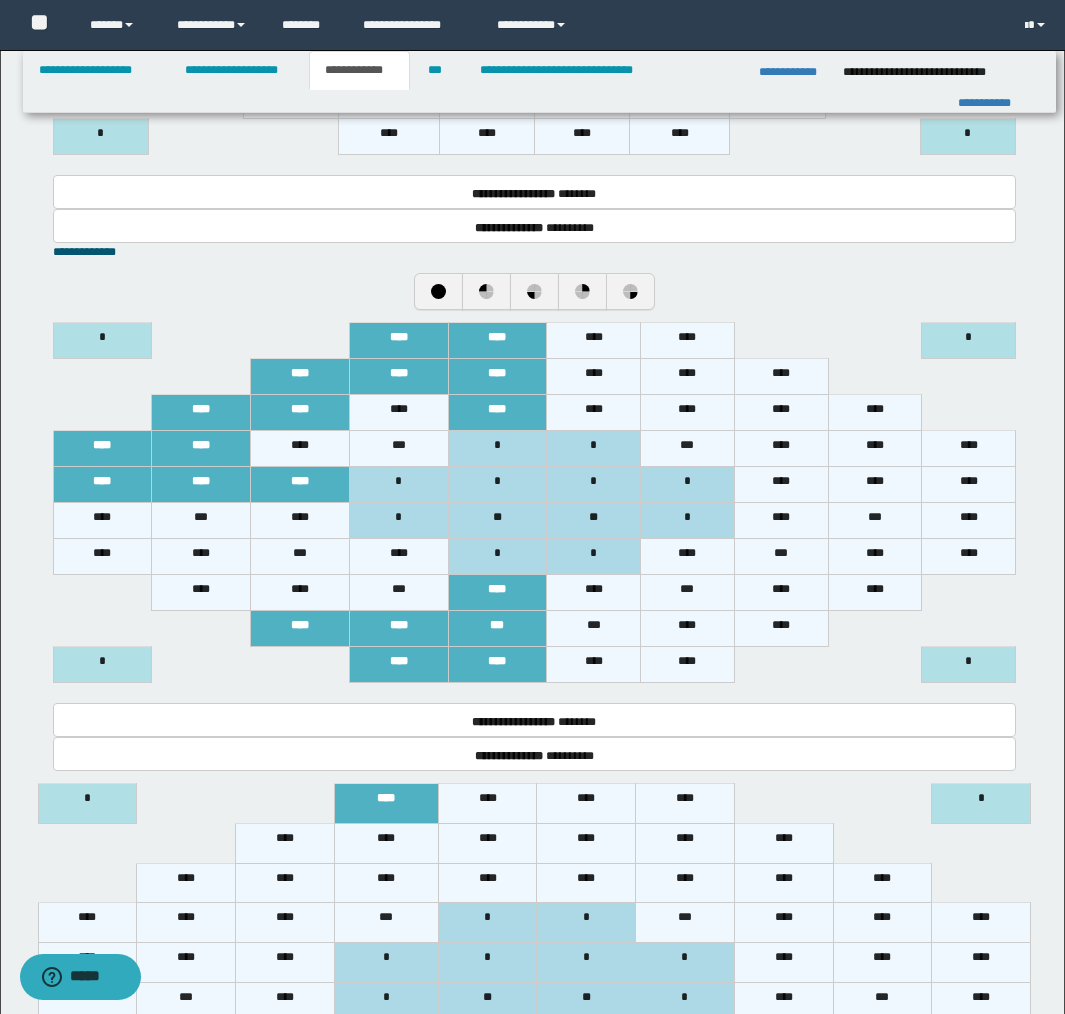 click on "****" at bounding box center [300, 593] 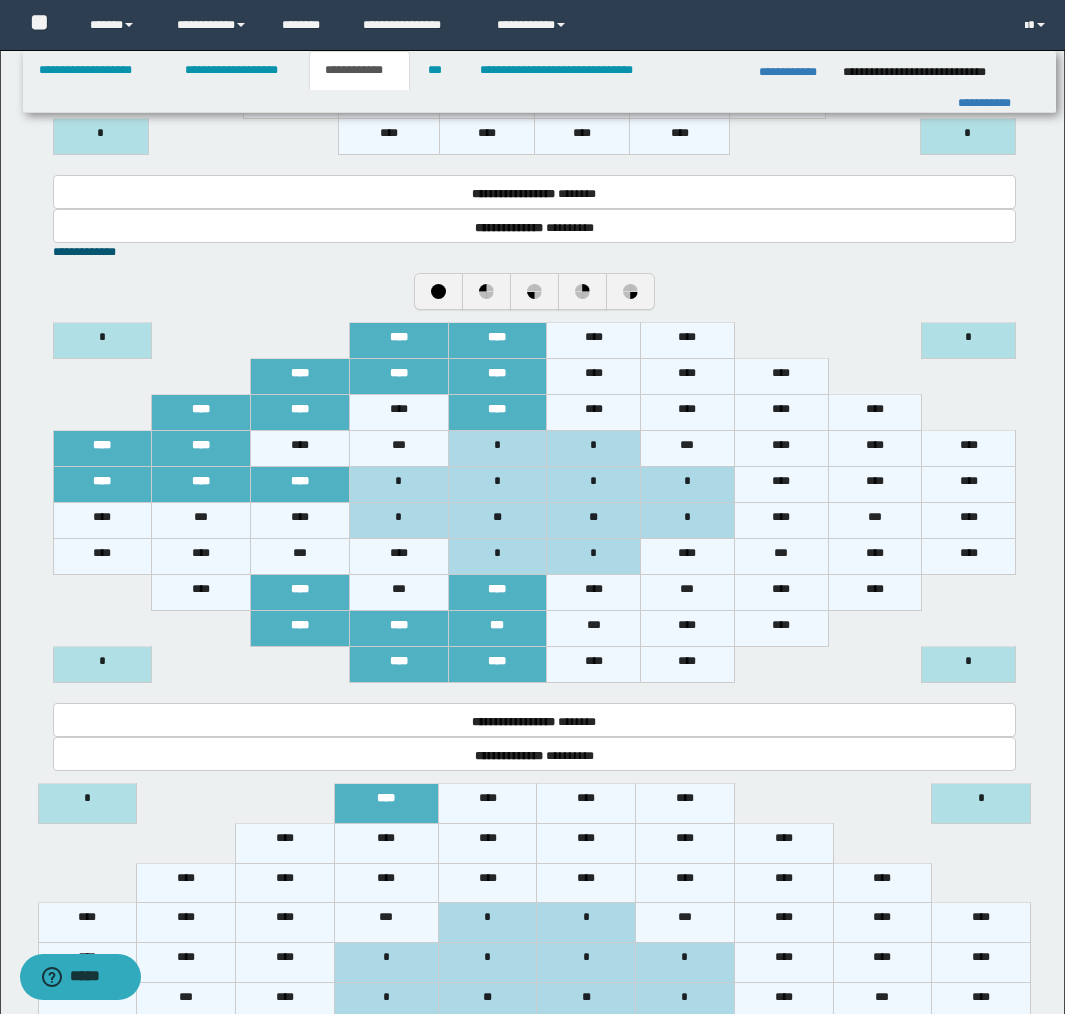 drag, startPoint x: 306, startPoint y: 546, endPoint x: 306, endPoint y: 525, distance: 21 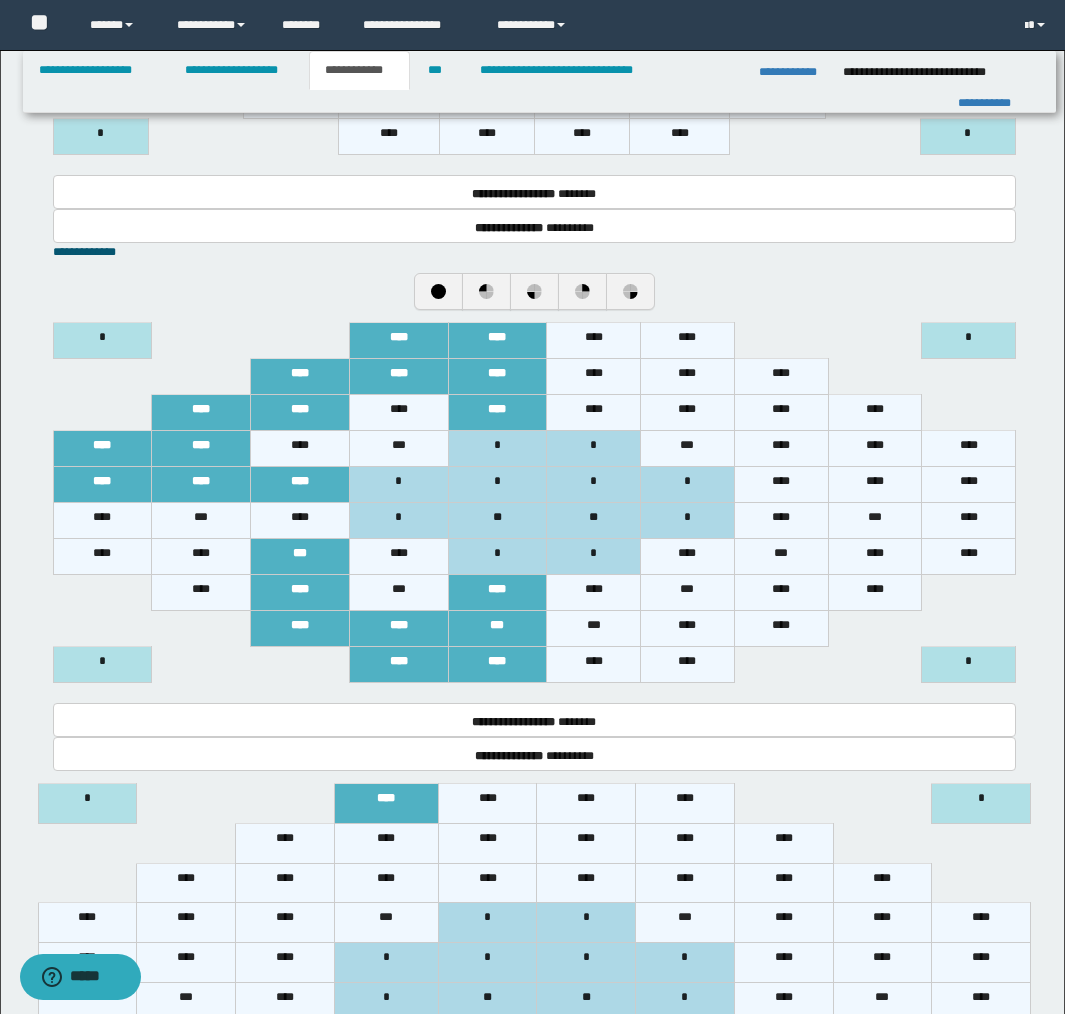 click on "****" at bounding box center [300, 521] 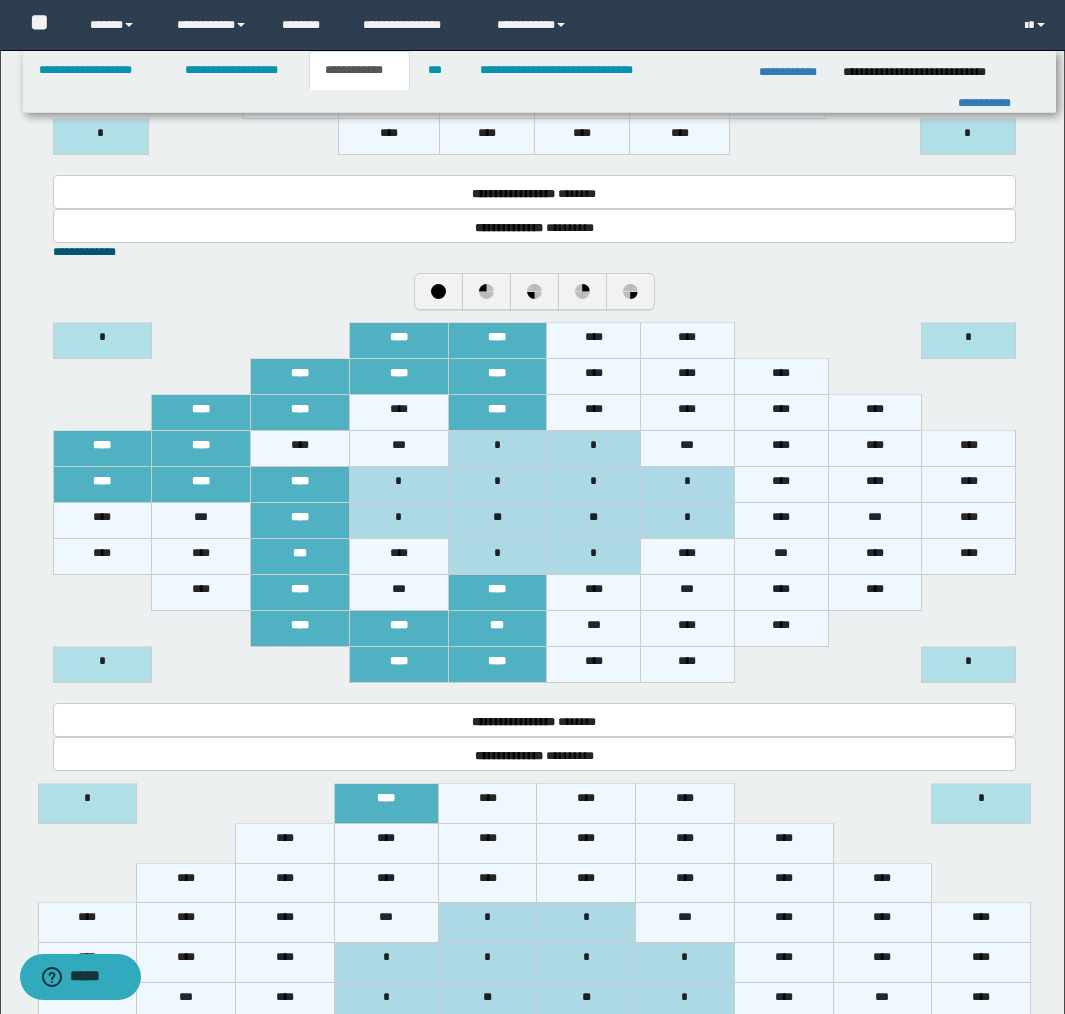 click on "***" at bounding box center [201, 521] 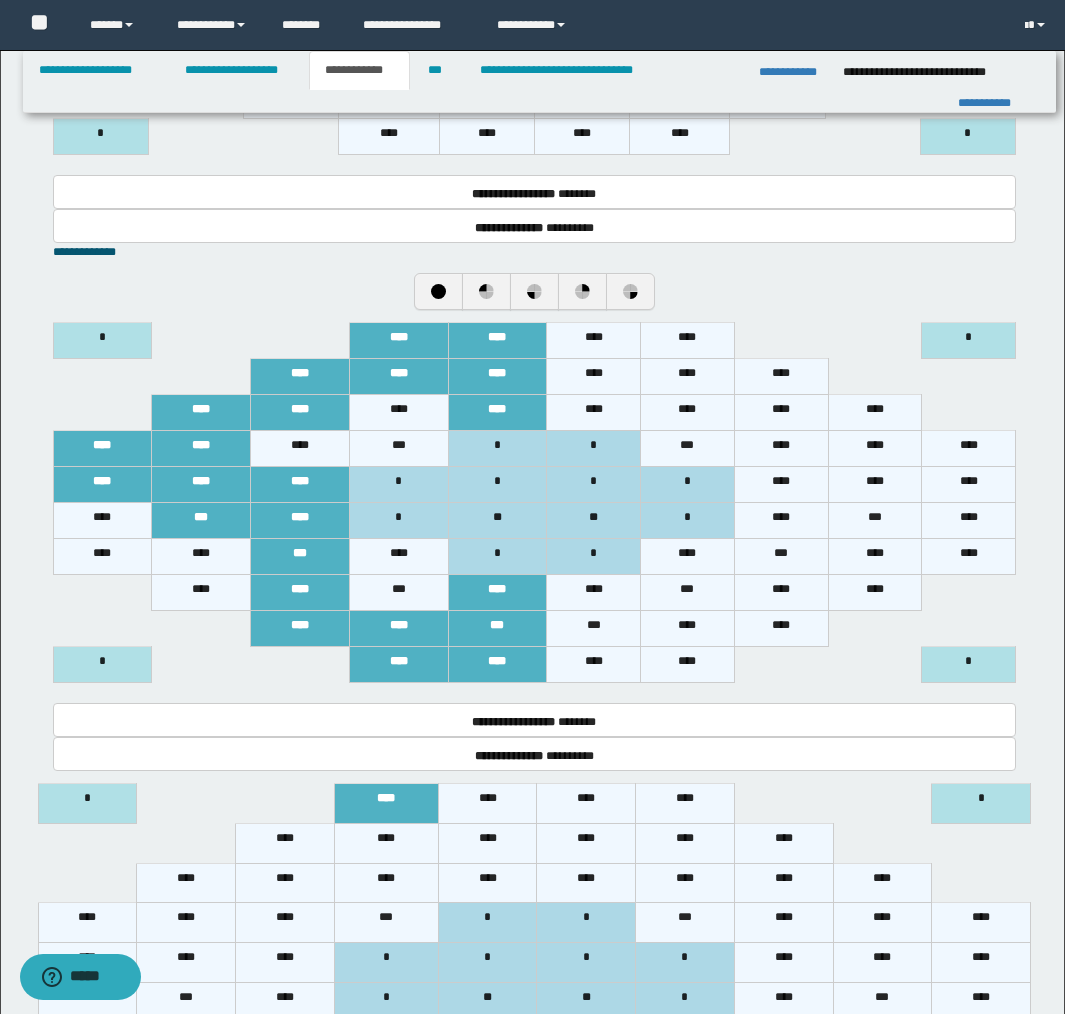 click on "****" at bounding box center (201, 557) 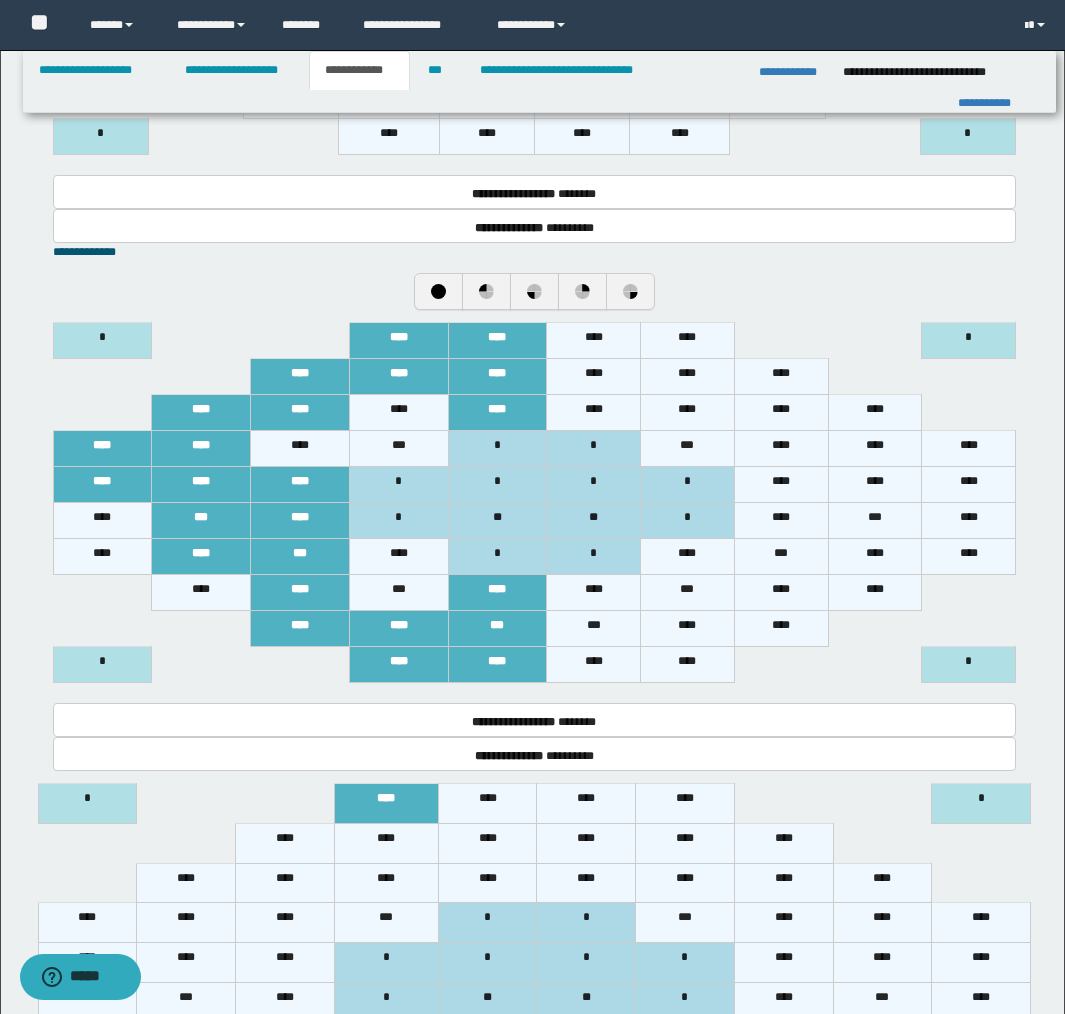 click on "****" at bounding box center (201, 593) 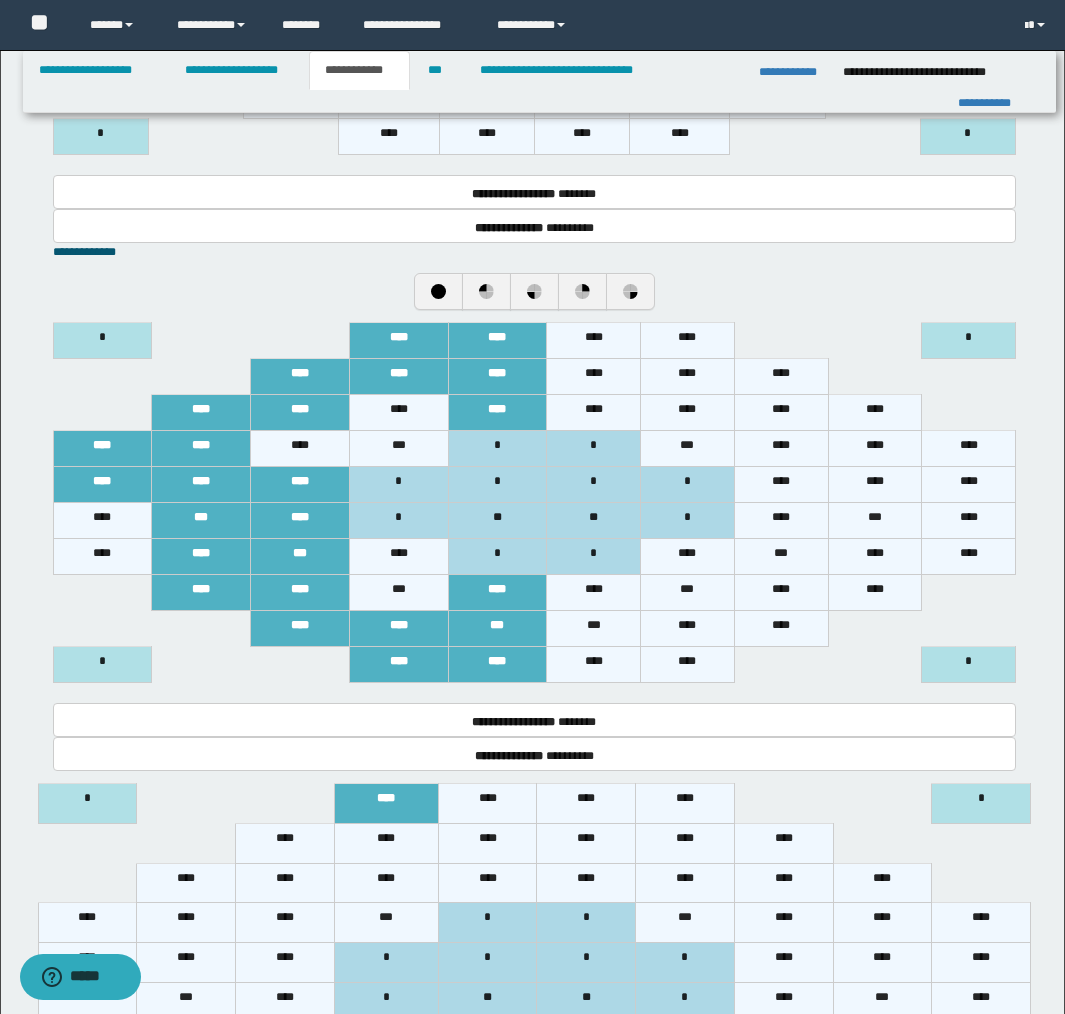 click on "****" at bounding box center (102, 557) 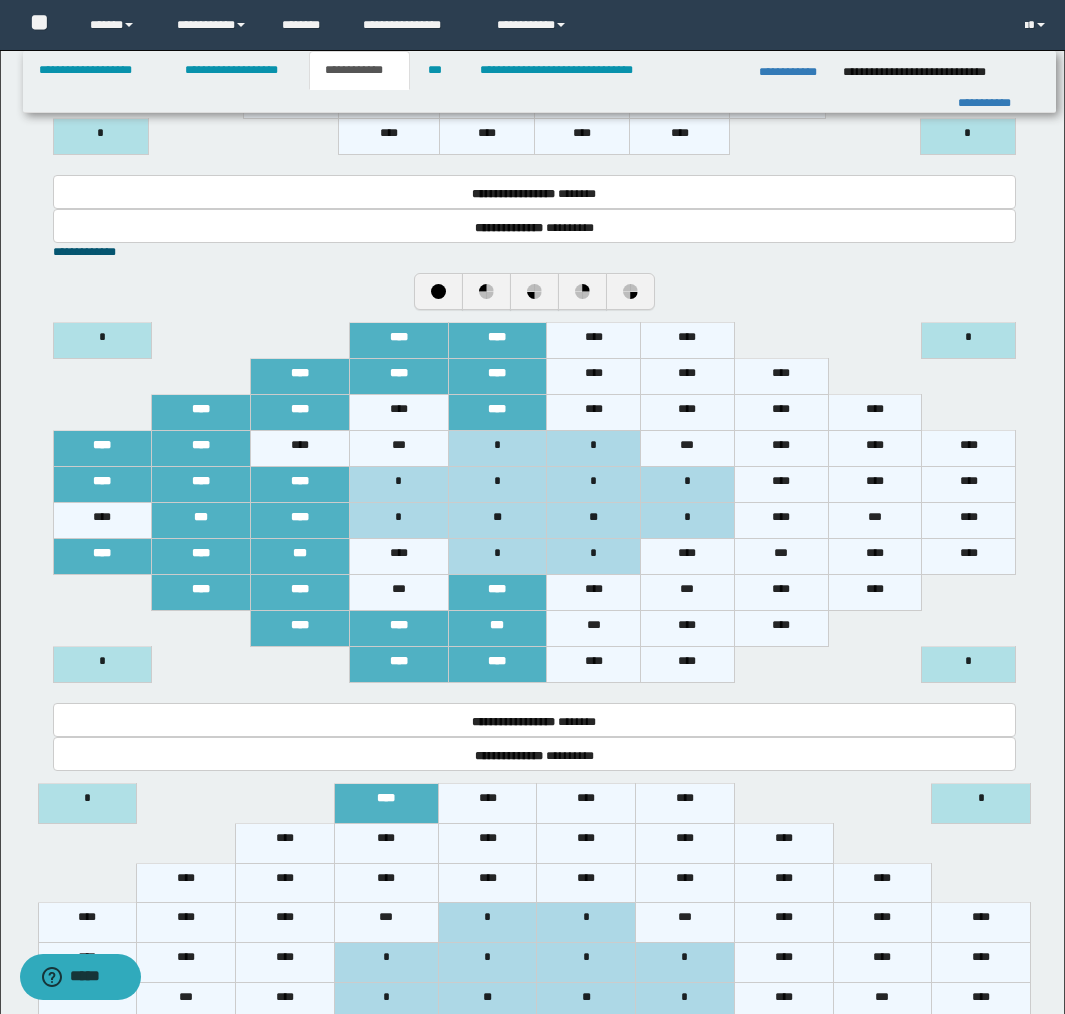 click on "****" at bounding box center (102, 521) 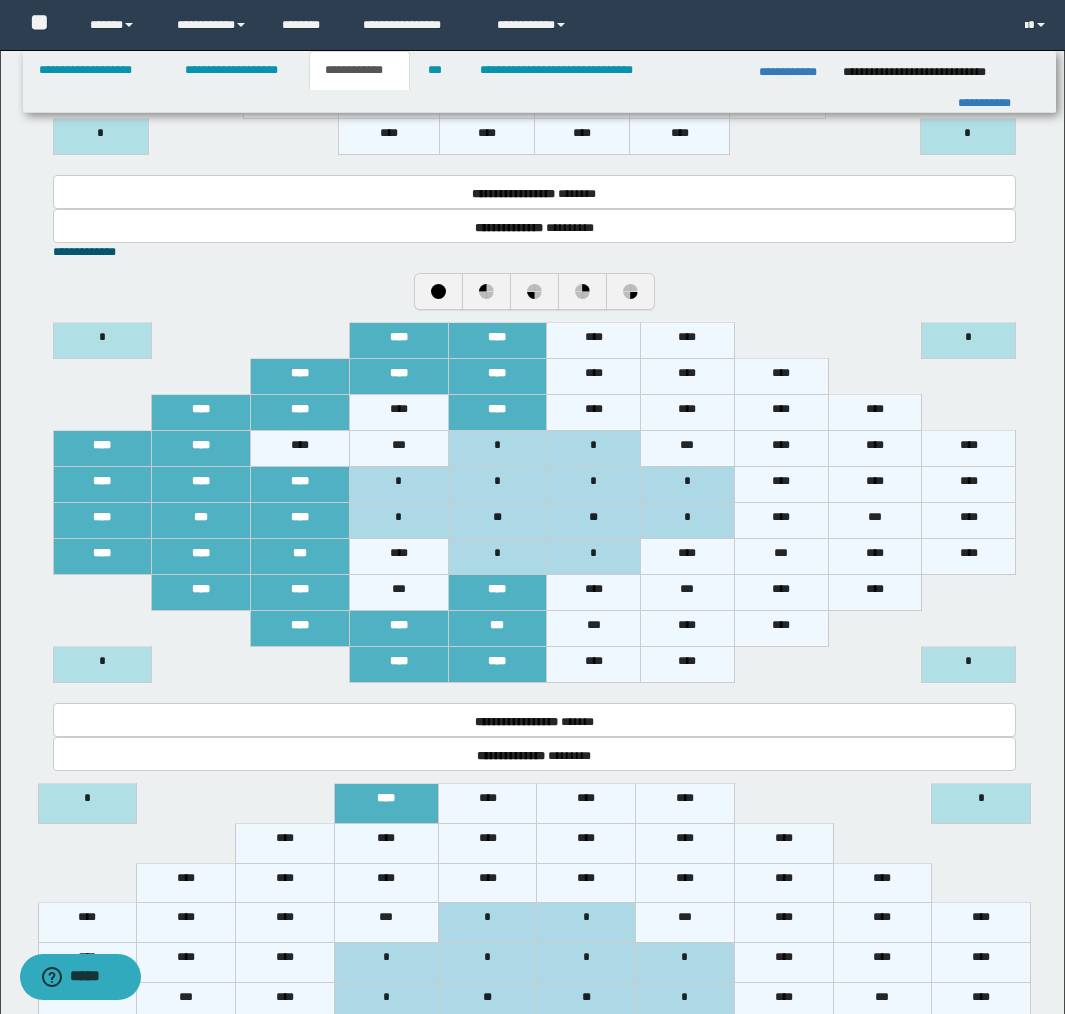 click on "*" at bounding box center (102, 665) 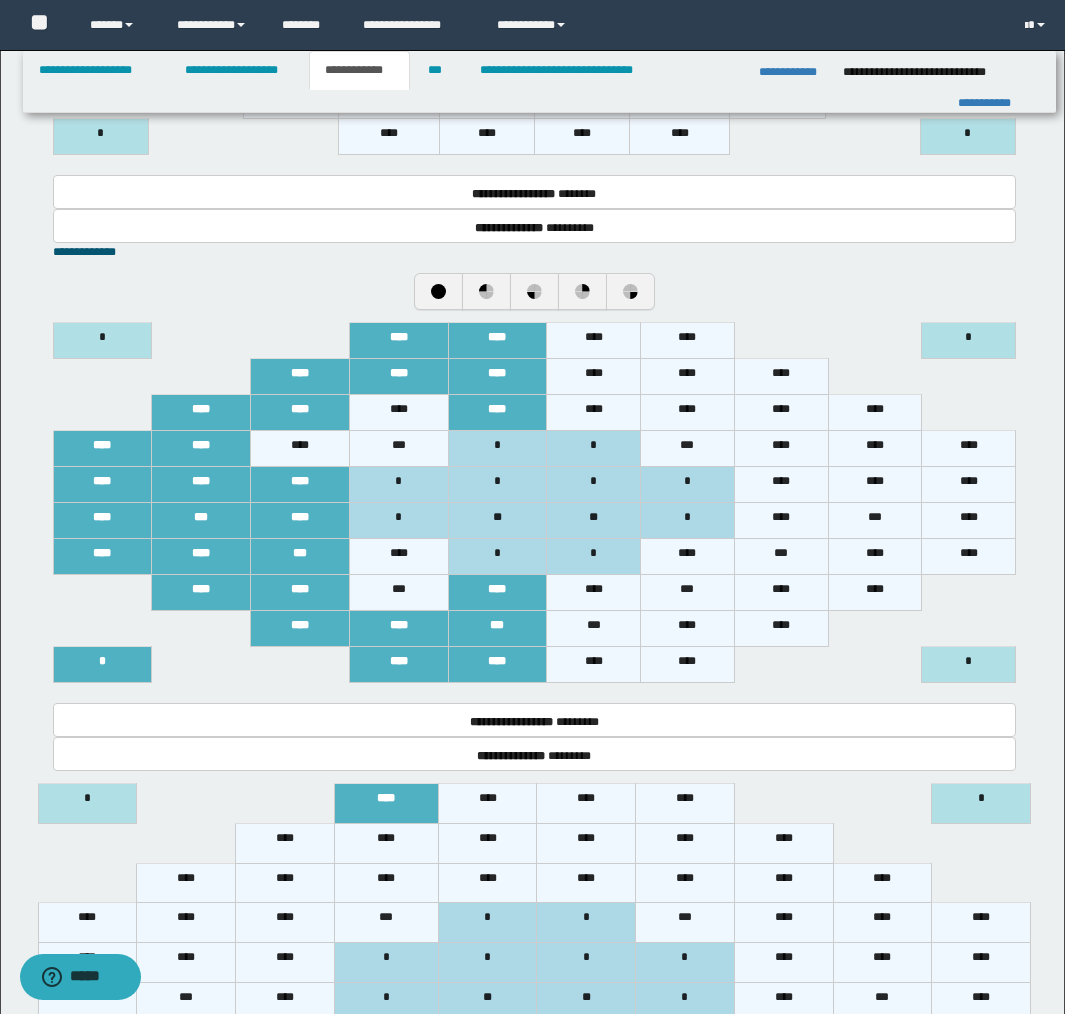 click on "*" at bounding box center (102, 341) 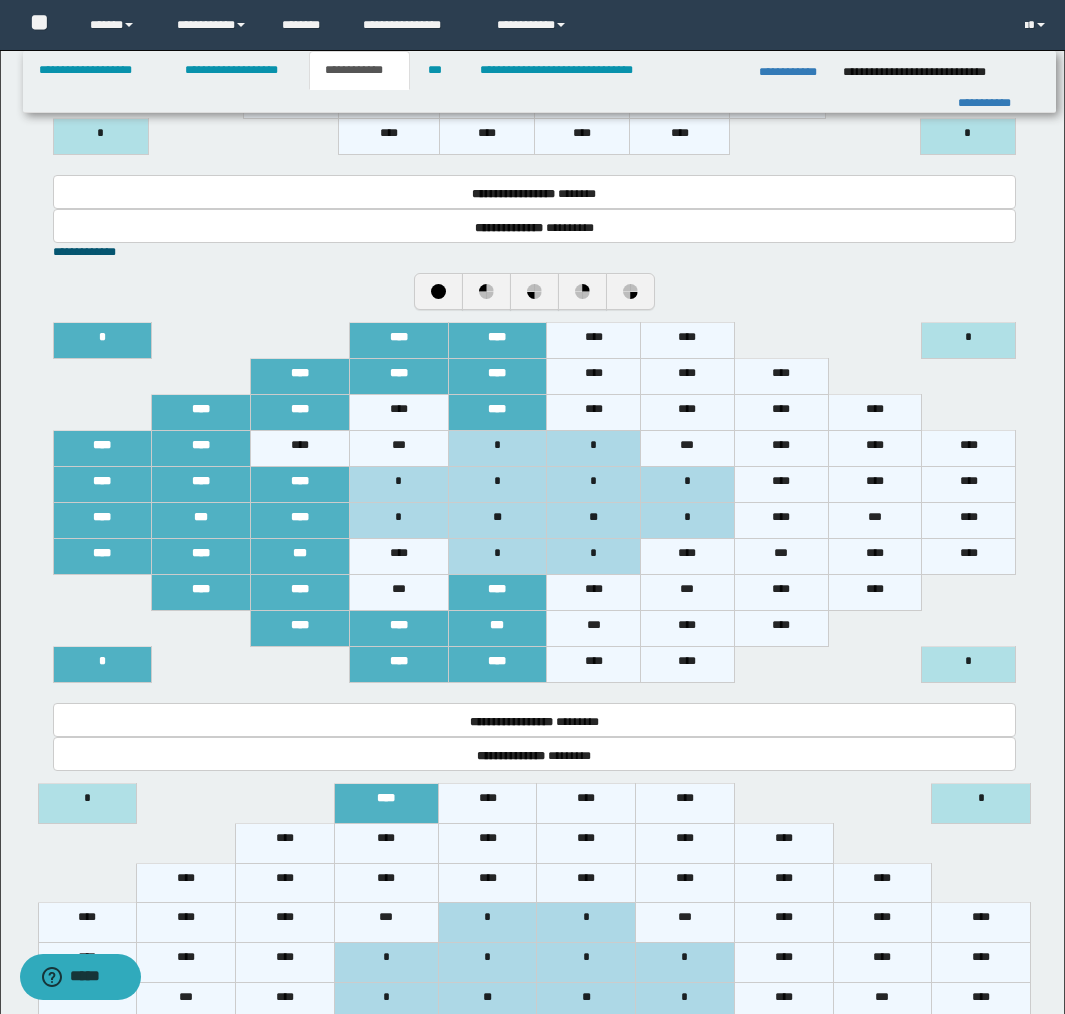 drag, startPoint x: 600, startPoint y: 345, endPoint x: 664, endPoint y: 339, distance: 64.28063 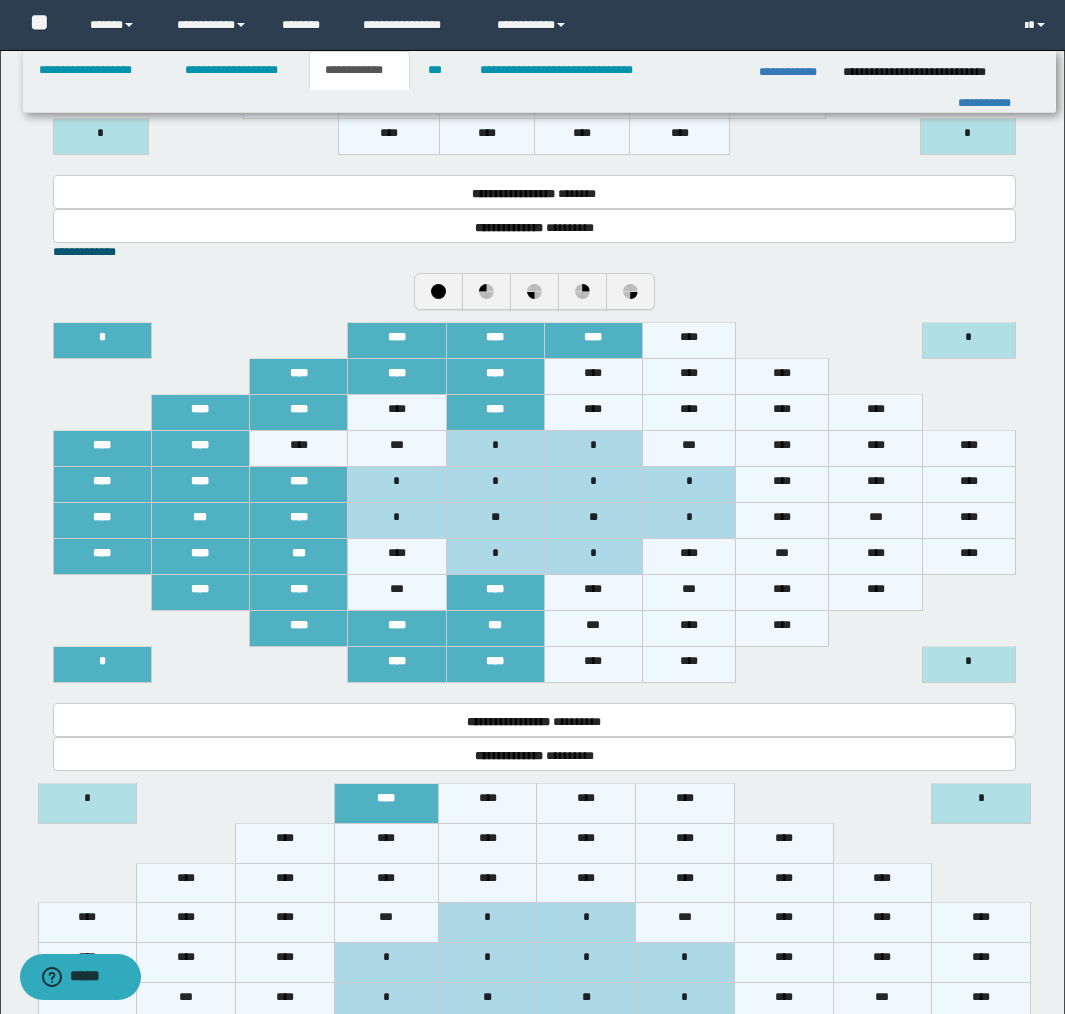 click on "****" at bounding box center [689, 341] 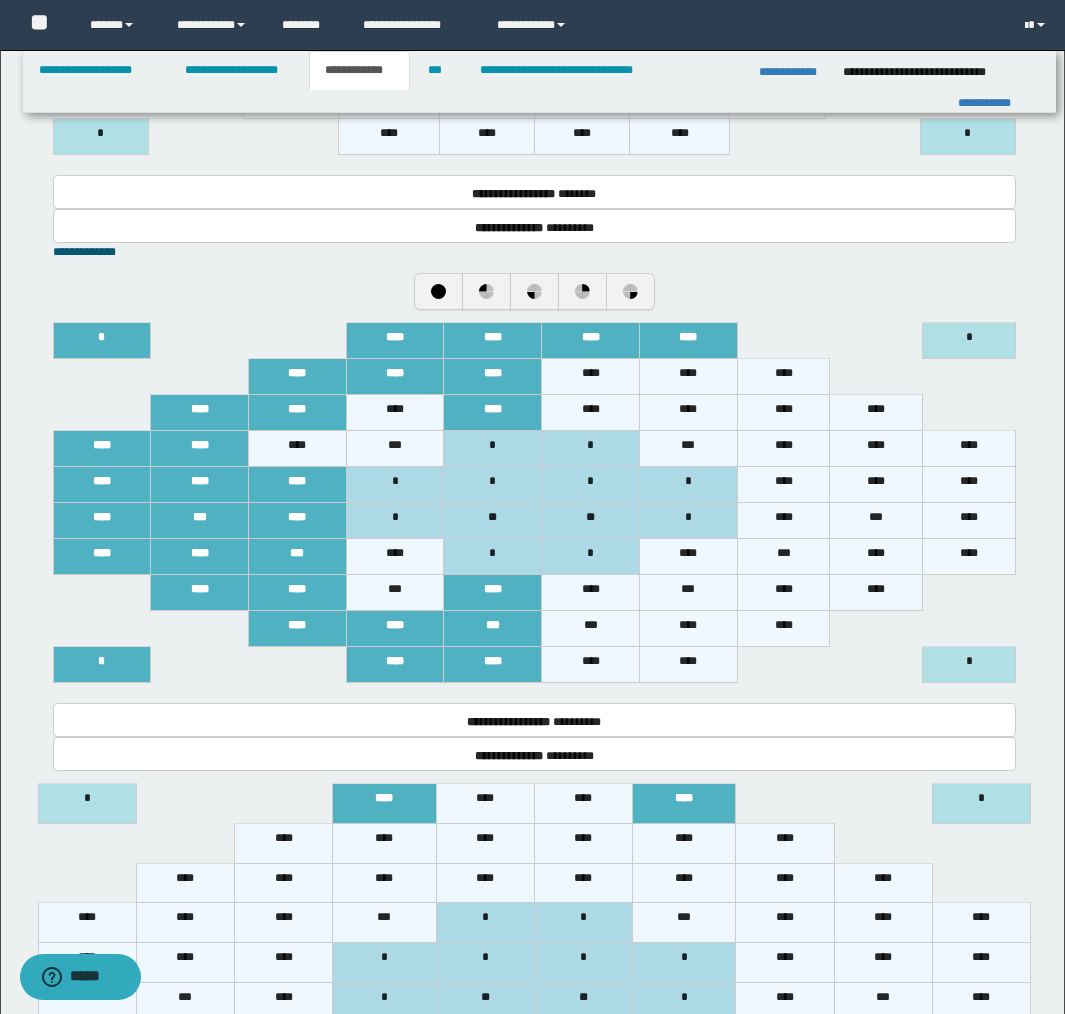 drag, startPoint x: 573, startPoint y: 398, endPoint x: 594, endPoint y: 397, distance: 21.023796 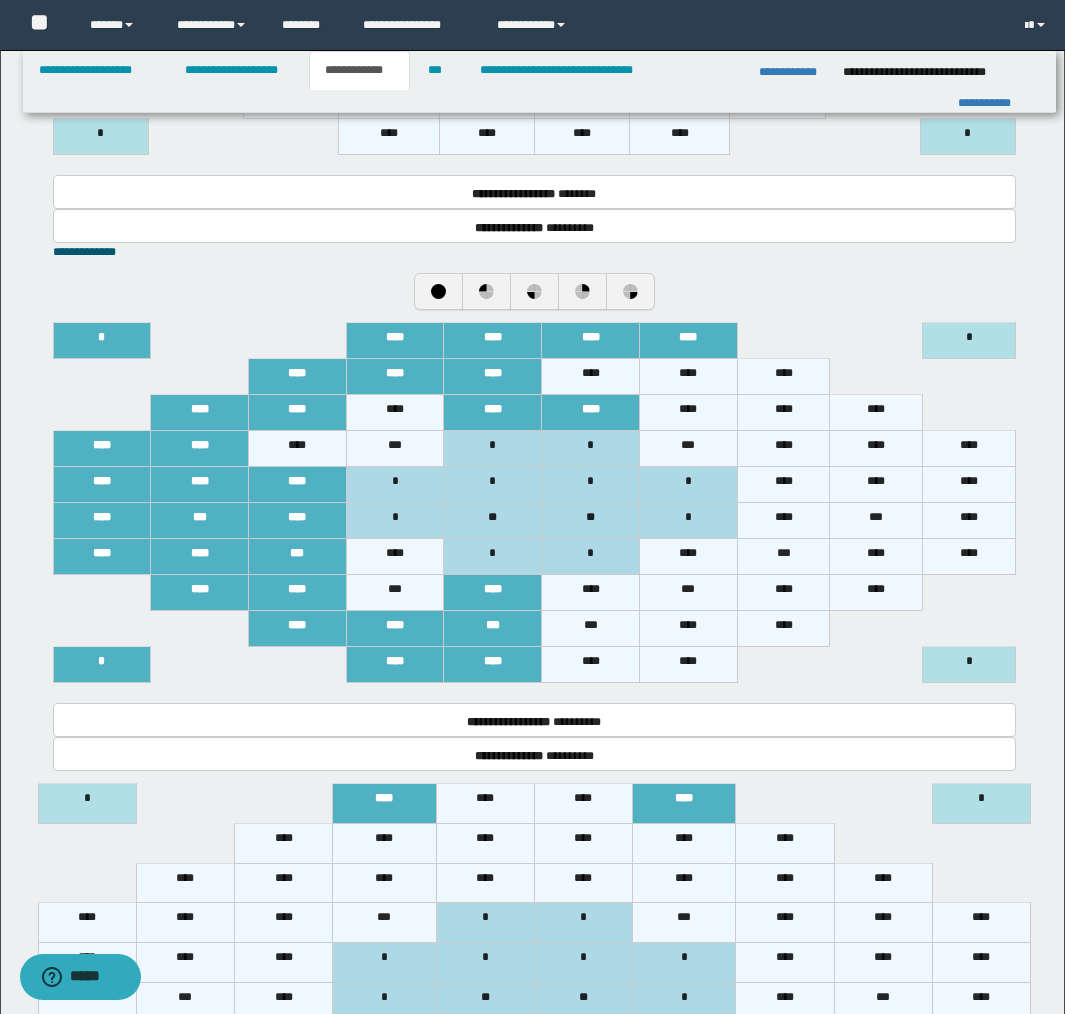 click on "****" at bounding box center [591, 377] 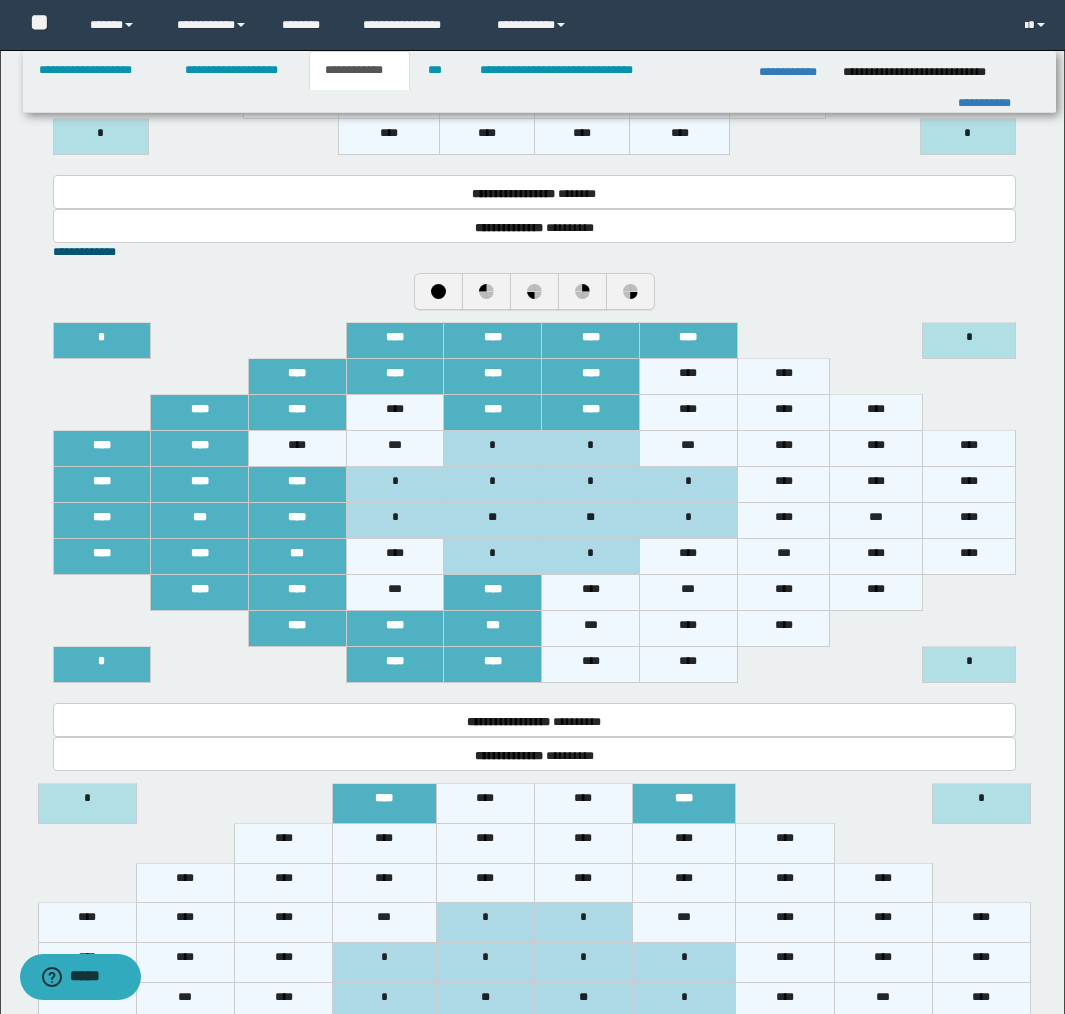 click on "****" at bounding box center [688, 377] 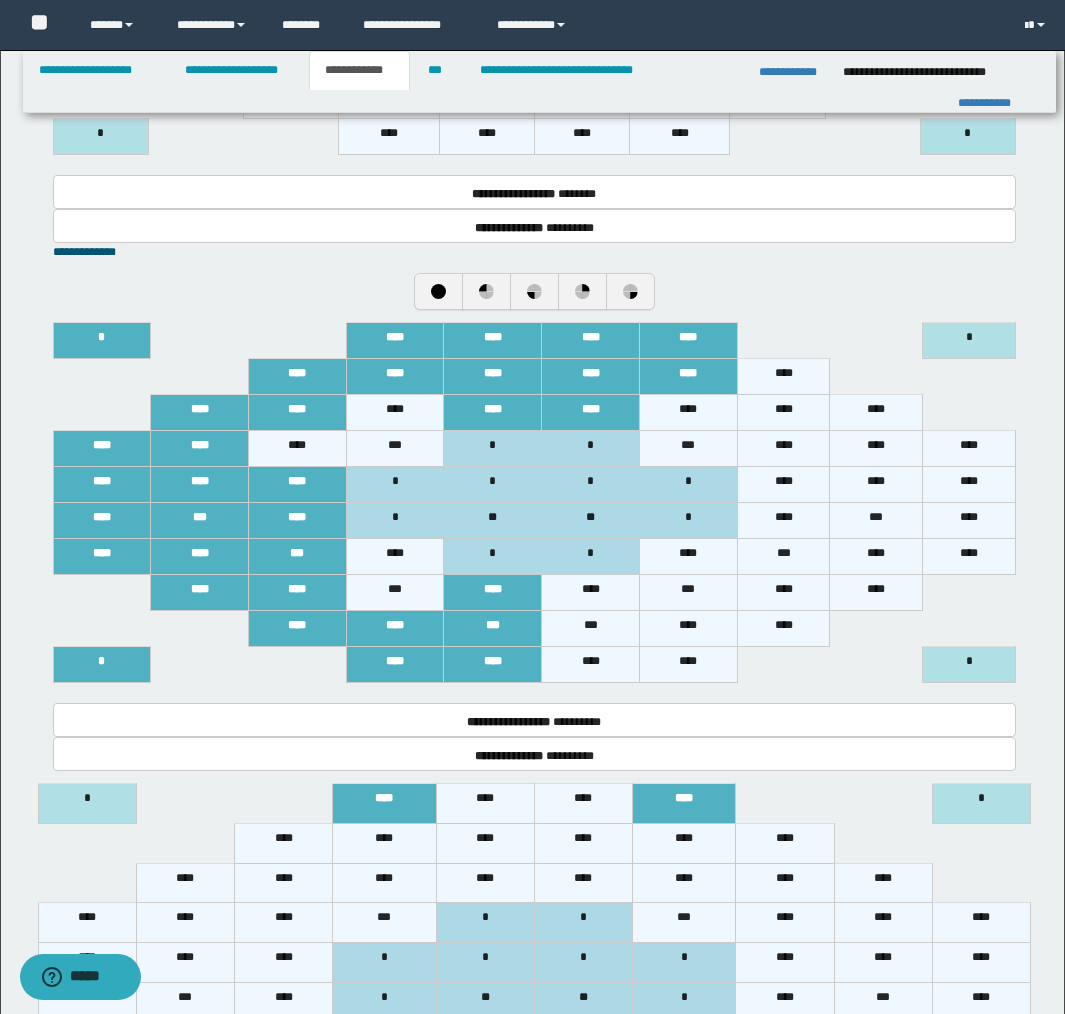 click on "****" at bounding box center (783, 377) 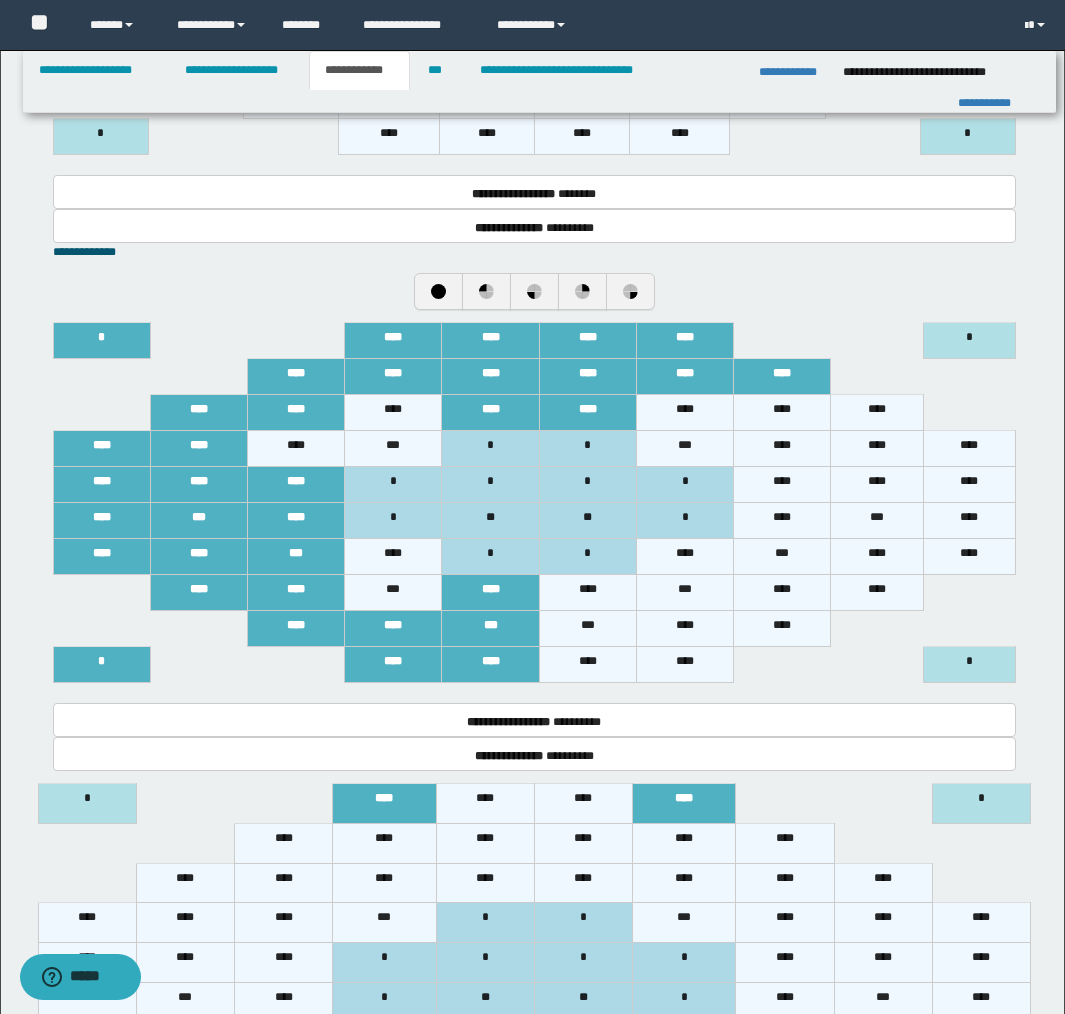 drag, startPoint x: 791, startPoint y: 407, endPoint x: 858, endPoint y: 414, distance: 67.36468 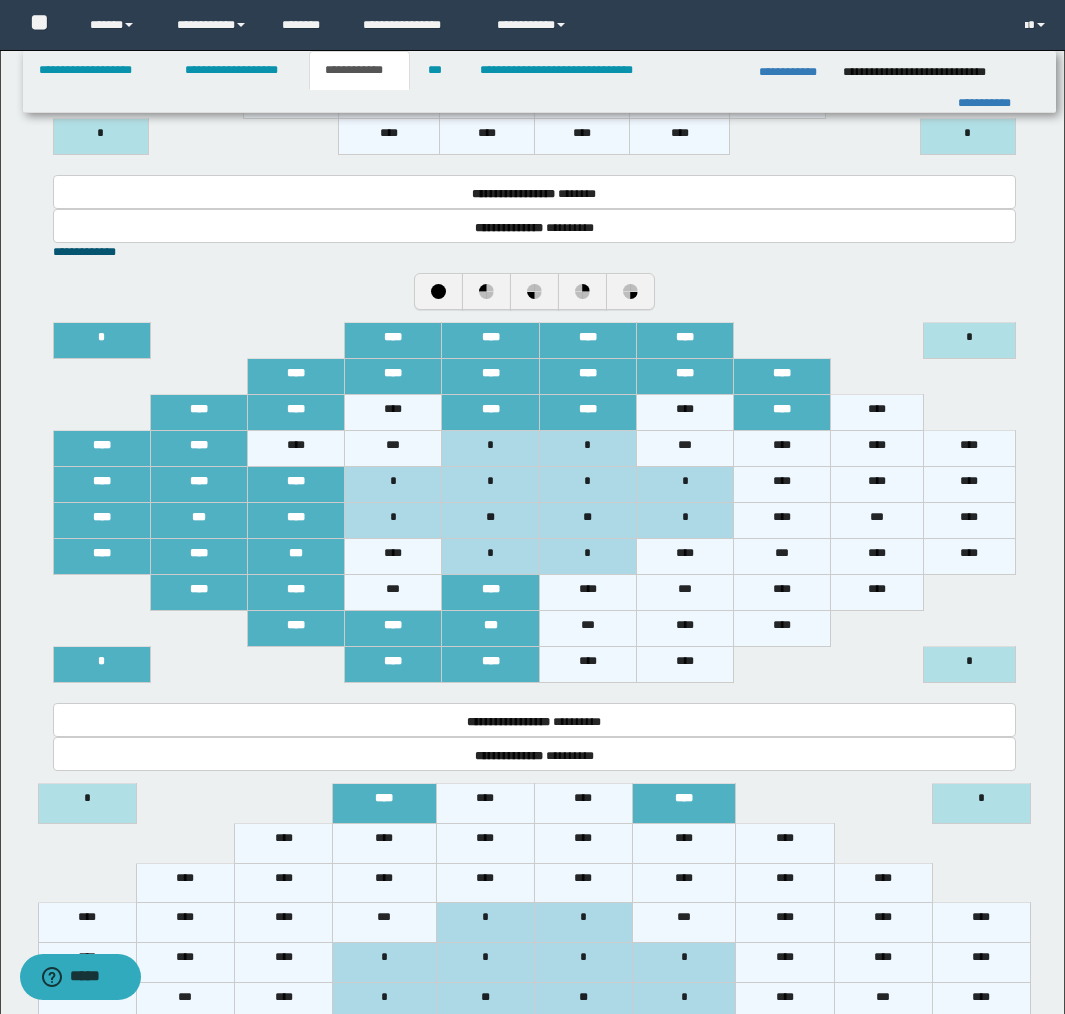 drag, startPoint x: 896, startPoint y: 412, endPoint x: 831, endPoint y: 431, distance: 67.72001 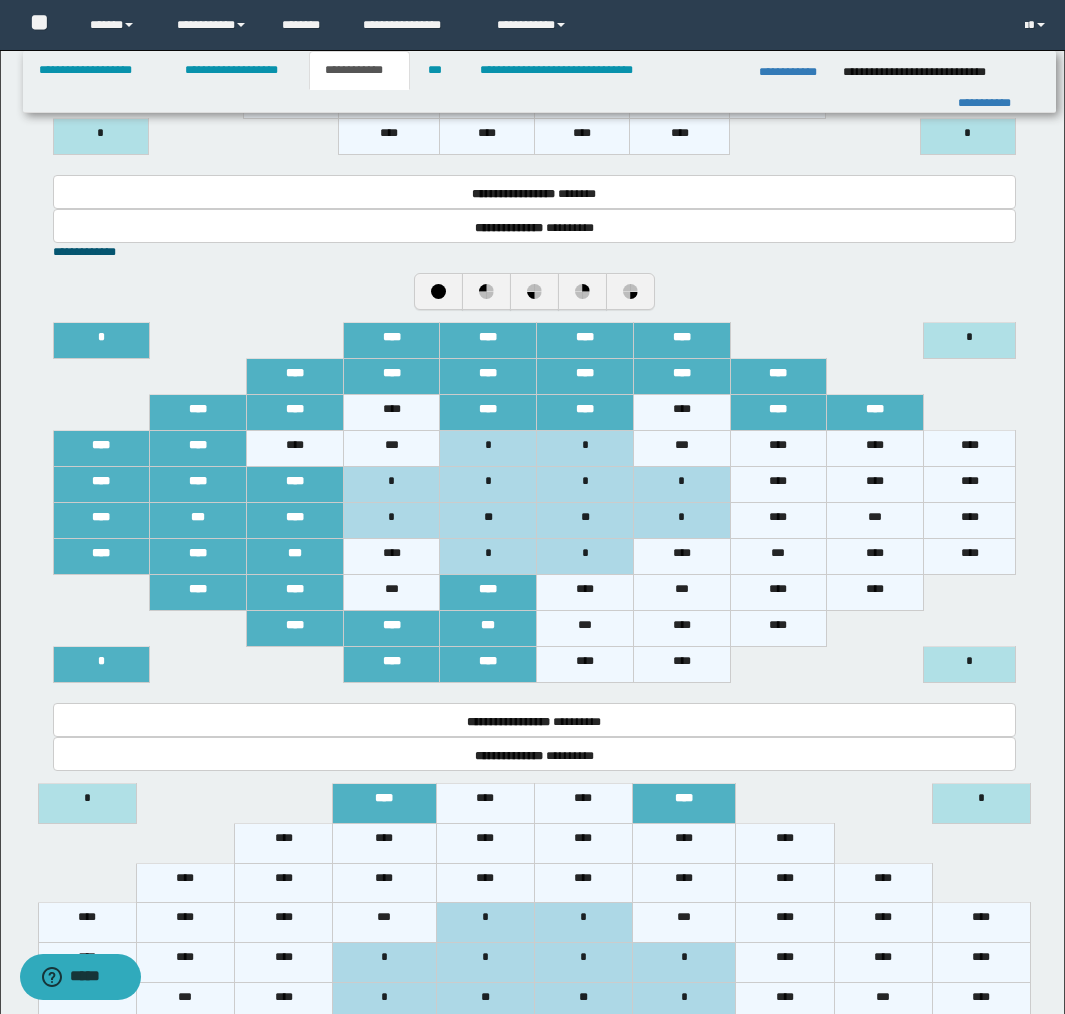 click on "****" at bounding box center (778, 449) 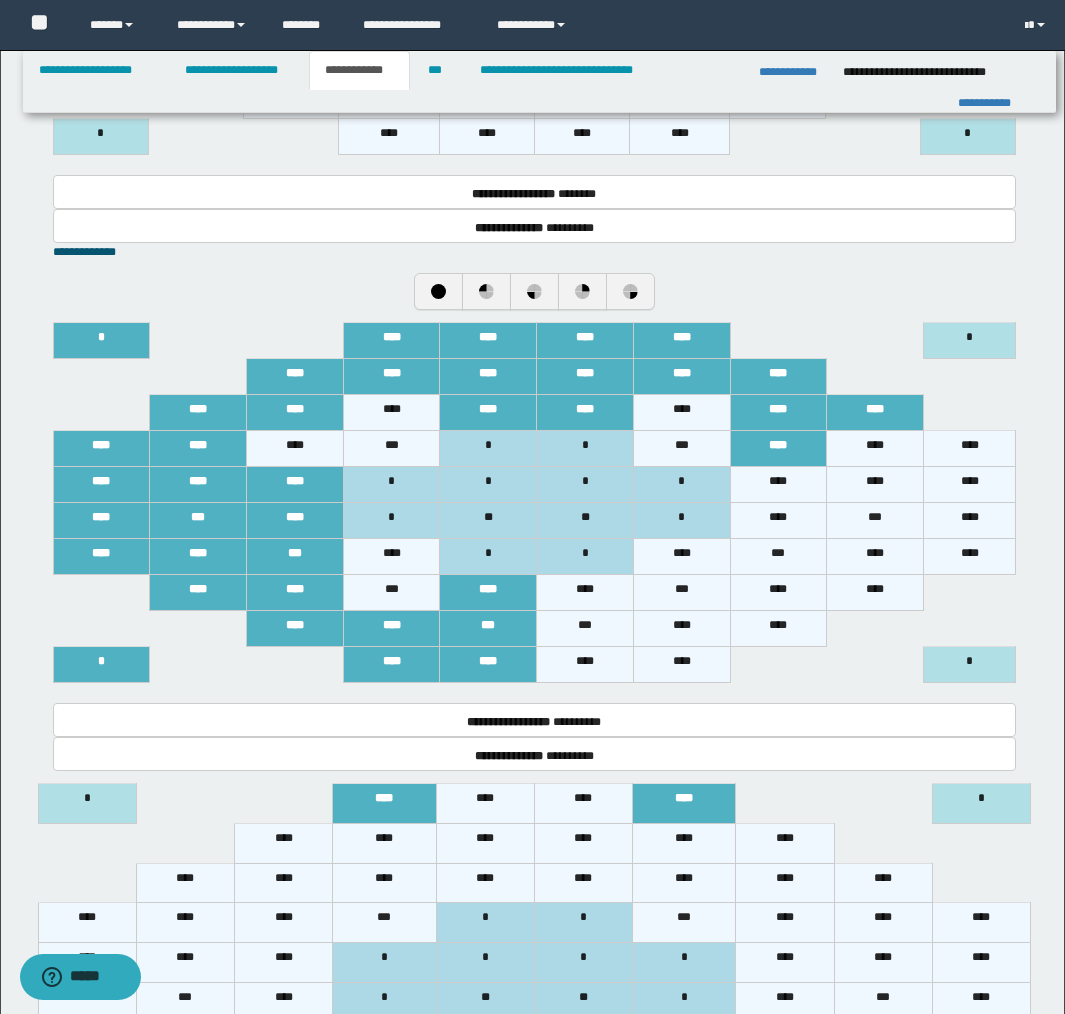 drag, startPoint x: 865, startPoint y: 450, endPoint x: 942, endPoint y: 449, distance: 77.00649 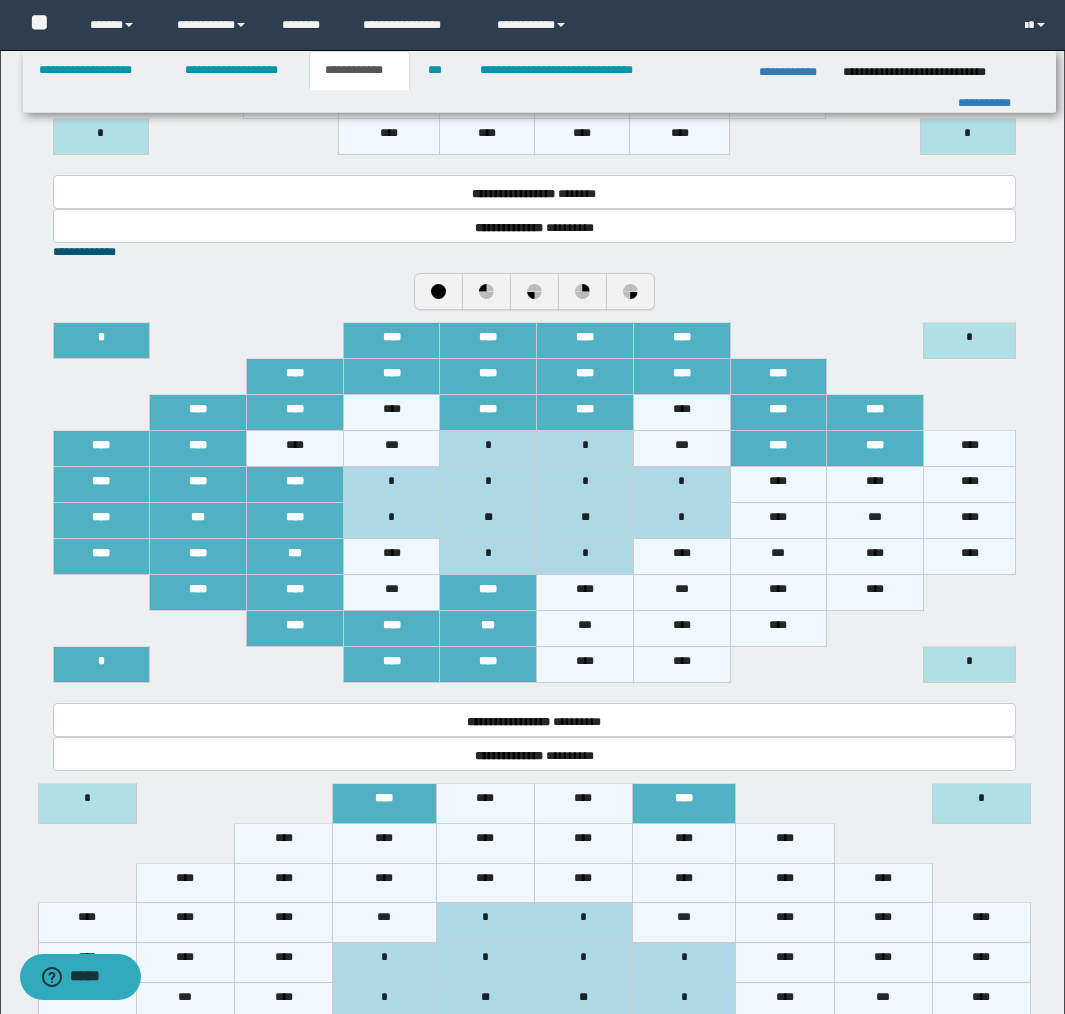 click on "****" at bounding box center (970, 449) 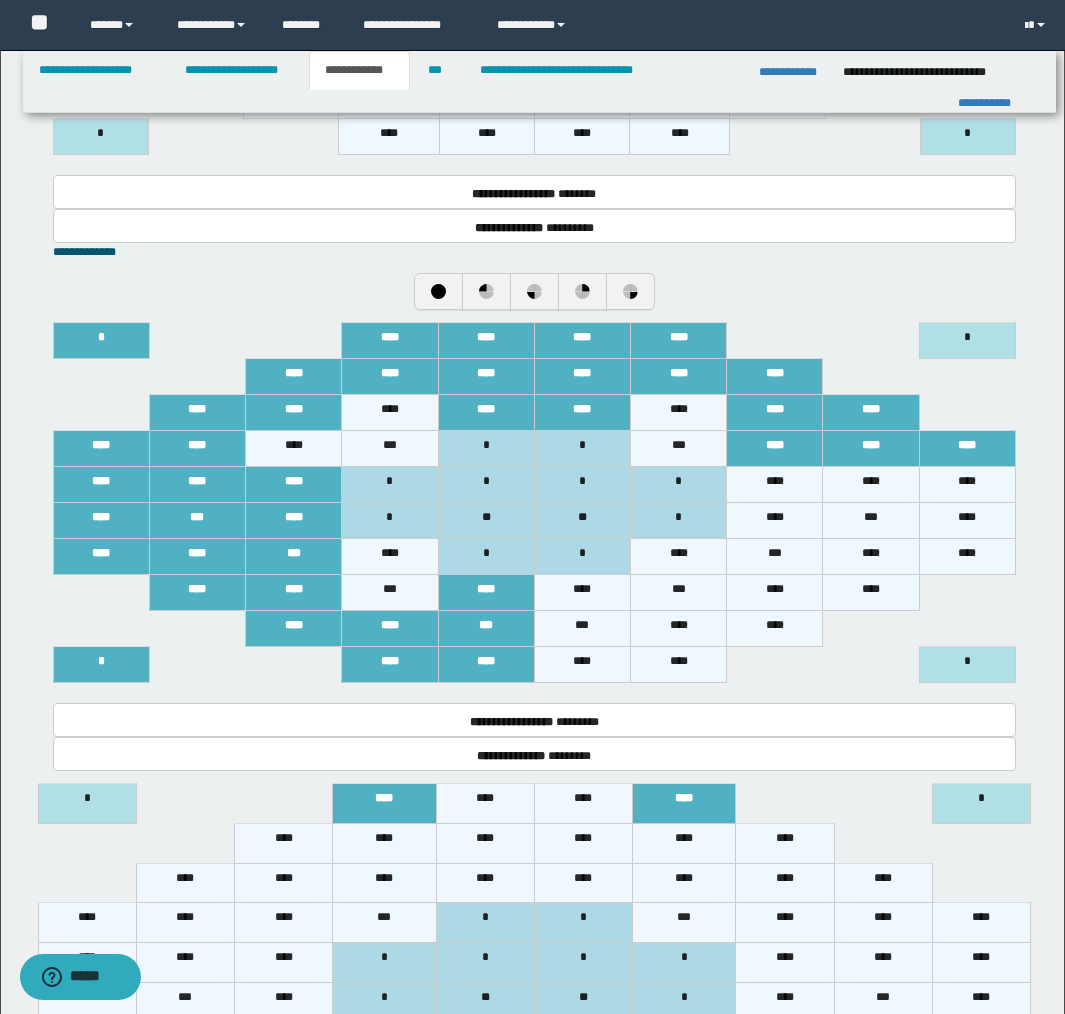 click on "****" at bounding box center [871, 485] 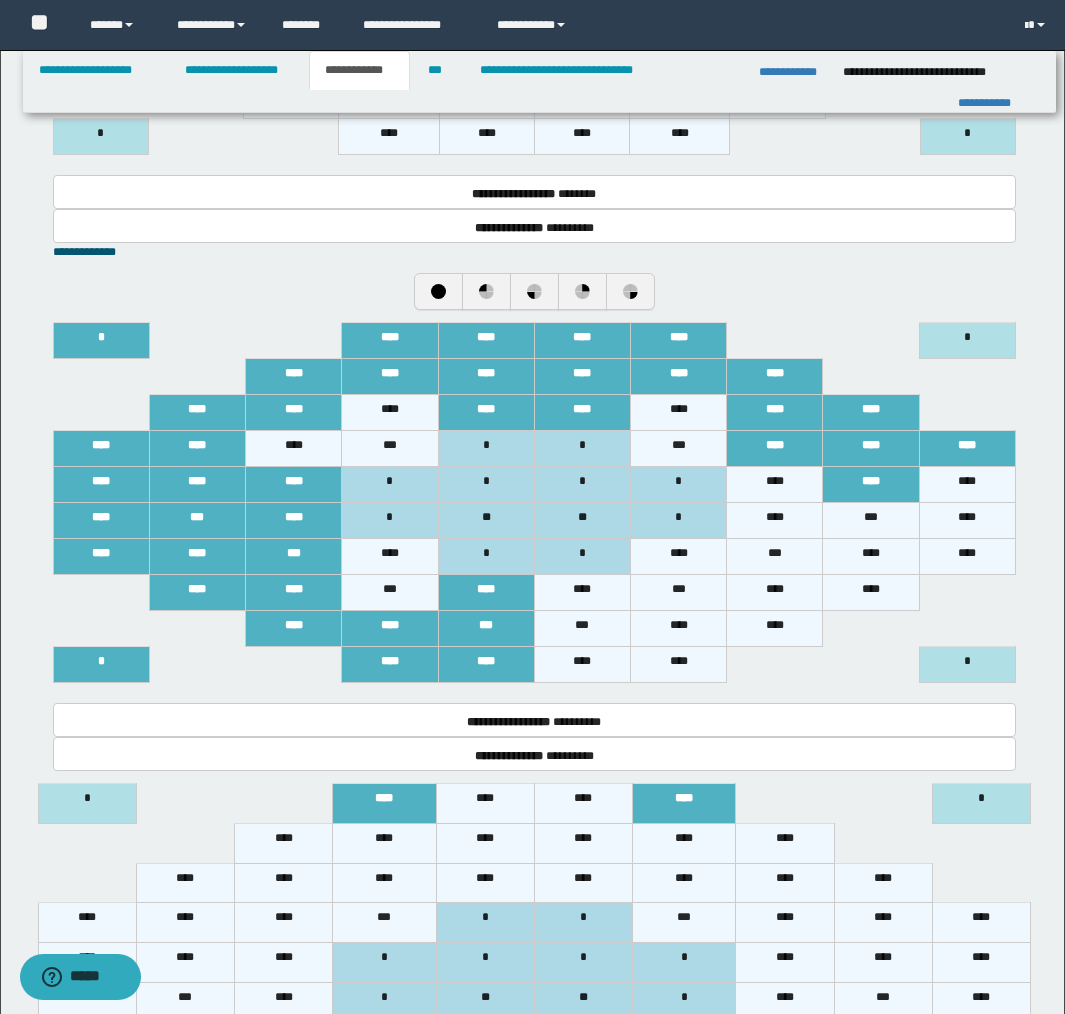 click on "****" at bounding box center [967, 485] 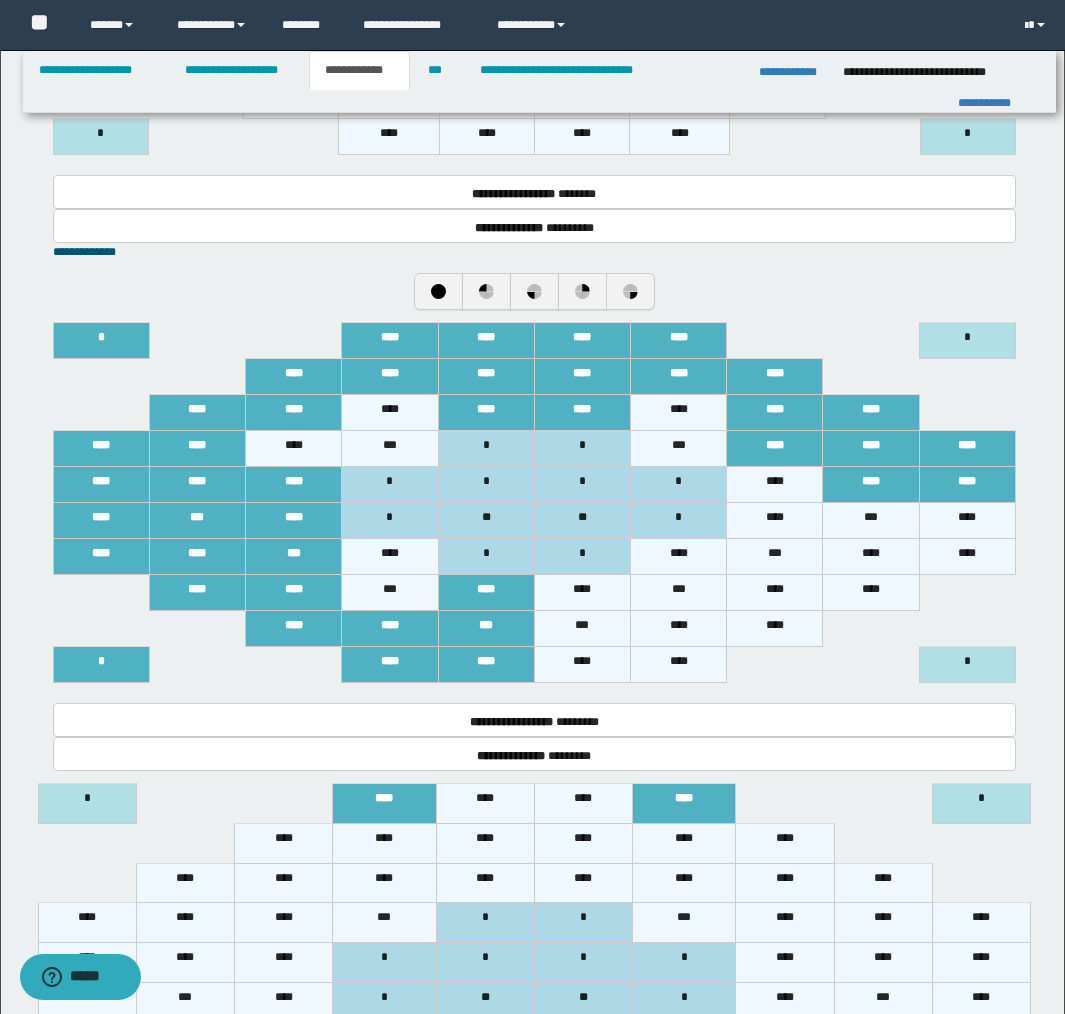 click on "****" at bounding box center [967, 521] 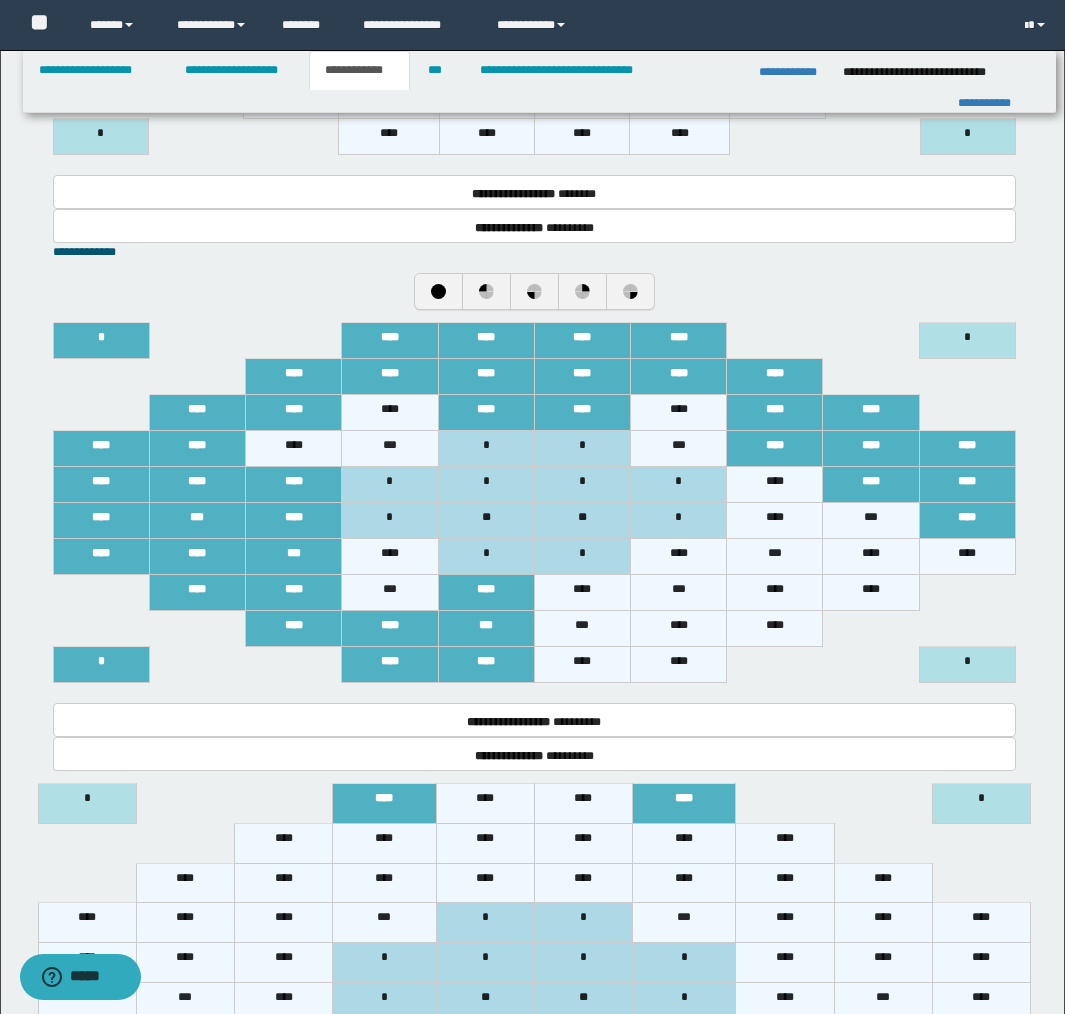 click on "****" at bounding box center [967, 557] 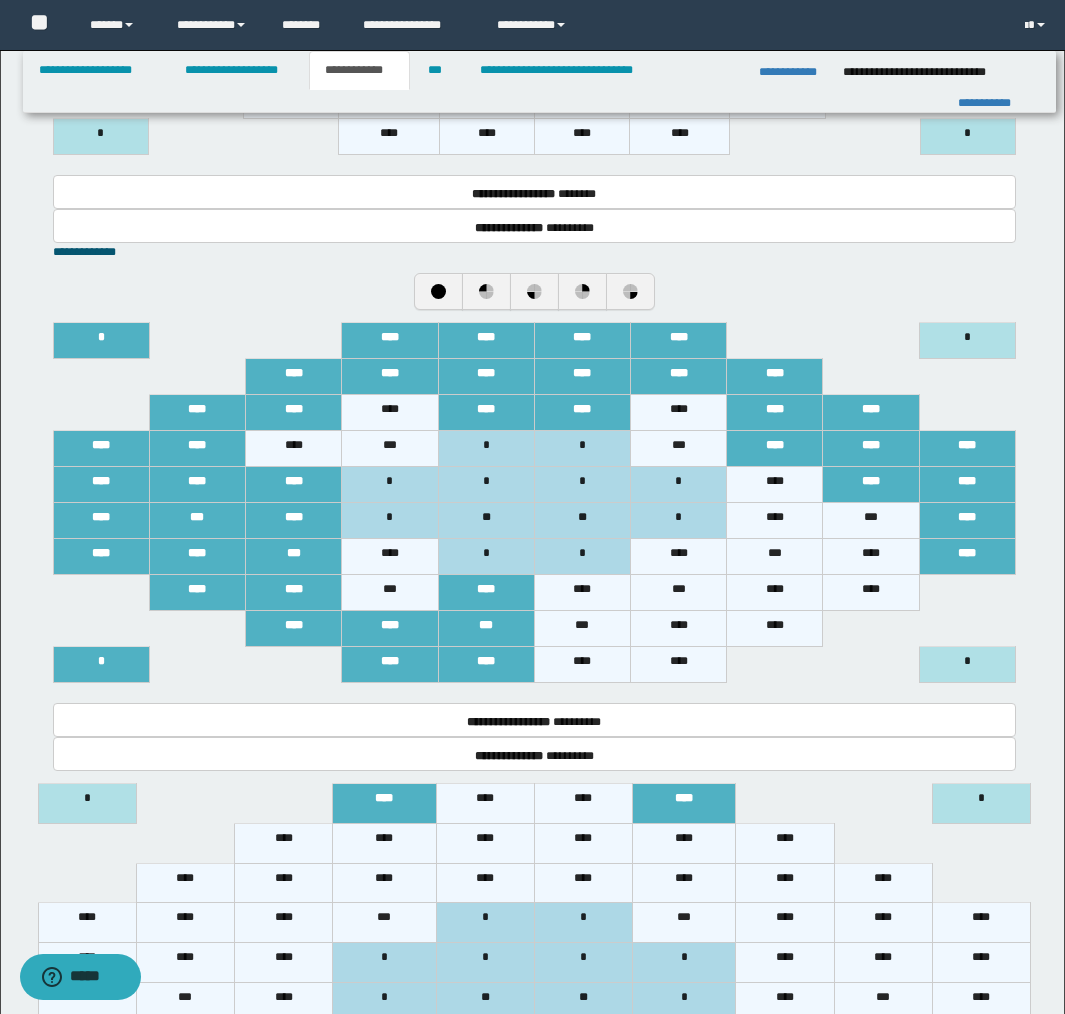 drag, startPoint x: 889, startPoint y: 516, endPoint x: 884, endPoint y: 549, distance: 33.37664 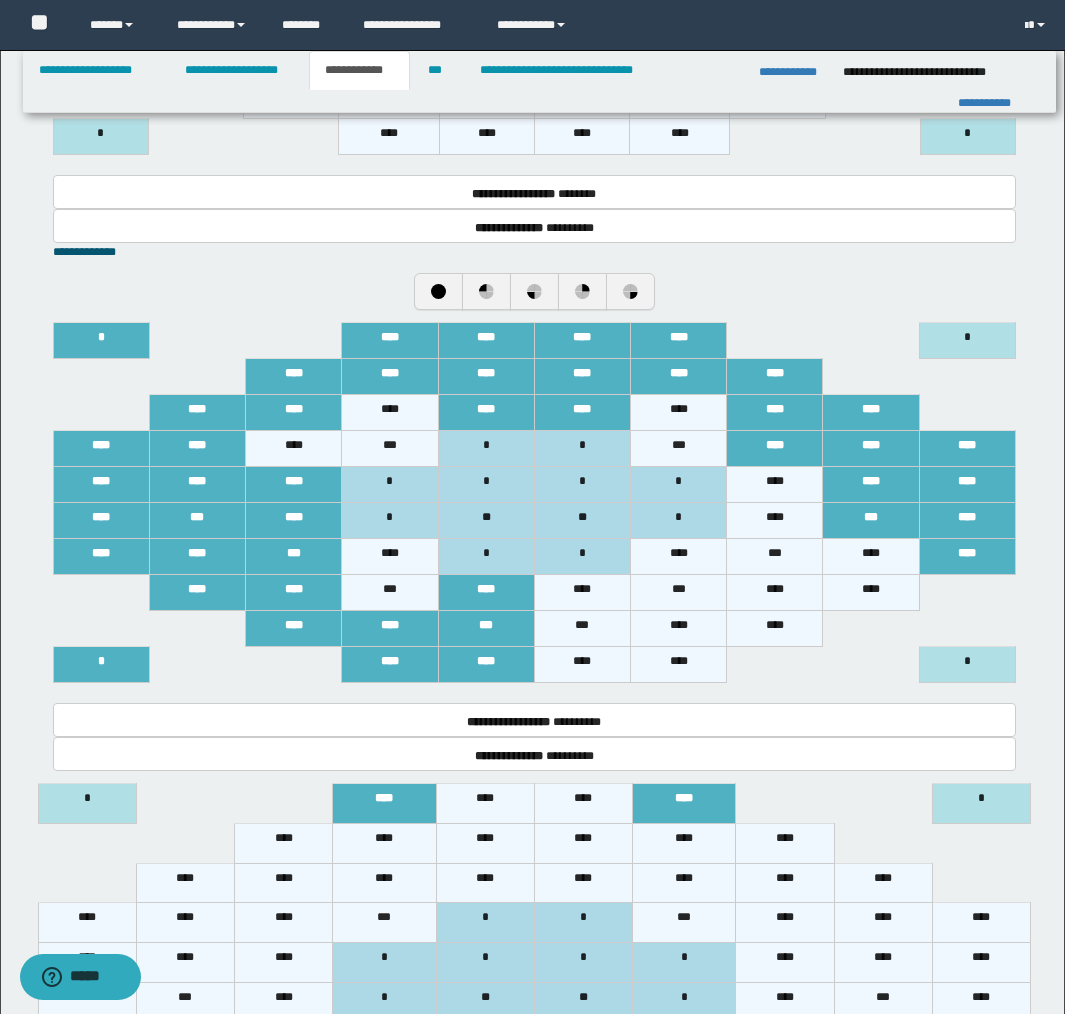 click on "****" at bounding box center [871, 557] 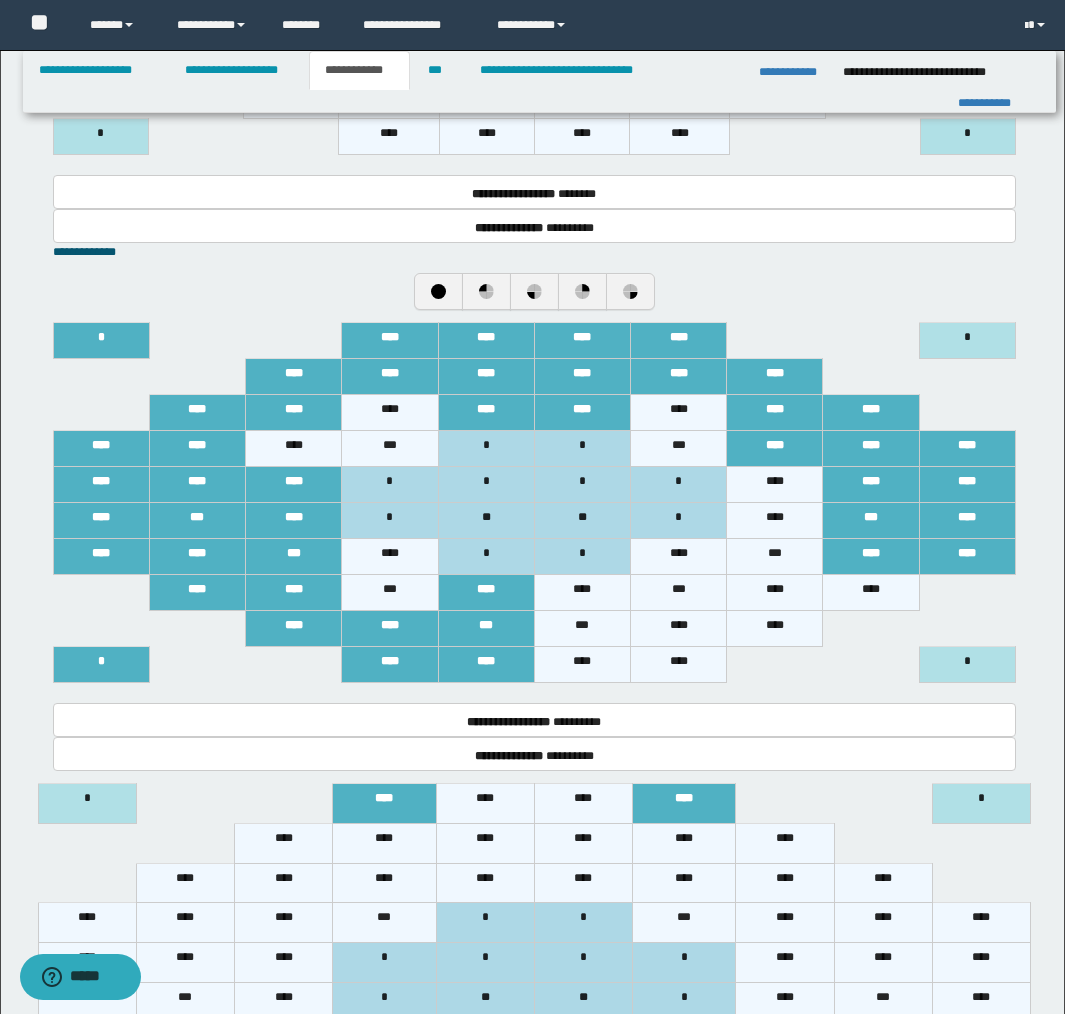 click on "****" at bounding box center (871, 593) 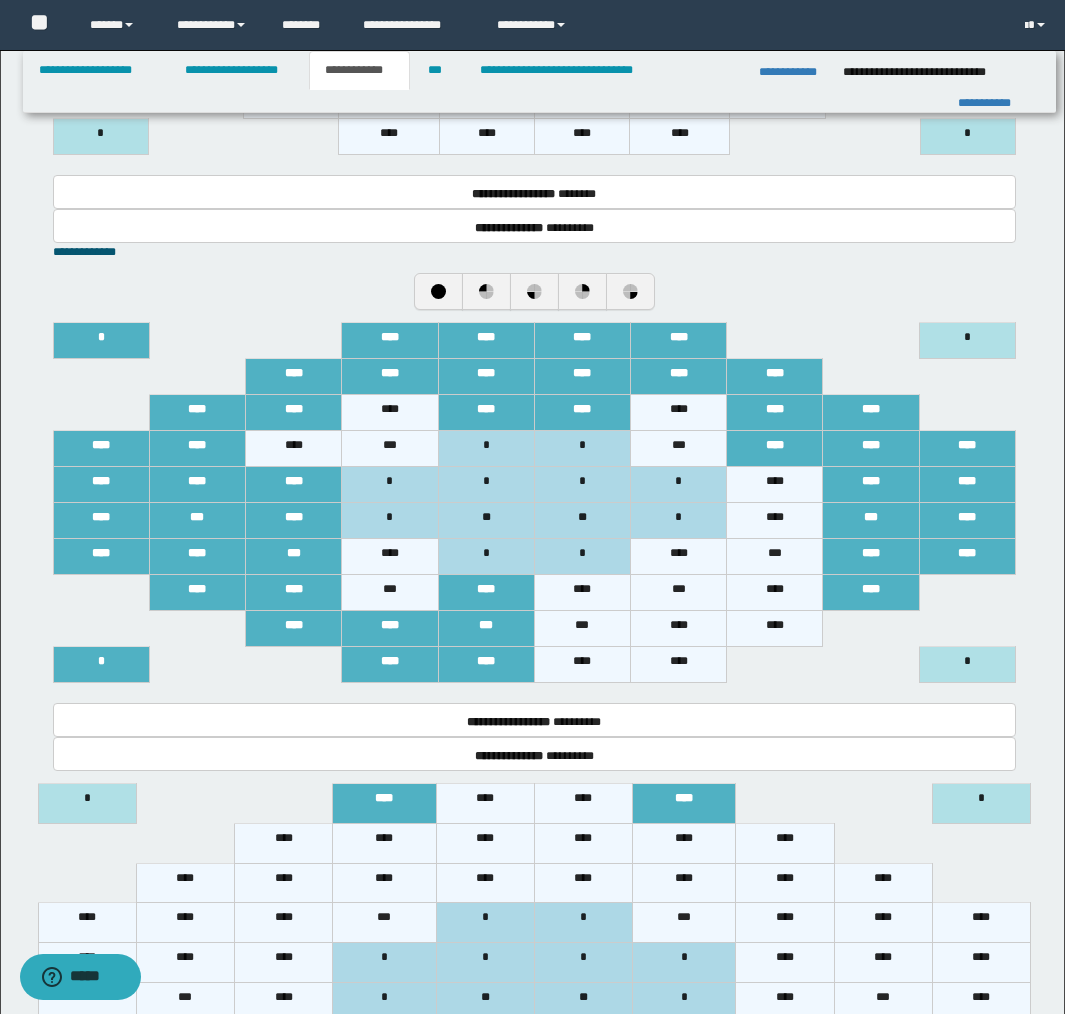 drag, startPoint x: 970, startPoint y: 338, endPoint x: 950, endPoint y: 372, distance: 39.446167 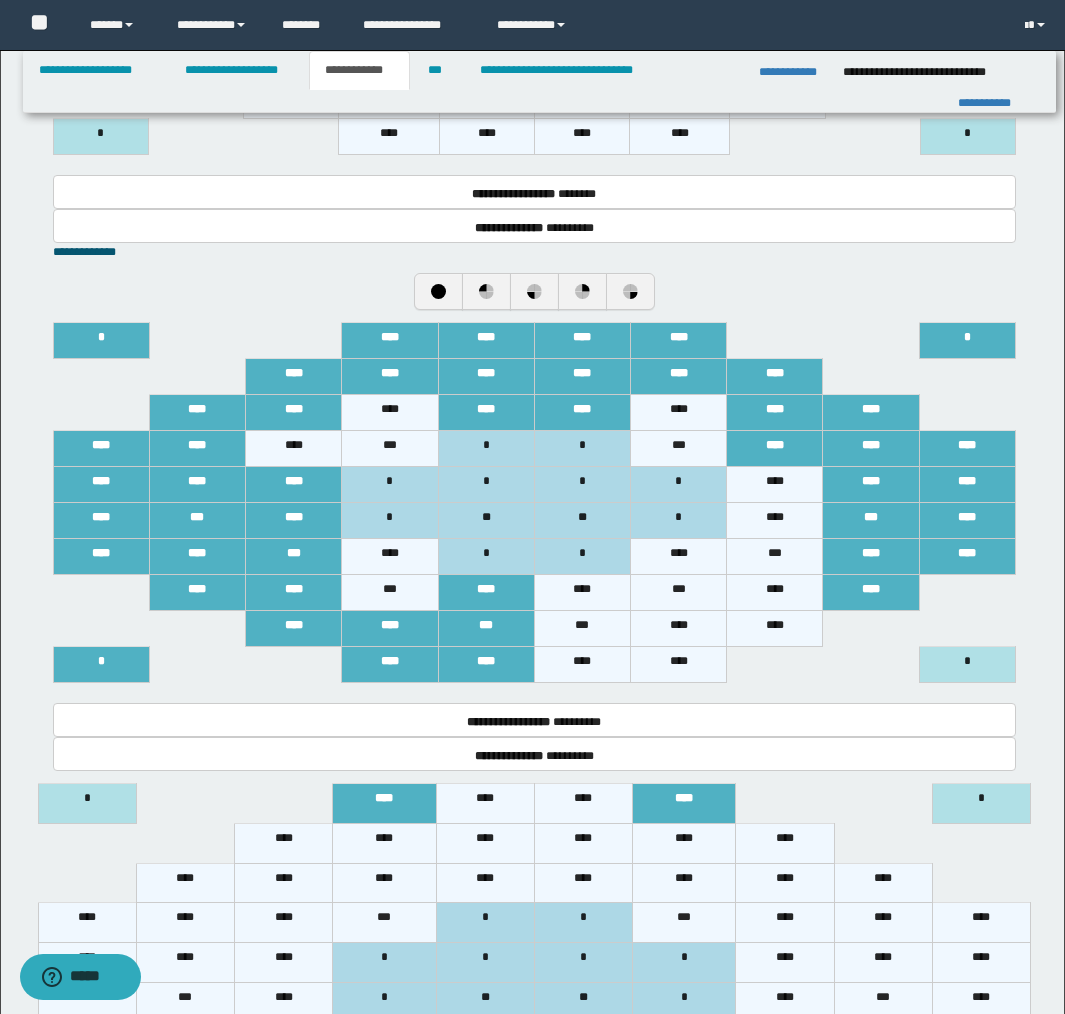 click on "****" at bounding box center [775, 593] 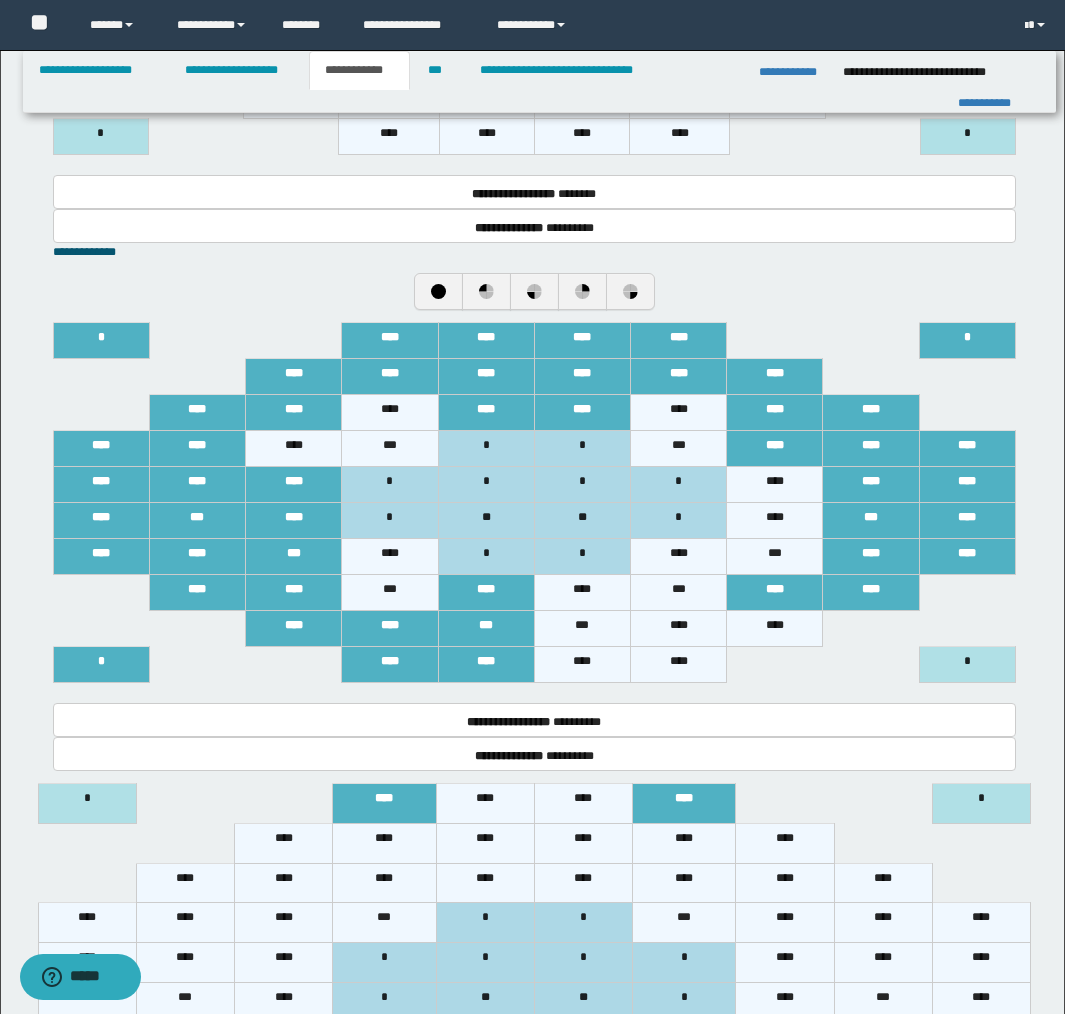 click on "****" at bounding box center [775, 629] 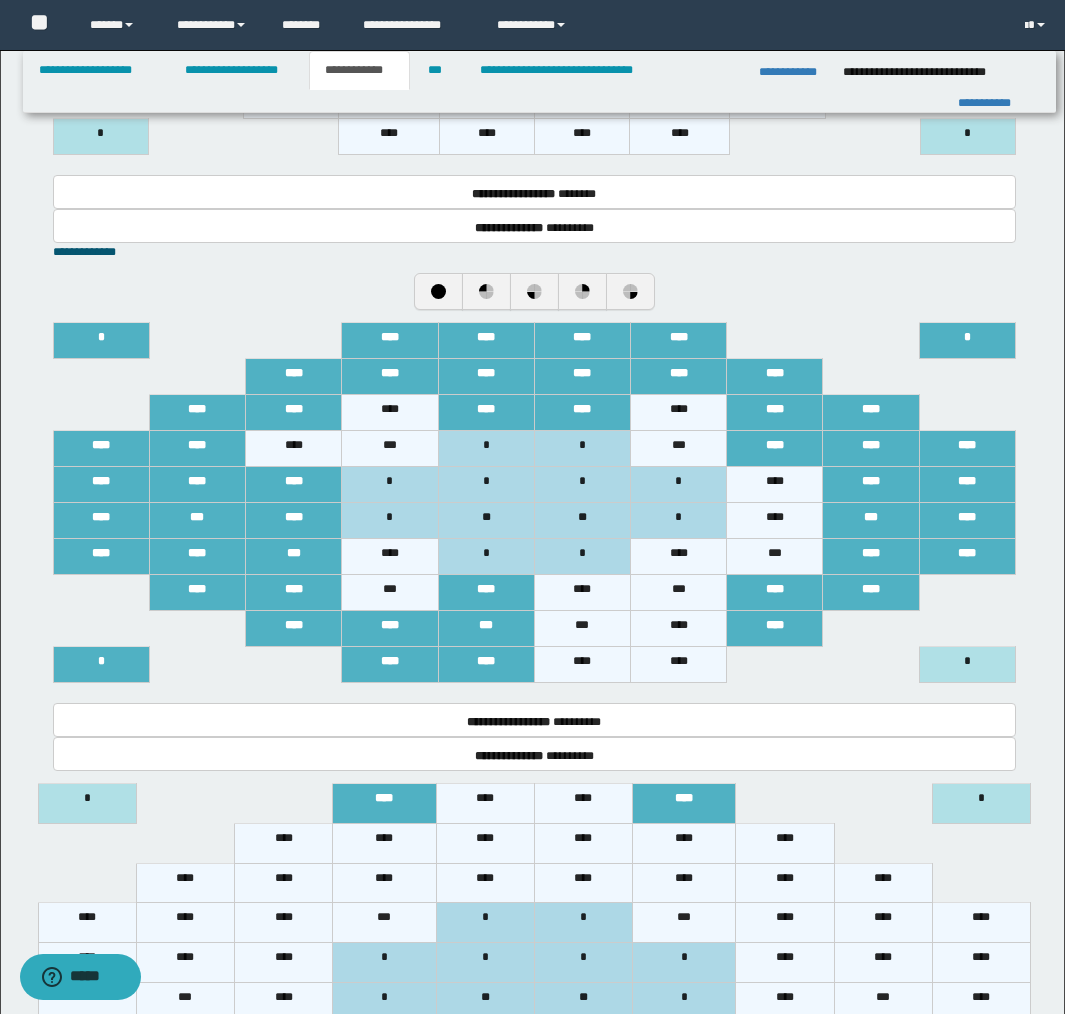 click on "****" at bounding box center [679, 629] 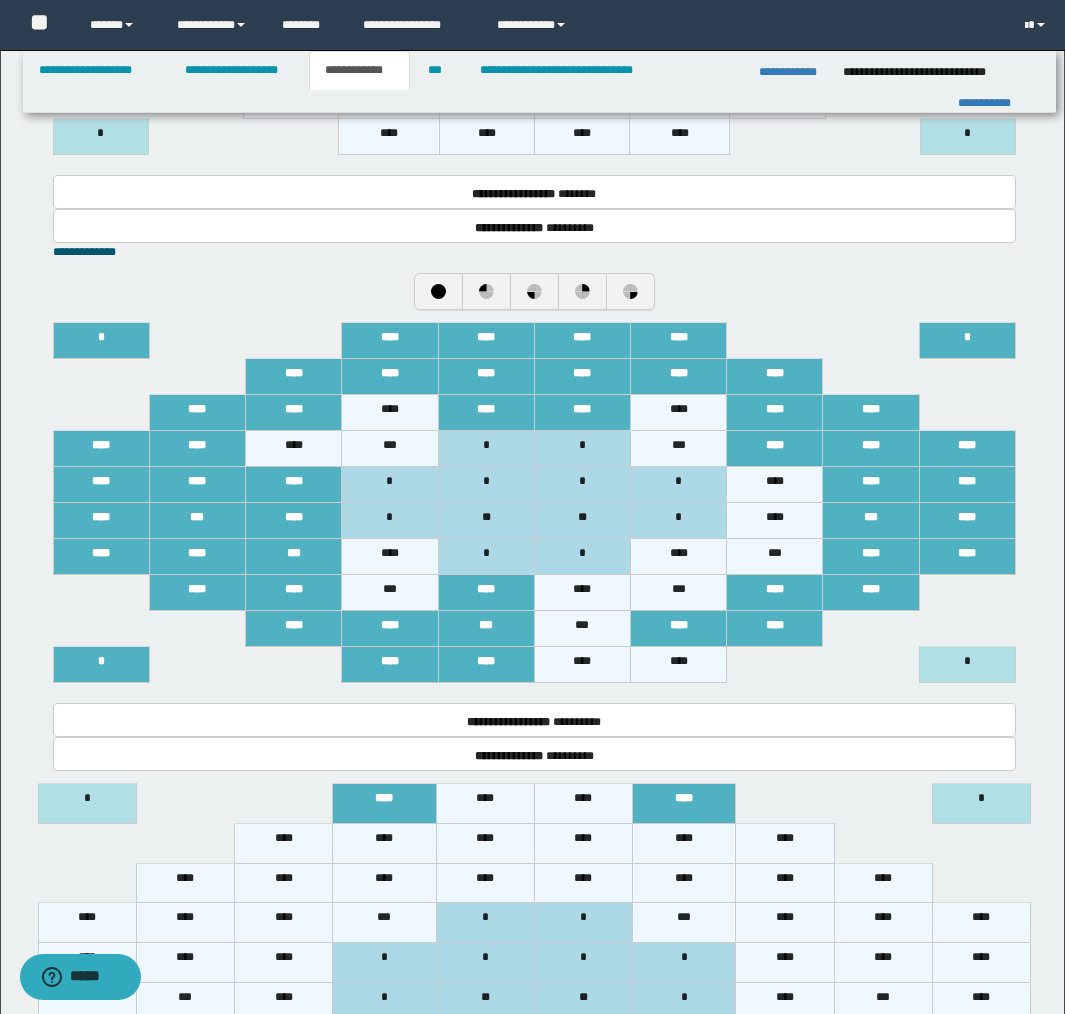 click on "****" at bounding box center [679, 665] 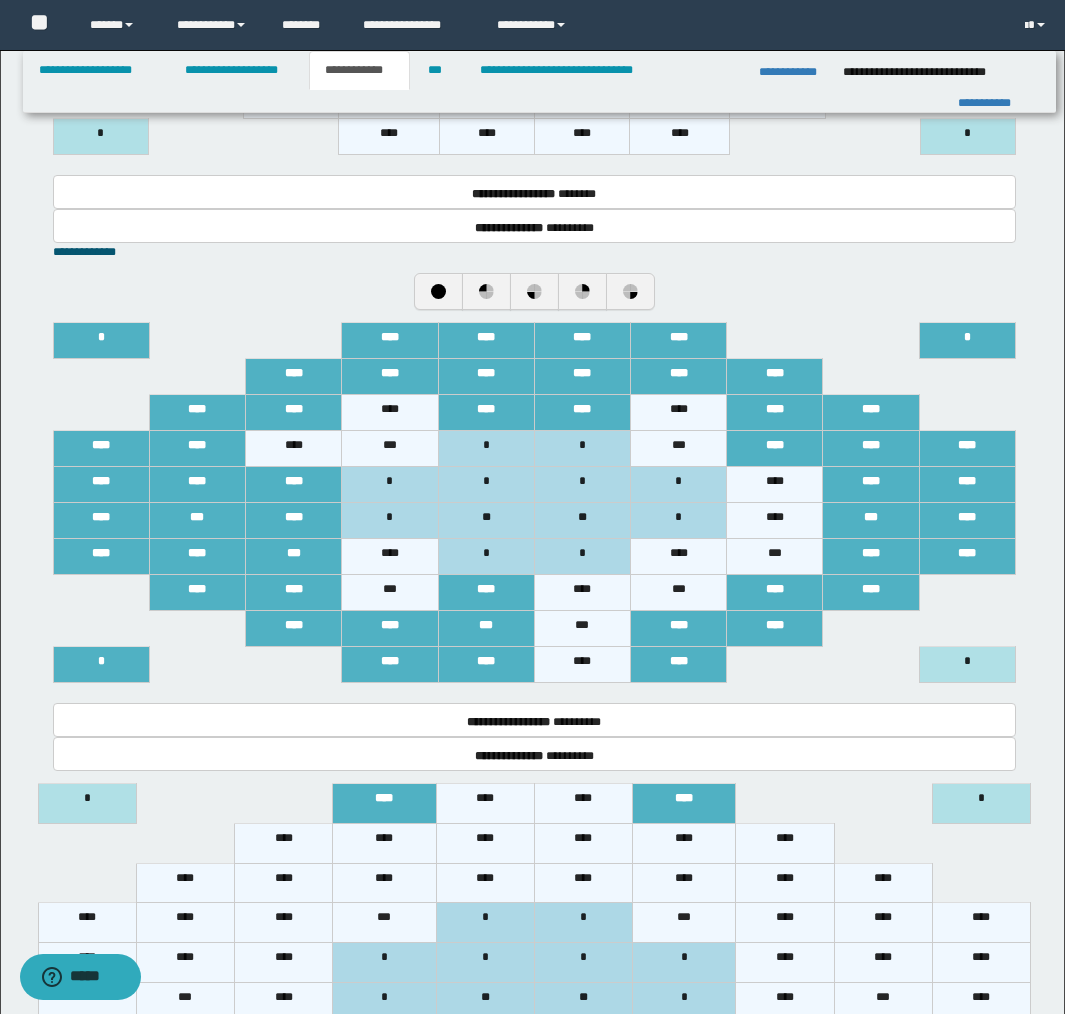 drag, startPoint x: 580, startPoint y: 629, endPoint x: 580, endPoint y: 644, distance: 15 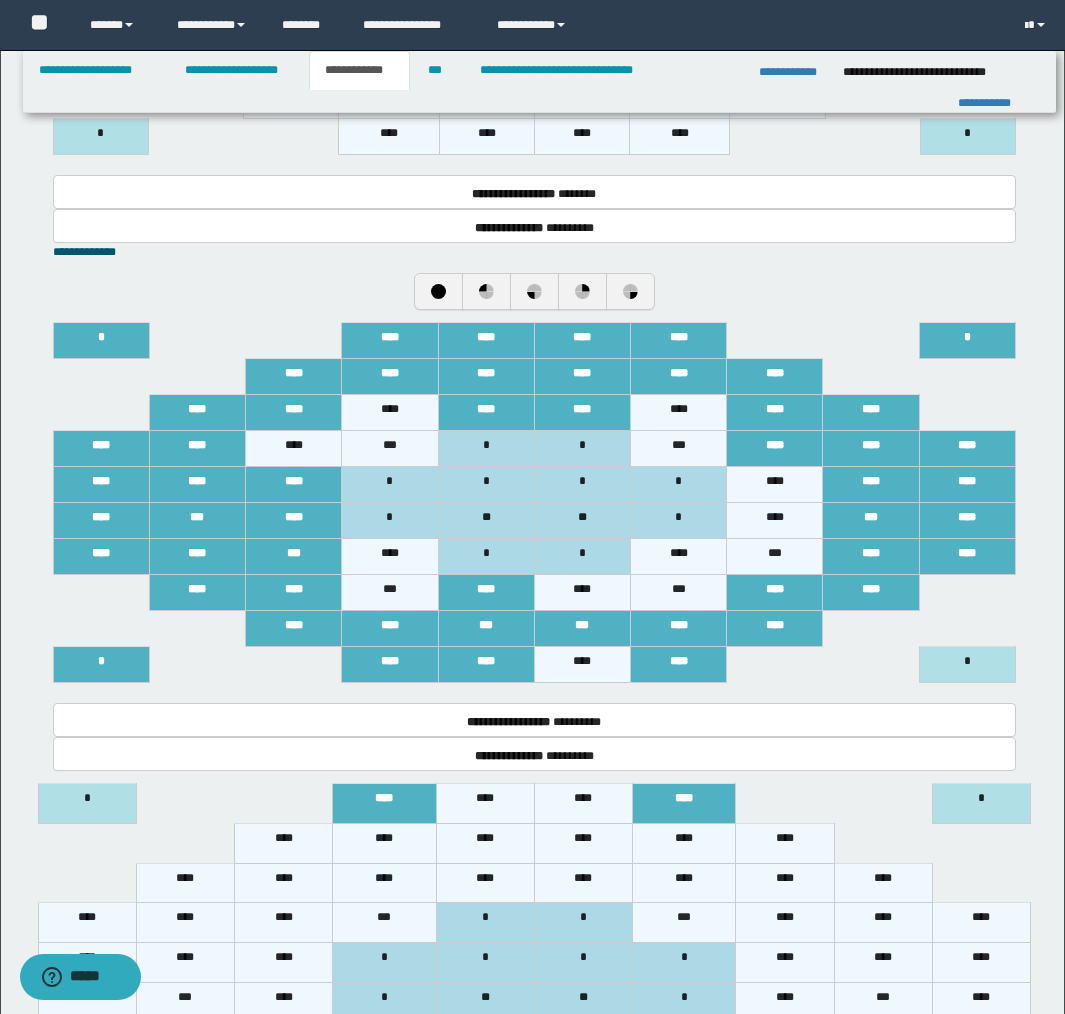 click on "****" at bounding box center (582, 665) 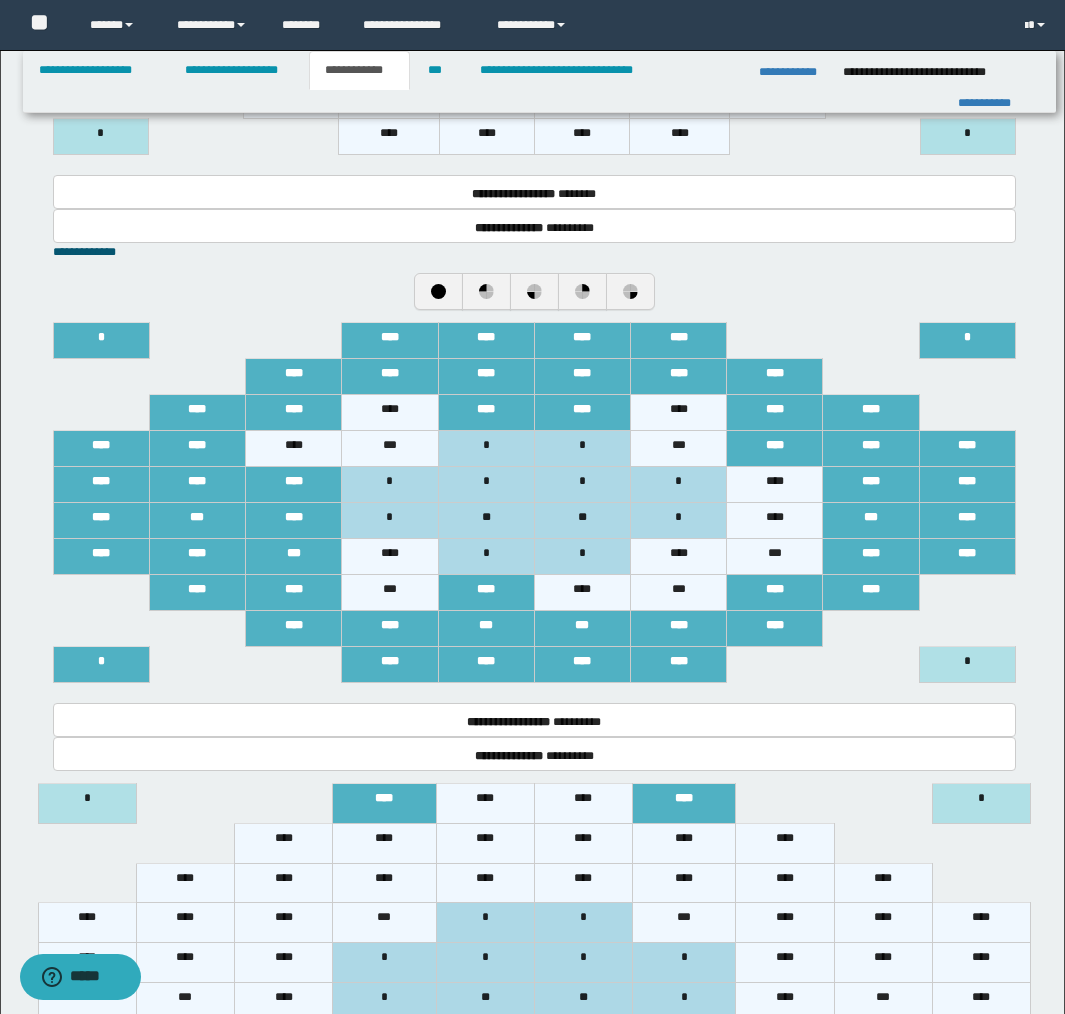 click on "*" at bounding box center [967, 665] 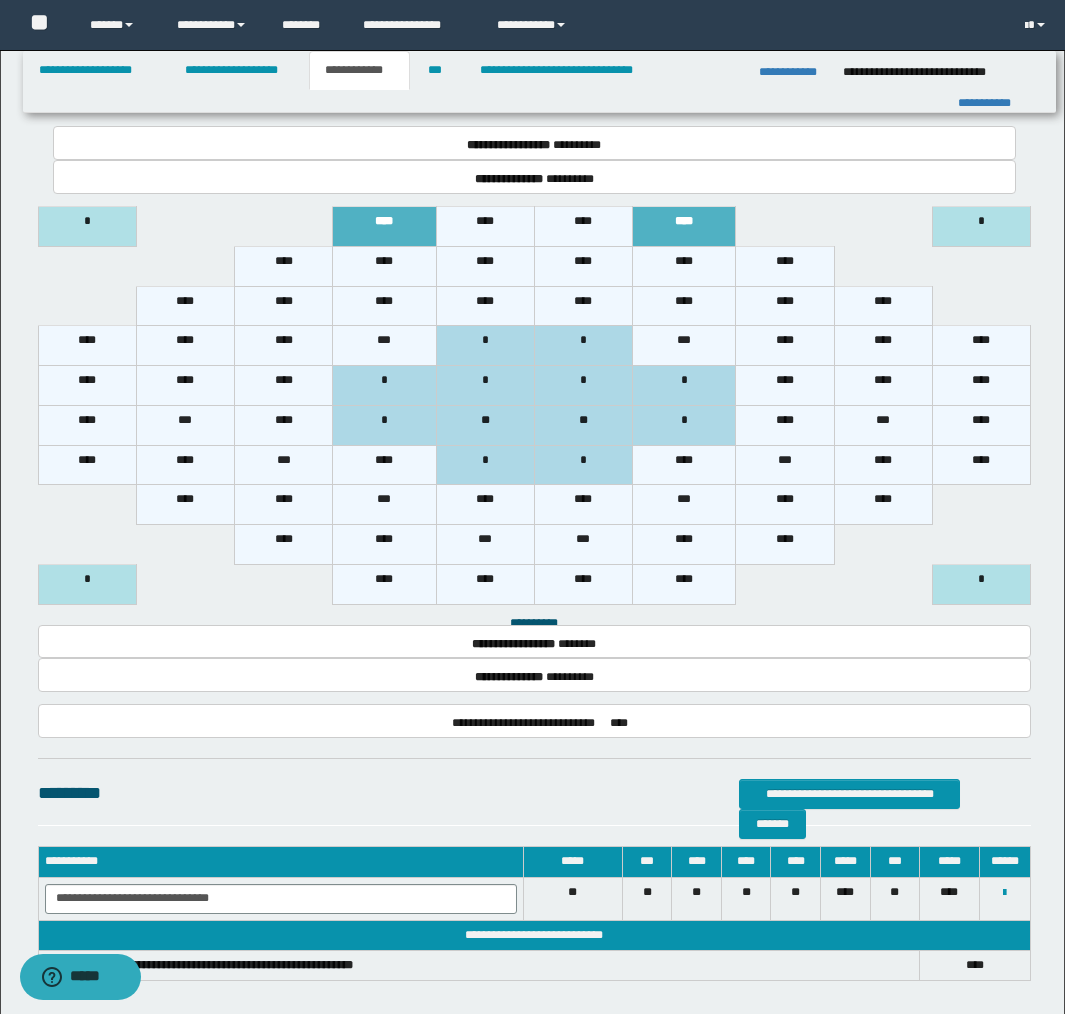 scroll, scrollTop: 2011, scrollLeft: 0, axis: vertical 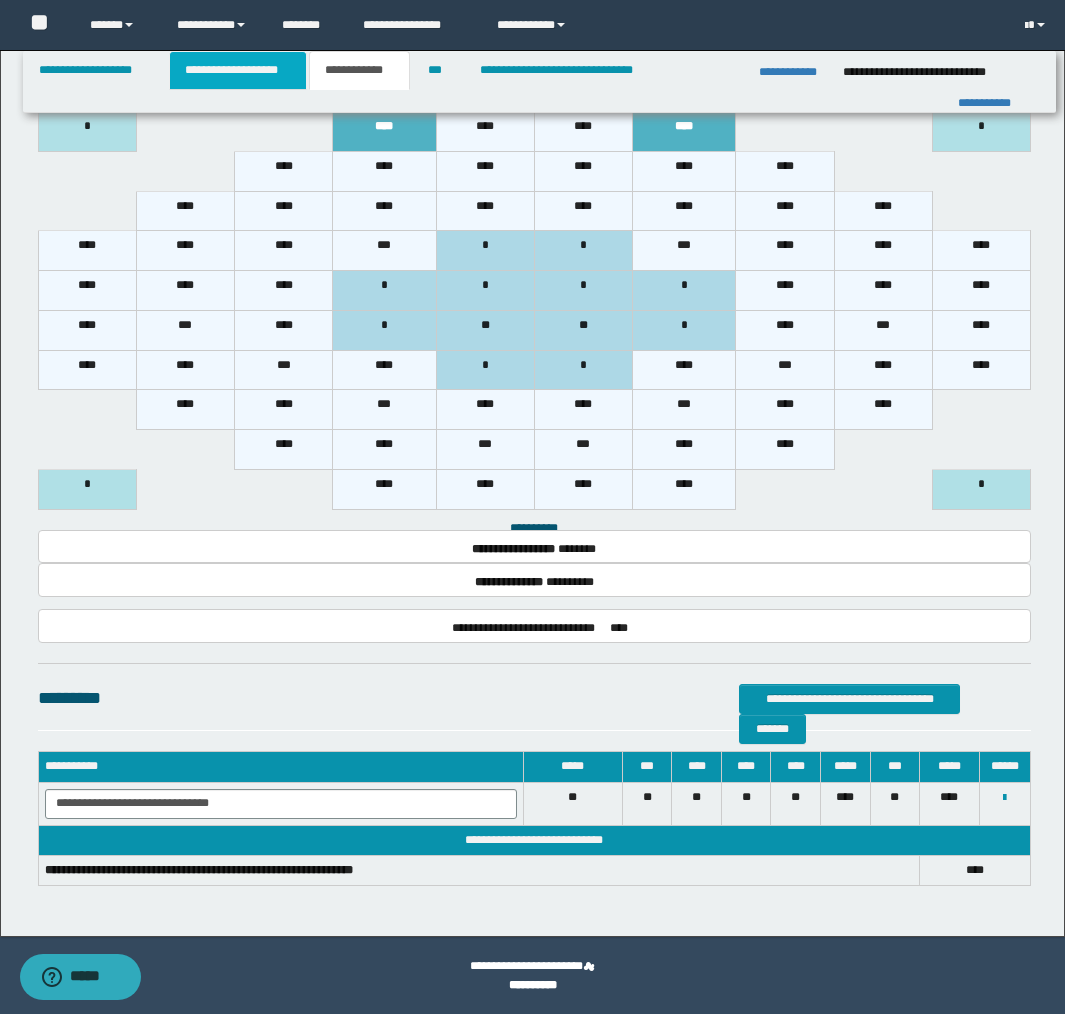 click on "**********" at bounding box center (238, 70) 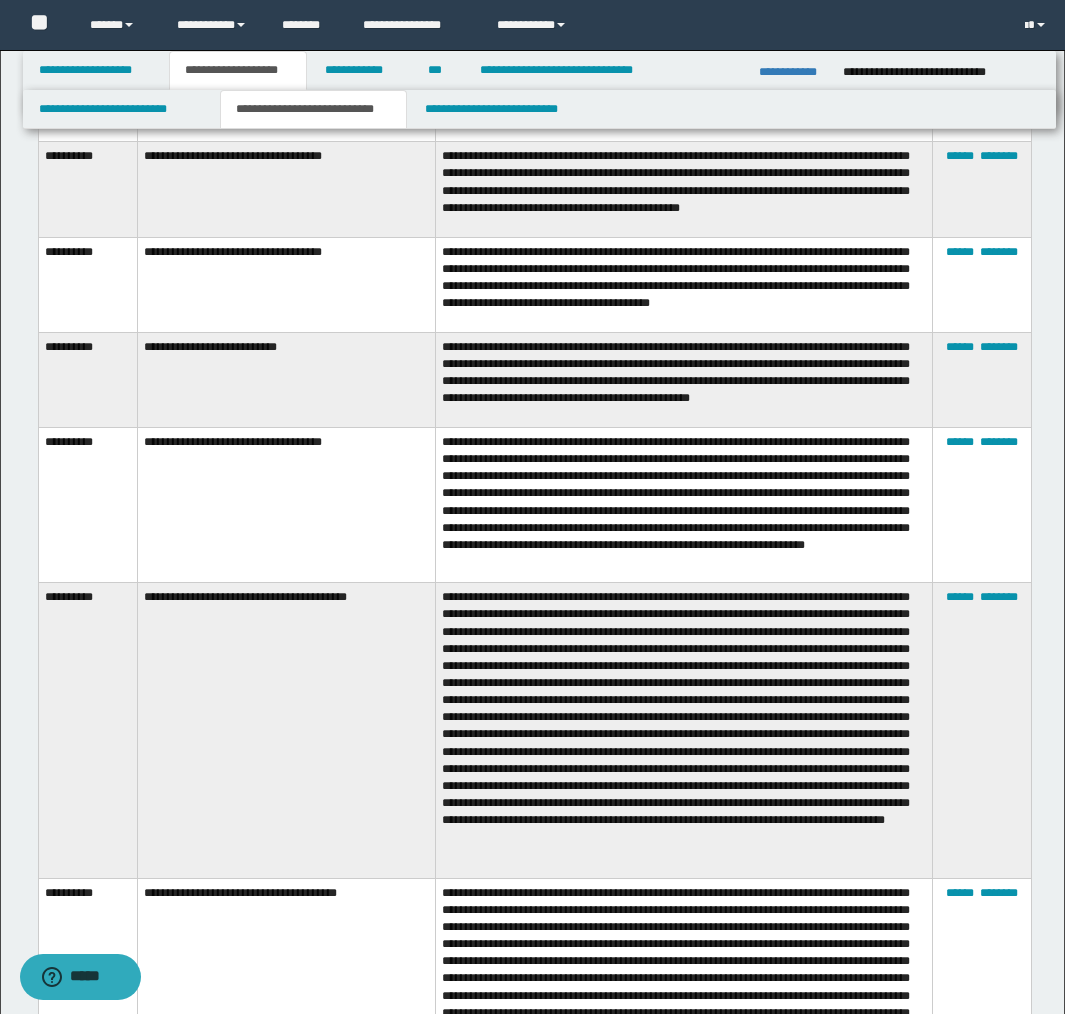 scroll, scrollTop: 3351, scrollLeft: 0, axis: vertical 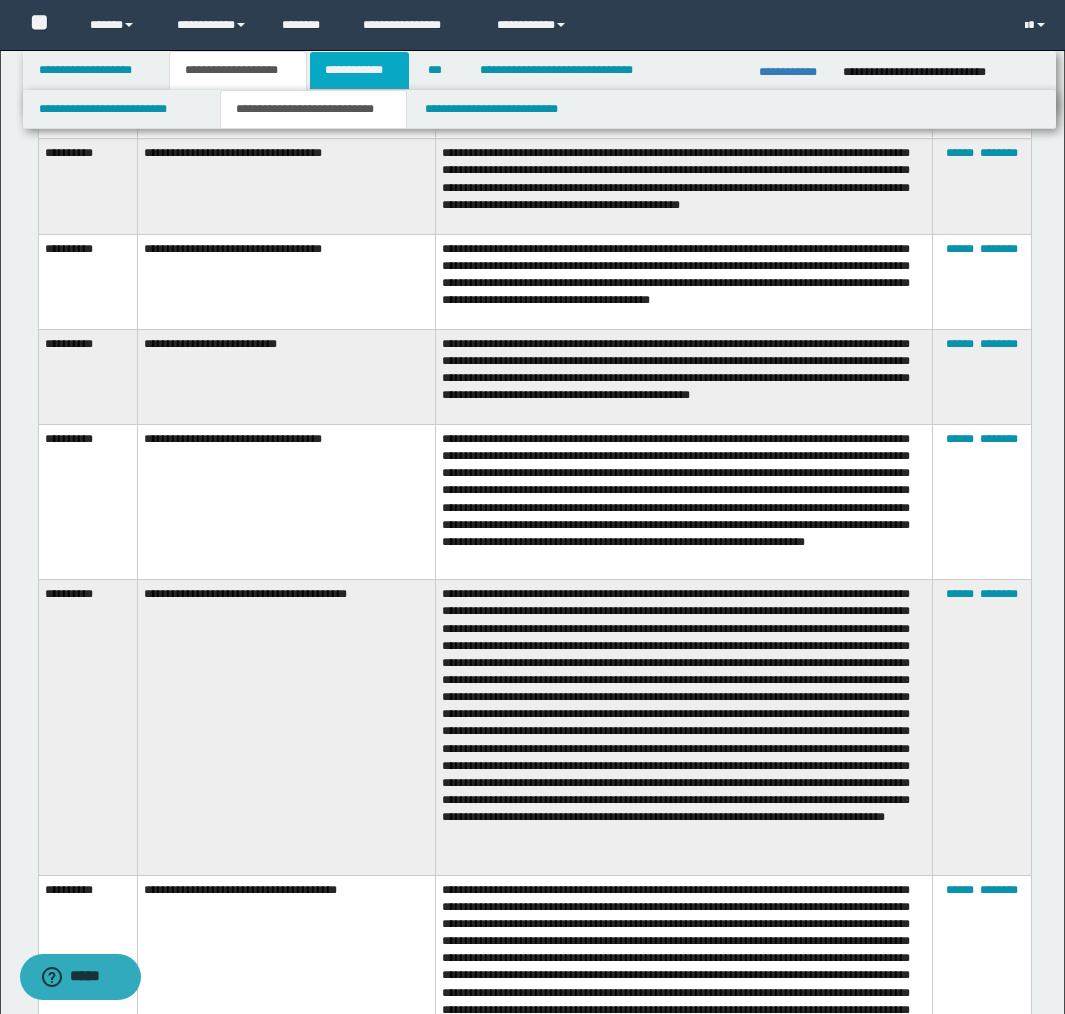 click on "**********" at bounding box center (359, 70) 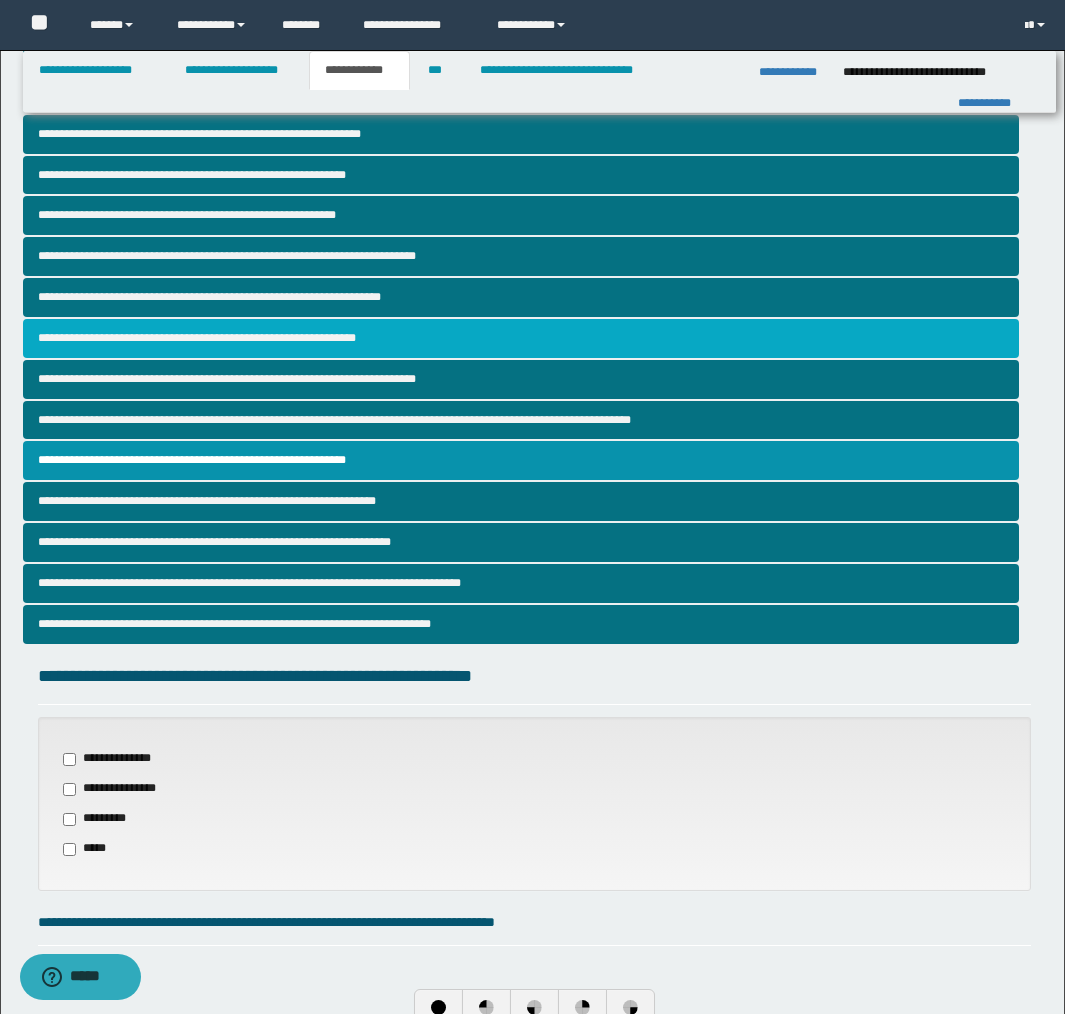 scroll, scrollTop: 7, scrollLeft: 0, axis: vertical 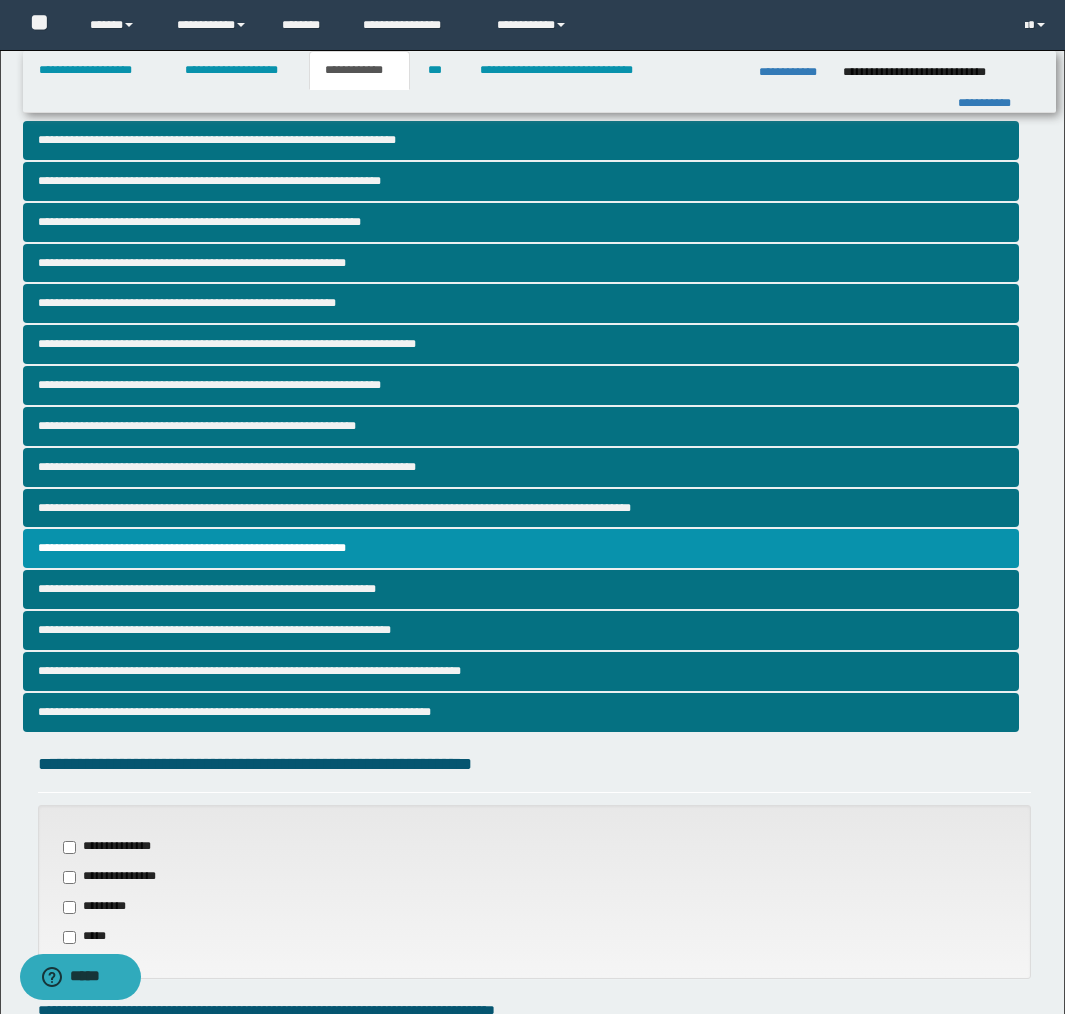 click on "**********" at bounding box center [115, 847] 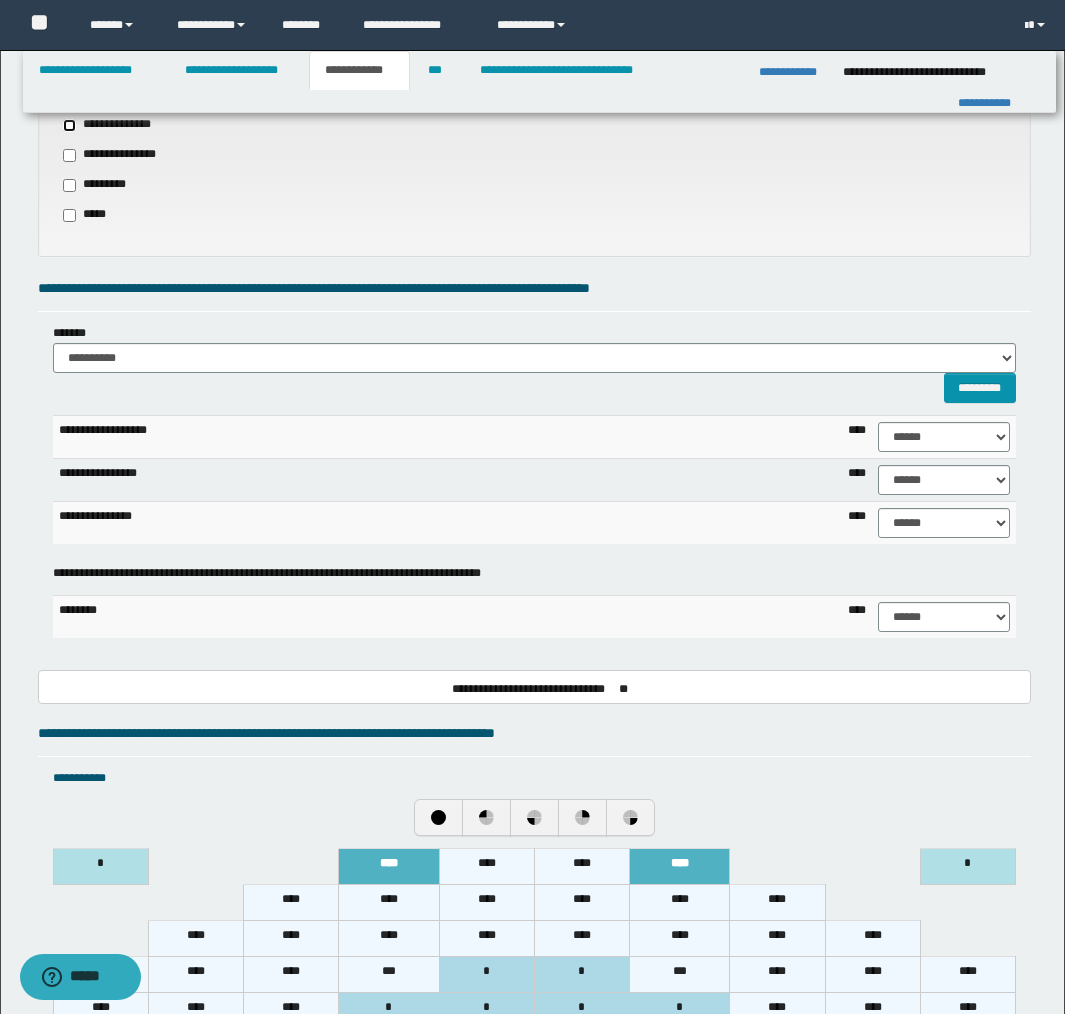 scroll, scrollTop: 731, scrollLeft: 0, axis: vertical 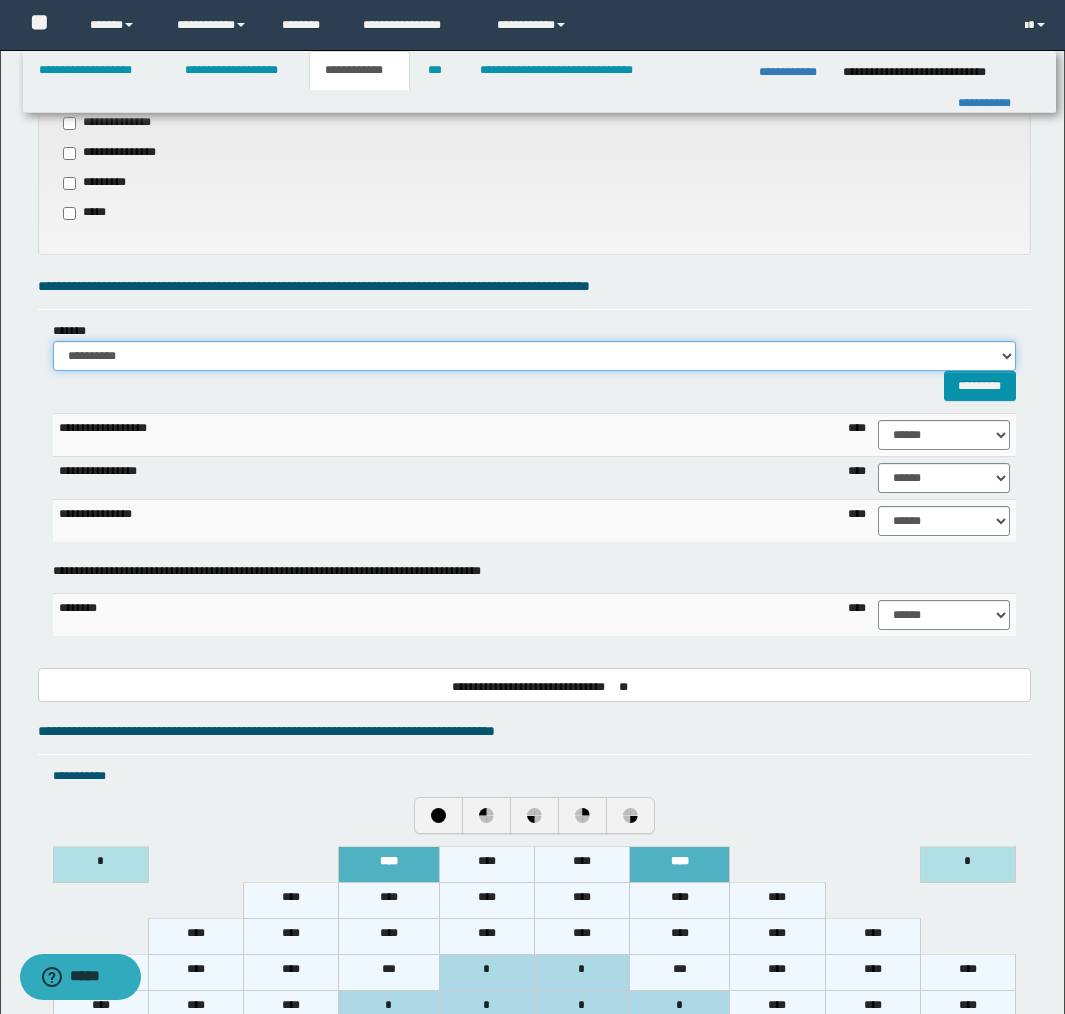 click on "**********" at bounding box center [534, 356] 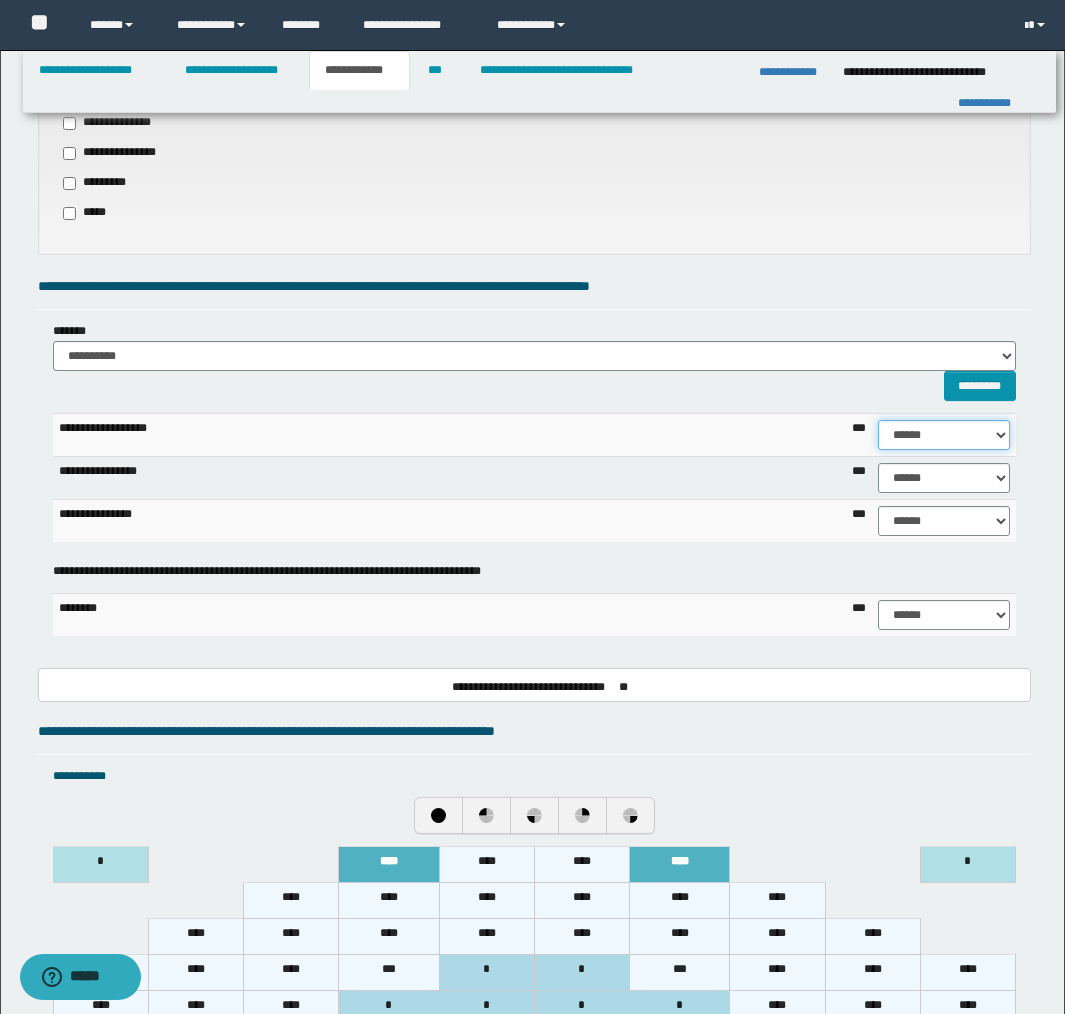 click on "******
****
***
*
****
***
*
***
***
*
*
***
*
**
****
**
**
**
**
**
**
**
**
***" at bounding box center (944, 435) 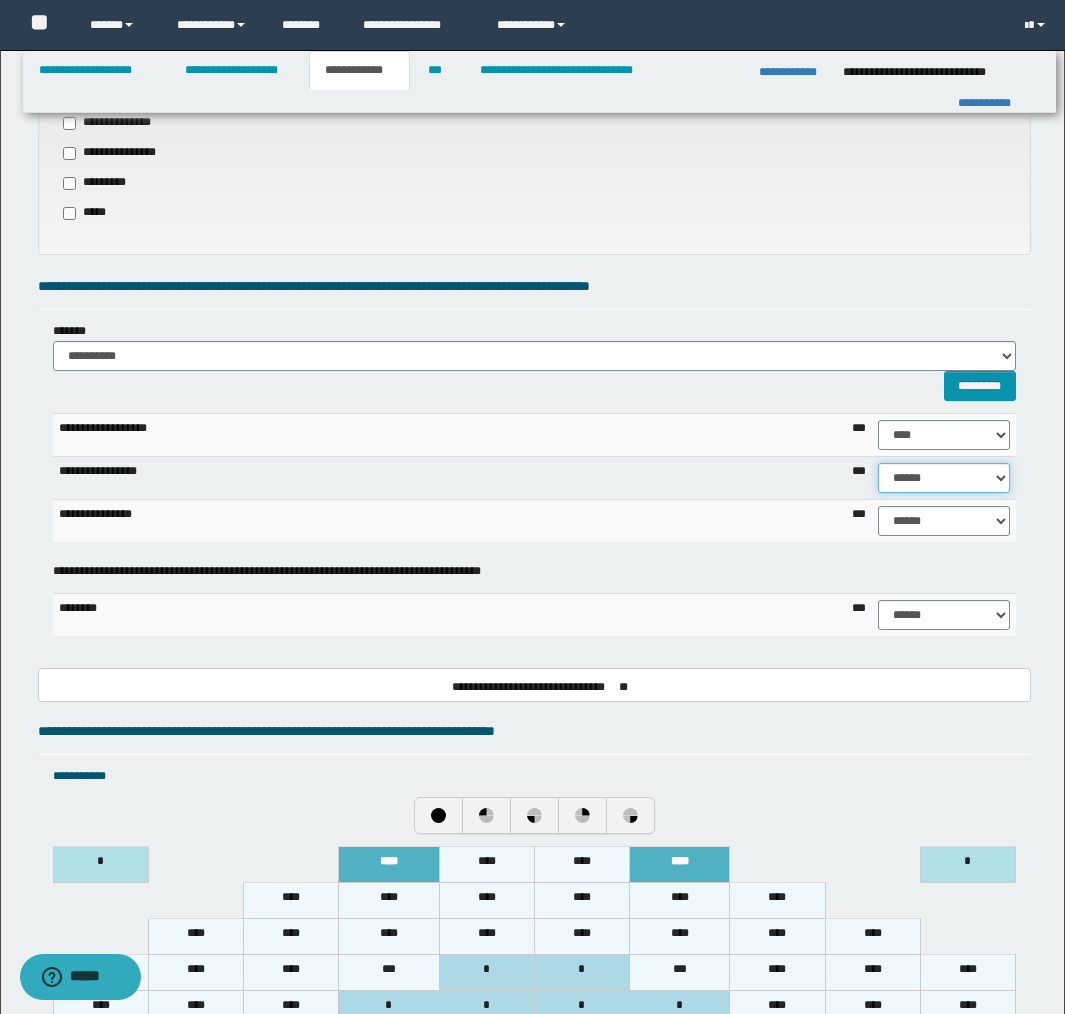 click on "******
****
***
*
****
***
*
***
***
*
*
***
*
**
****
**
**
**
**
**
**
**
**
***" at bounding box center (944, 478) 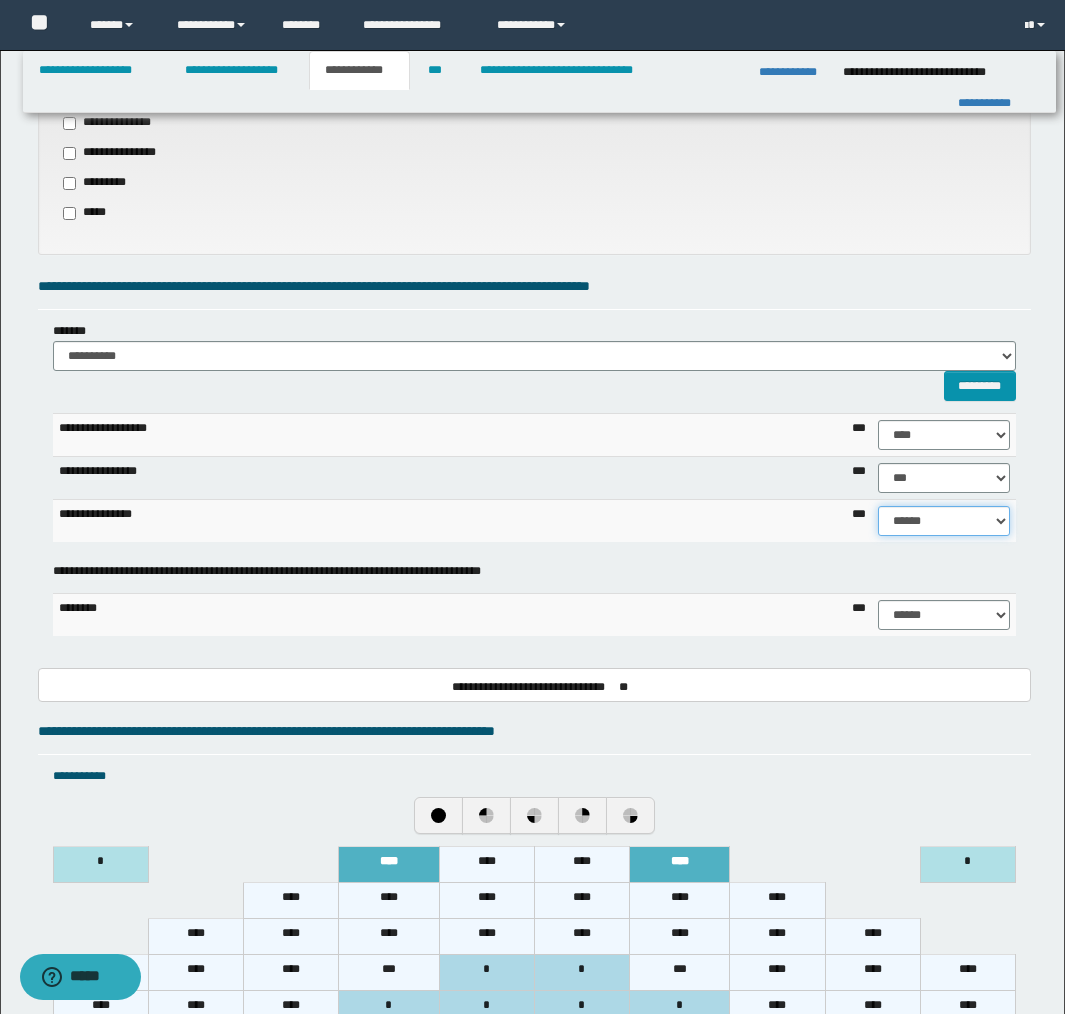 click on "******
****
***
*
****
***
*
***
***
*
*
***
*
**
****
**
**
**
**
**
**
**
**
***" at bounding box center [944, 521] 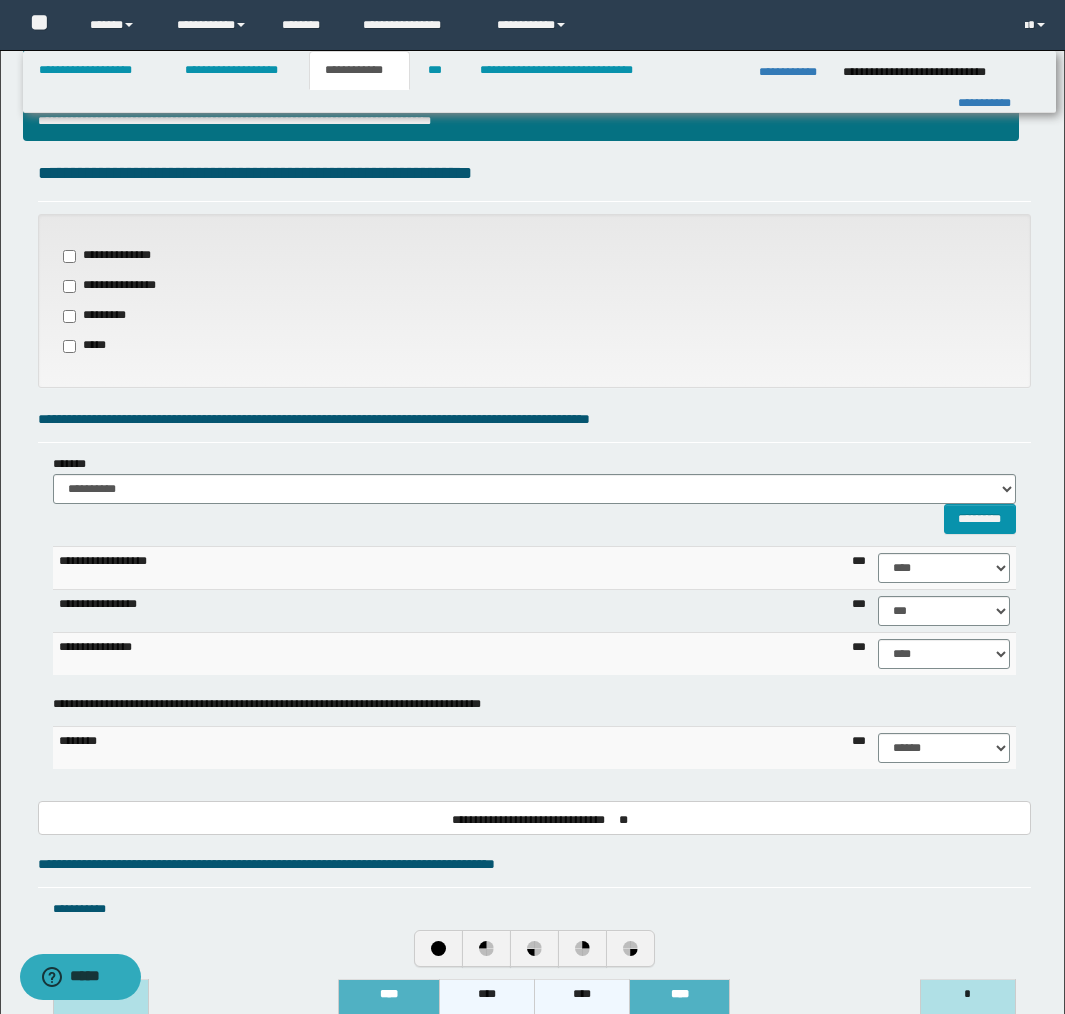 scroll, scrollTop: 673, scrollLeft: 0, axis: vertical 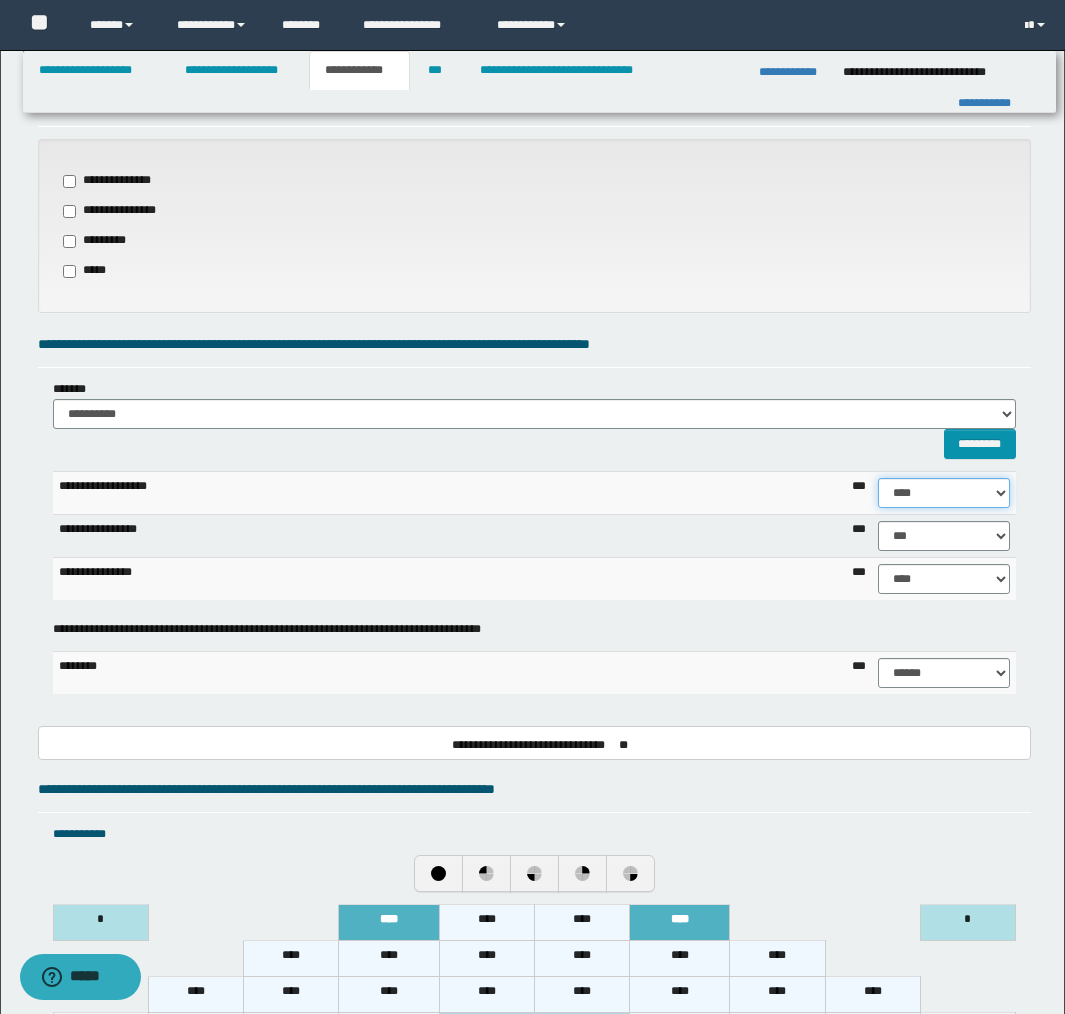 click on "******
****
***
*
****
***
*
***
***
*
*
***
*
**
****
**
**
**
**
**
**
**
**
***" at bounding box center [944, 493] 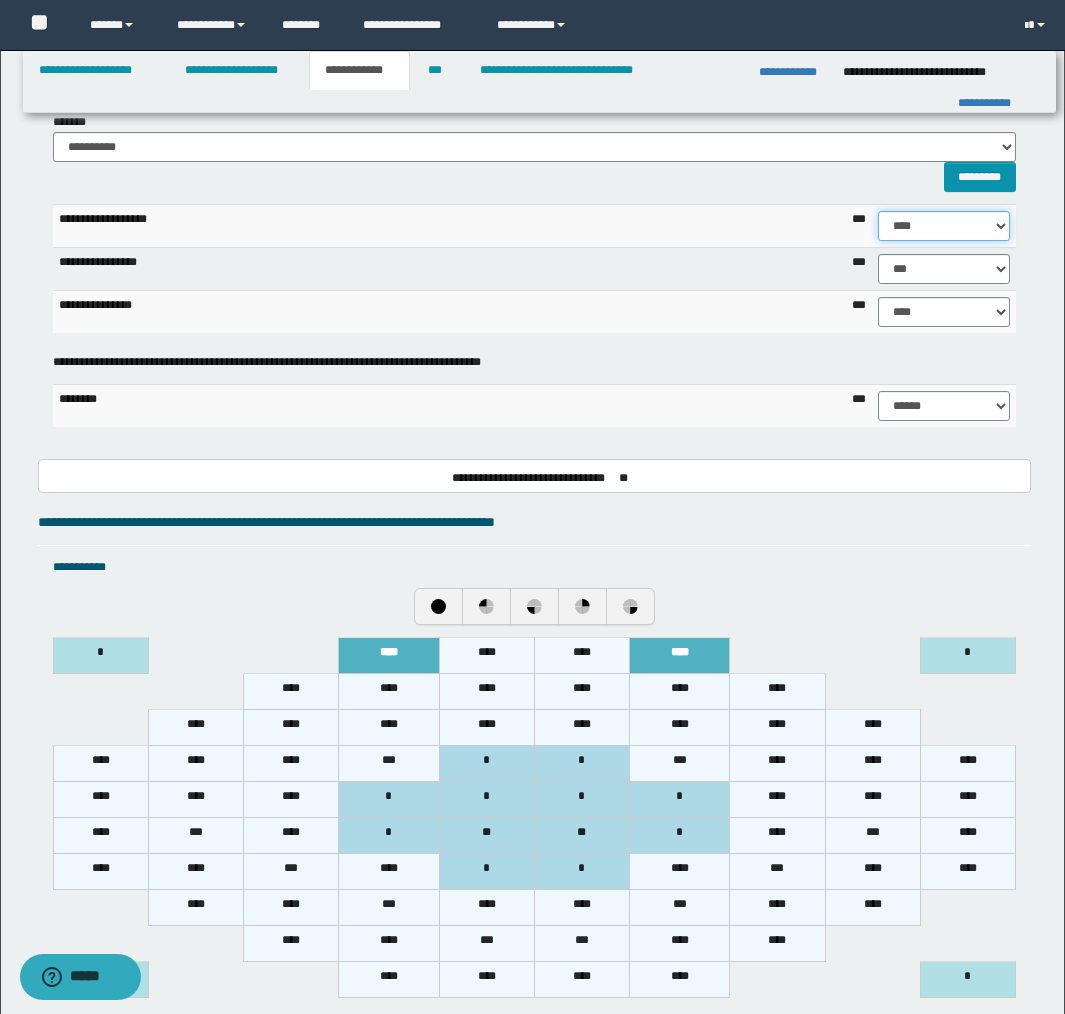 scroll, scrollTop: 785, scrollLeft: 0, axis: vertical 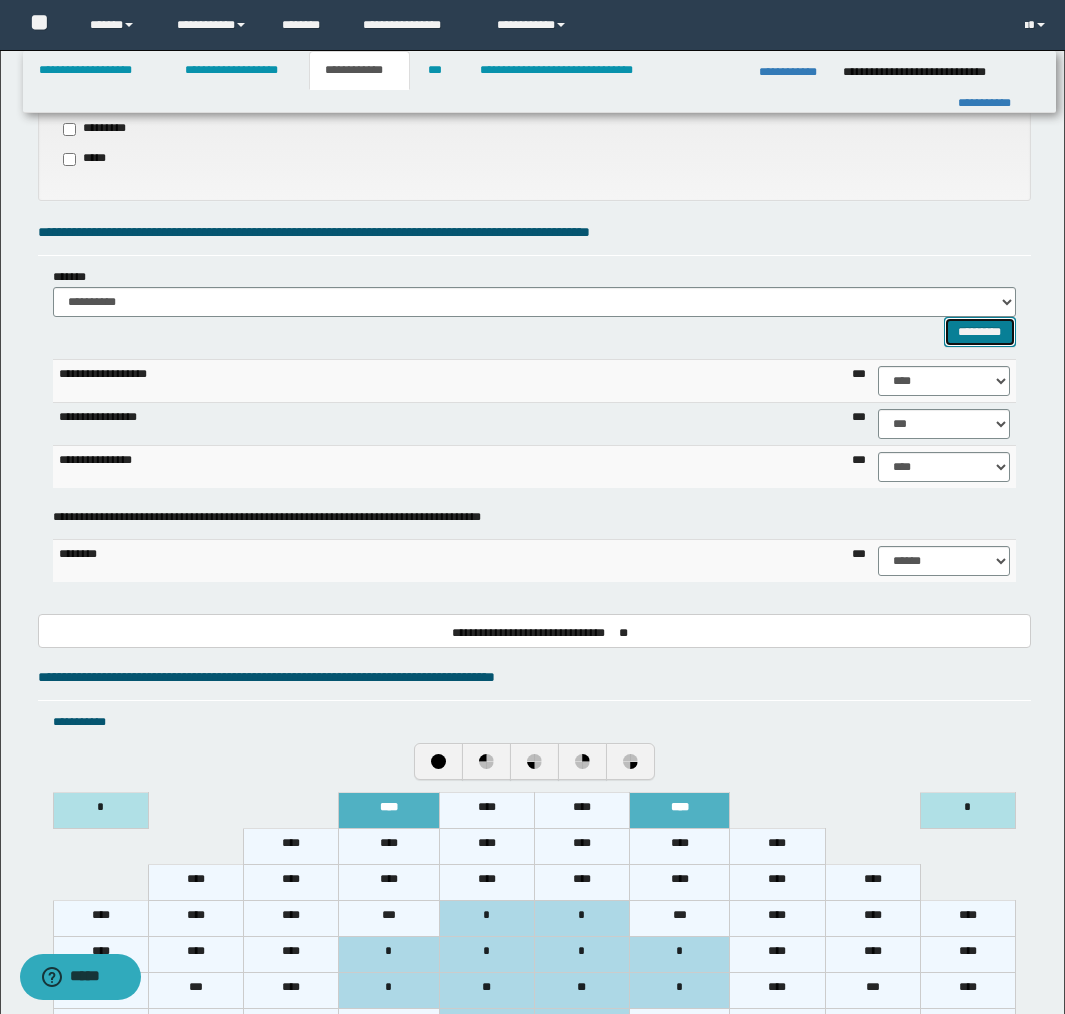click on "*********" at bounding box center [980, 332] 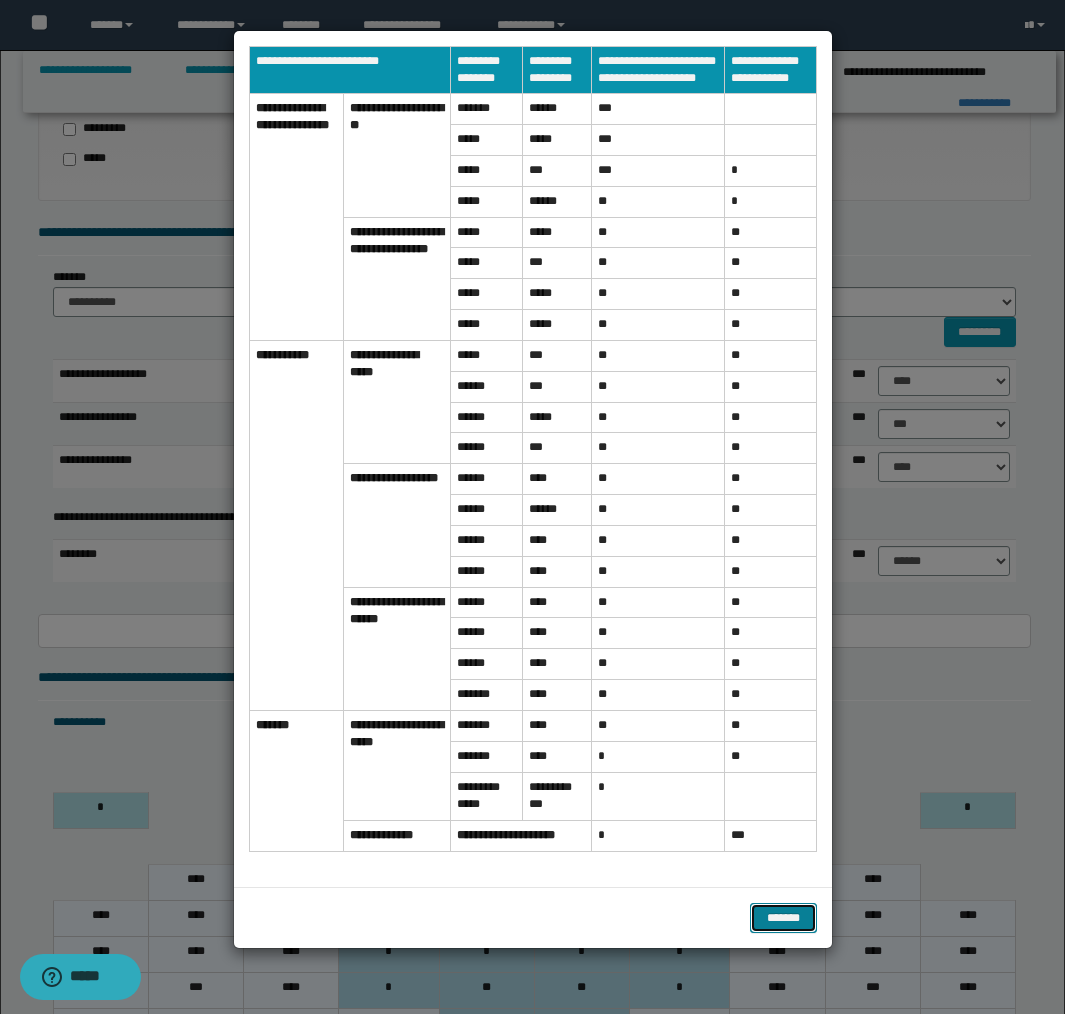click on "*******" at bounding box center [783, 918] 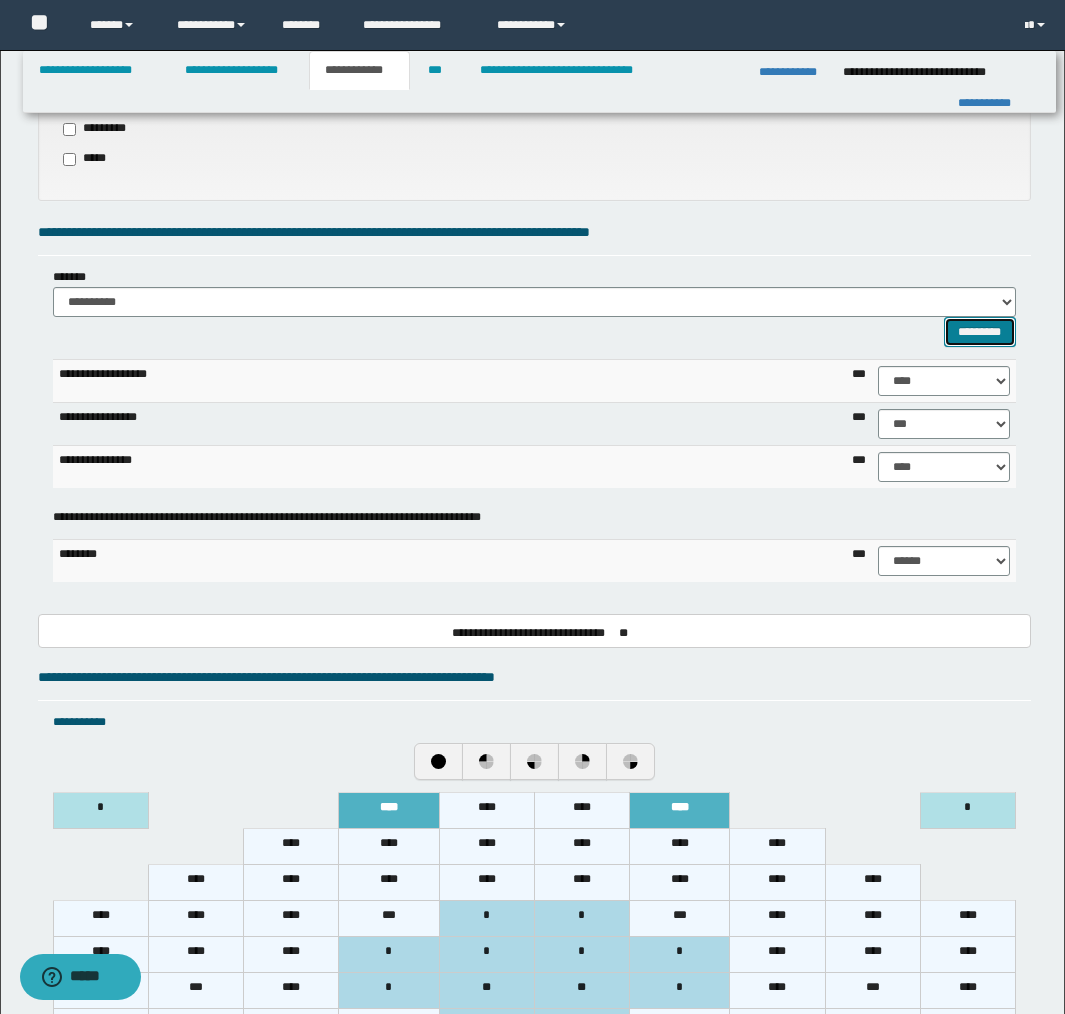 click on "*********" at bounding box center (980, 332) 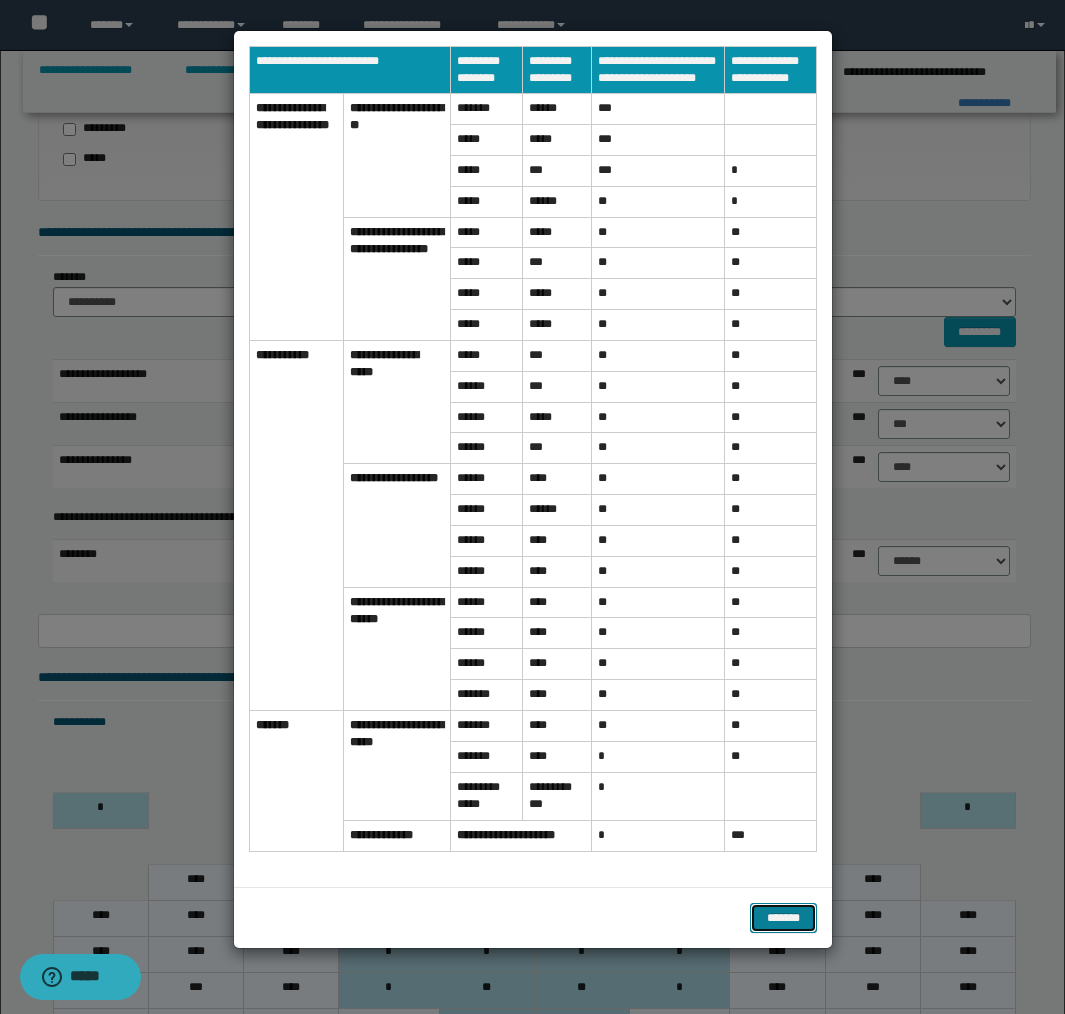 click on "*******" at bounding box center (783, 918) 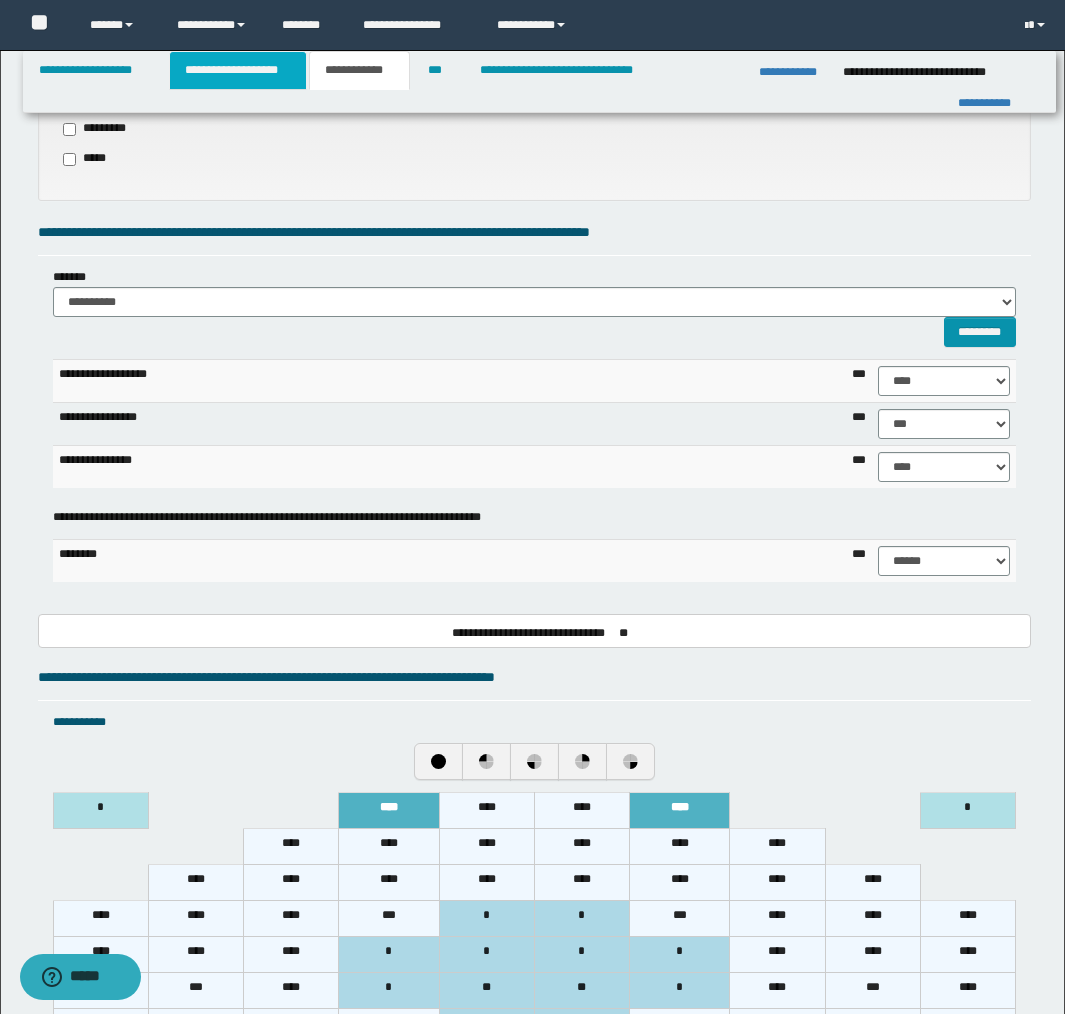 click on "**********" at bounding box center [238, 70] 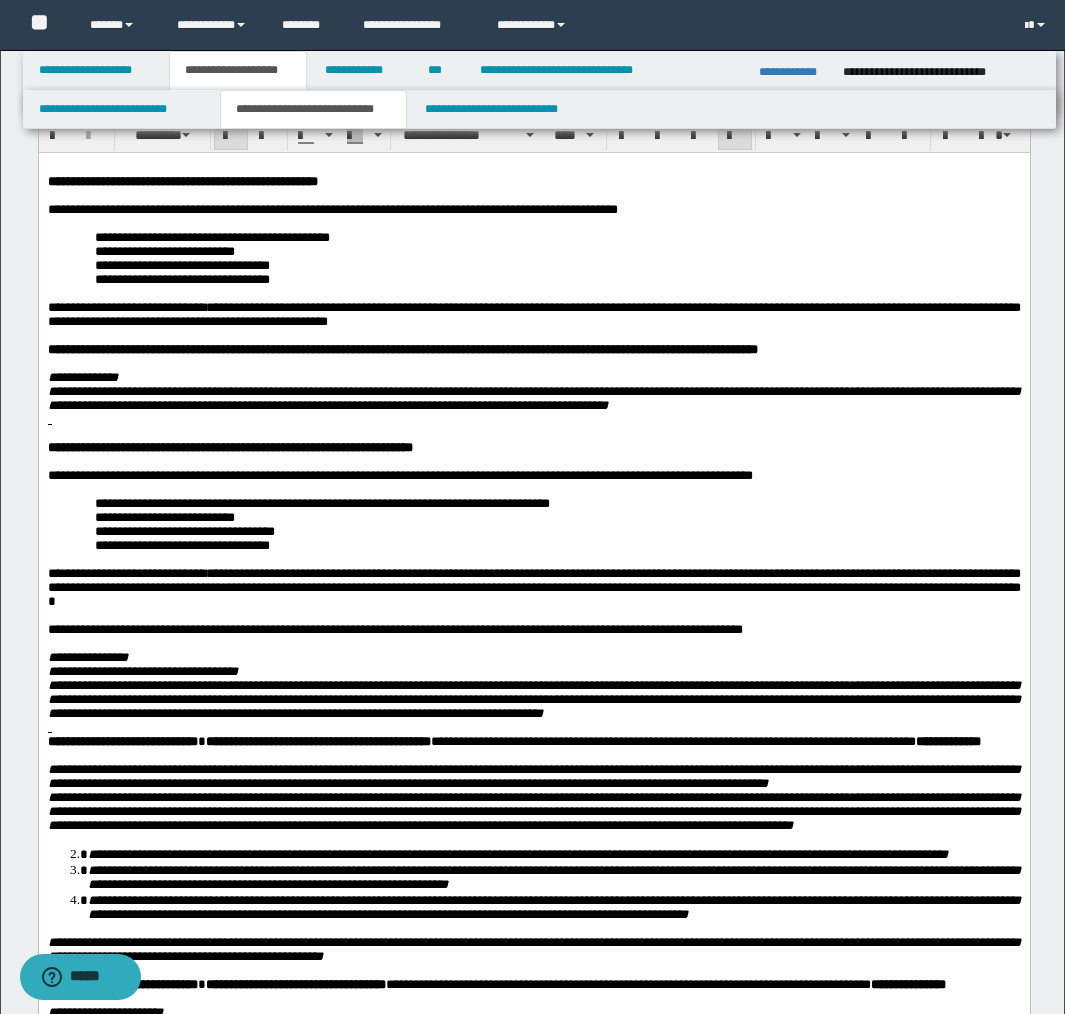 scroll, scrollTop: 0, scrollLeft: 0, axis: both 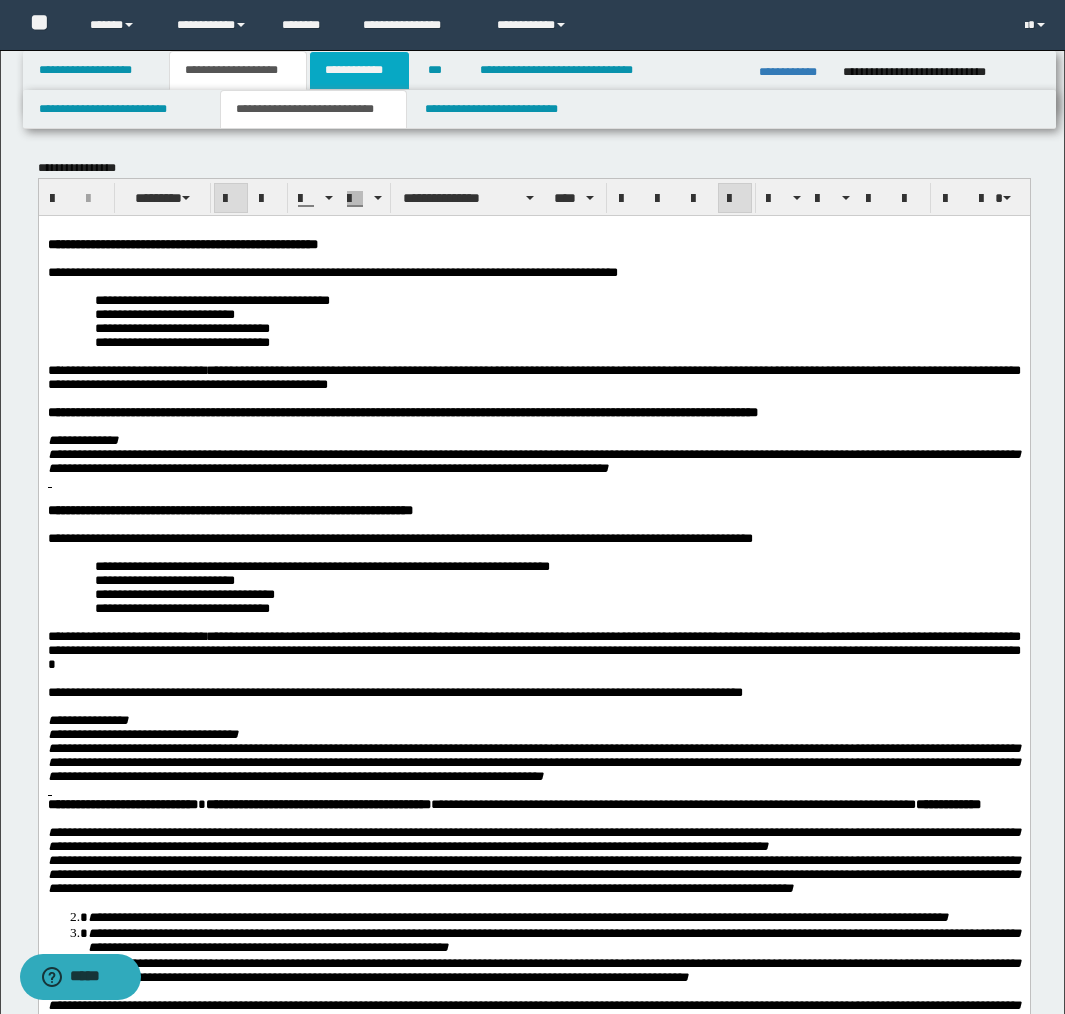 click on "**********" at bounding box center (359, 70) 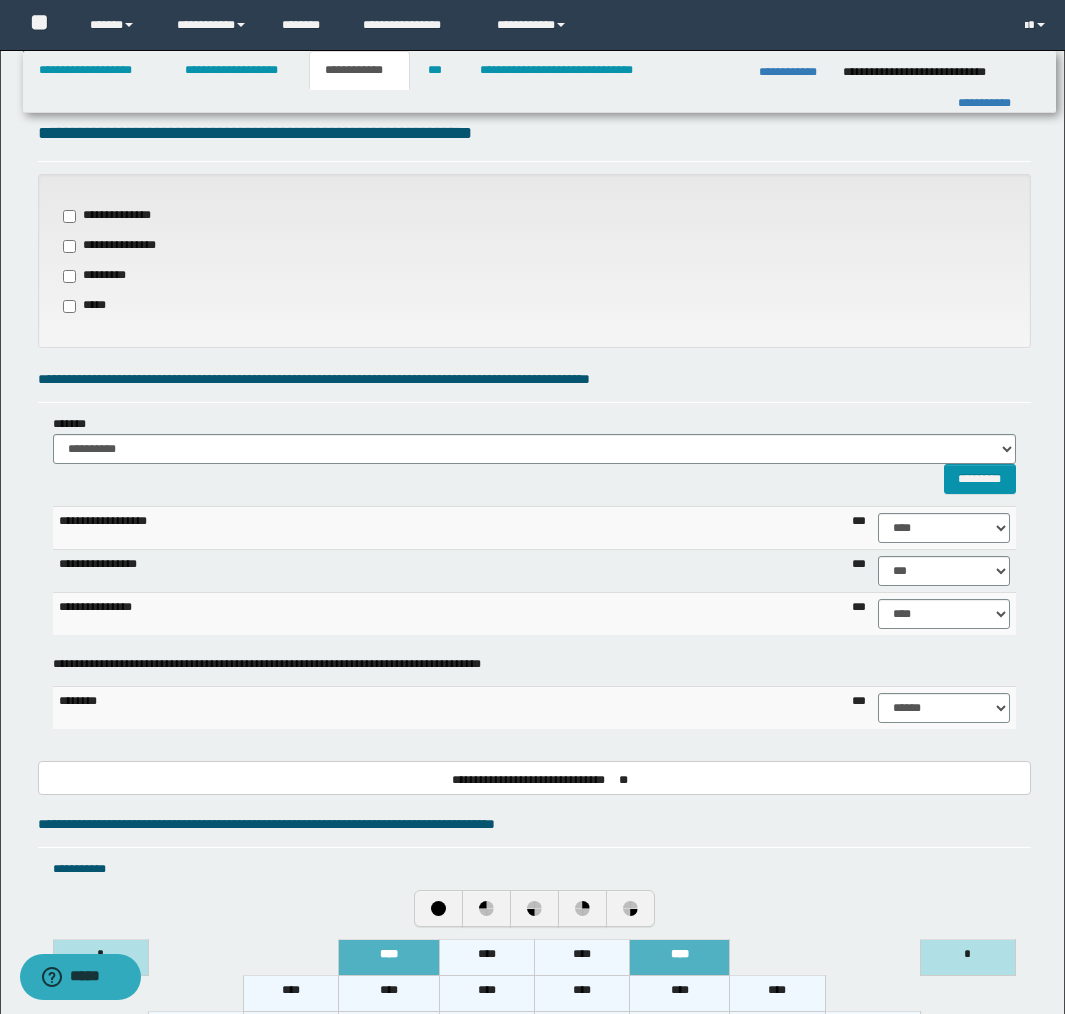 scroll, scrollTop: 633, scrollLeft: 0, axis: vertical 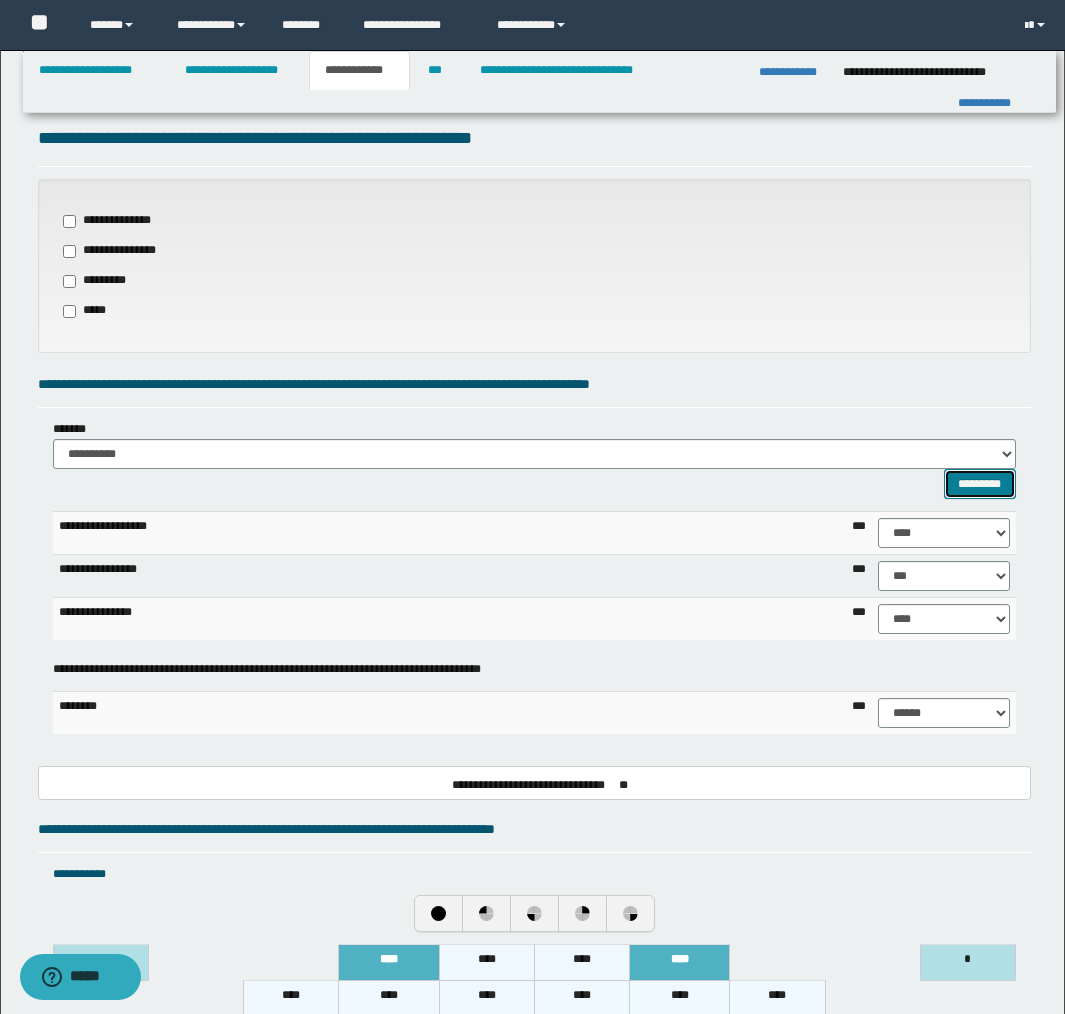 click on "*********" at bounding box center [980, 484] 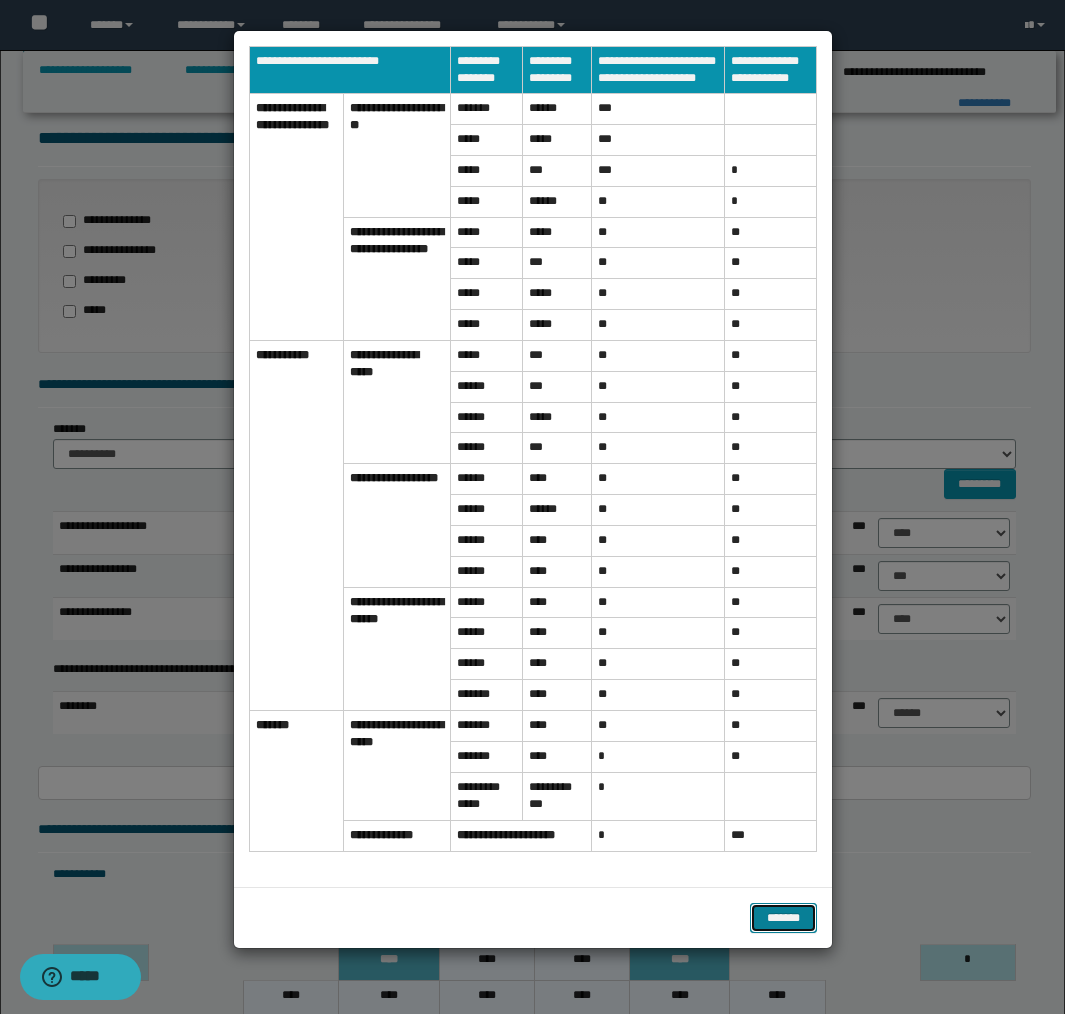 click on "*******" at bounding box center (783, 918) 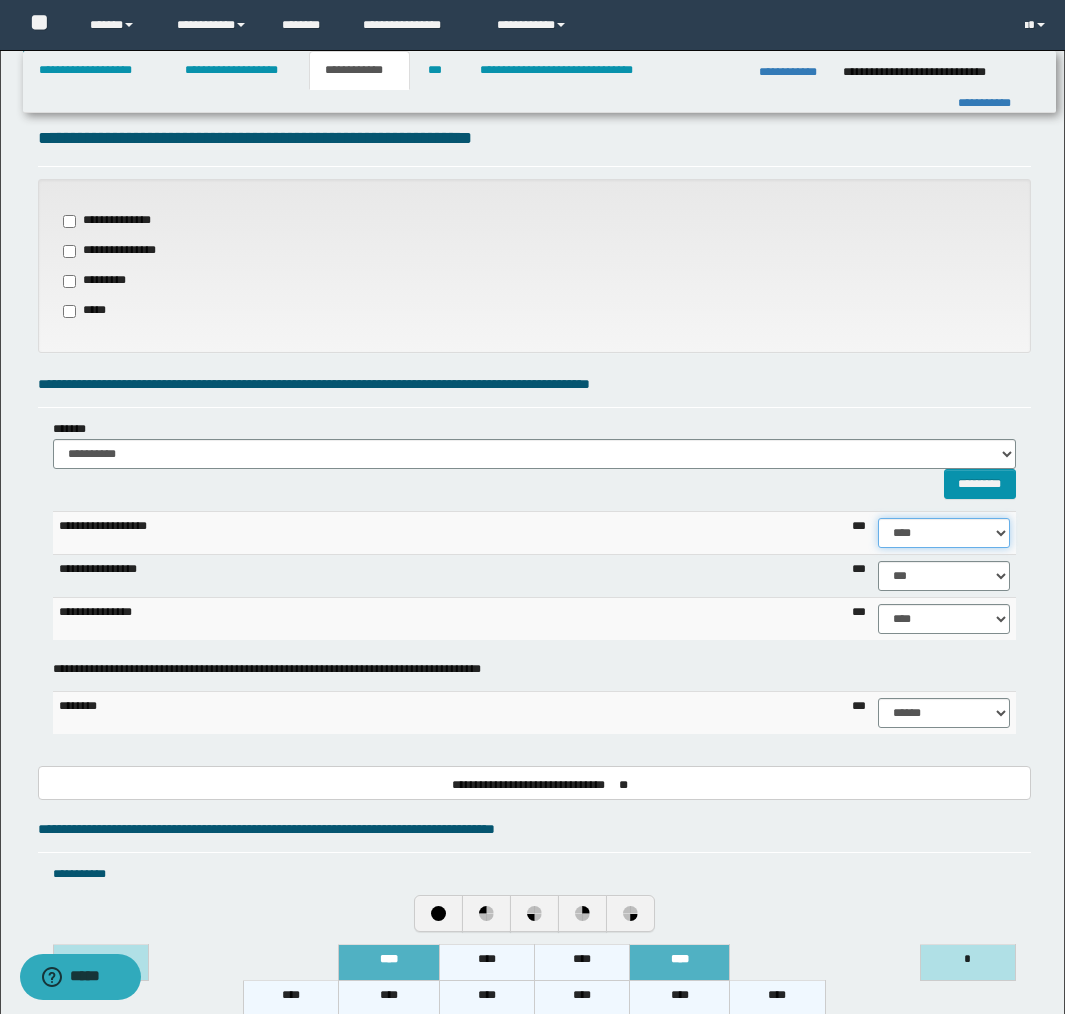click on "******
****
***
*
****
***
*
***
***
*
*
***
*
**
****
**
**
**
**
**
**
**
**
***" at bounding box center [944, 533] 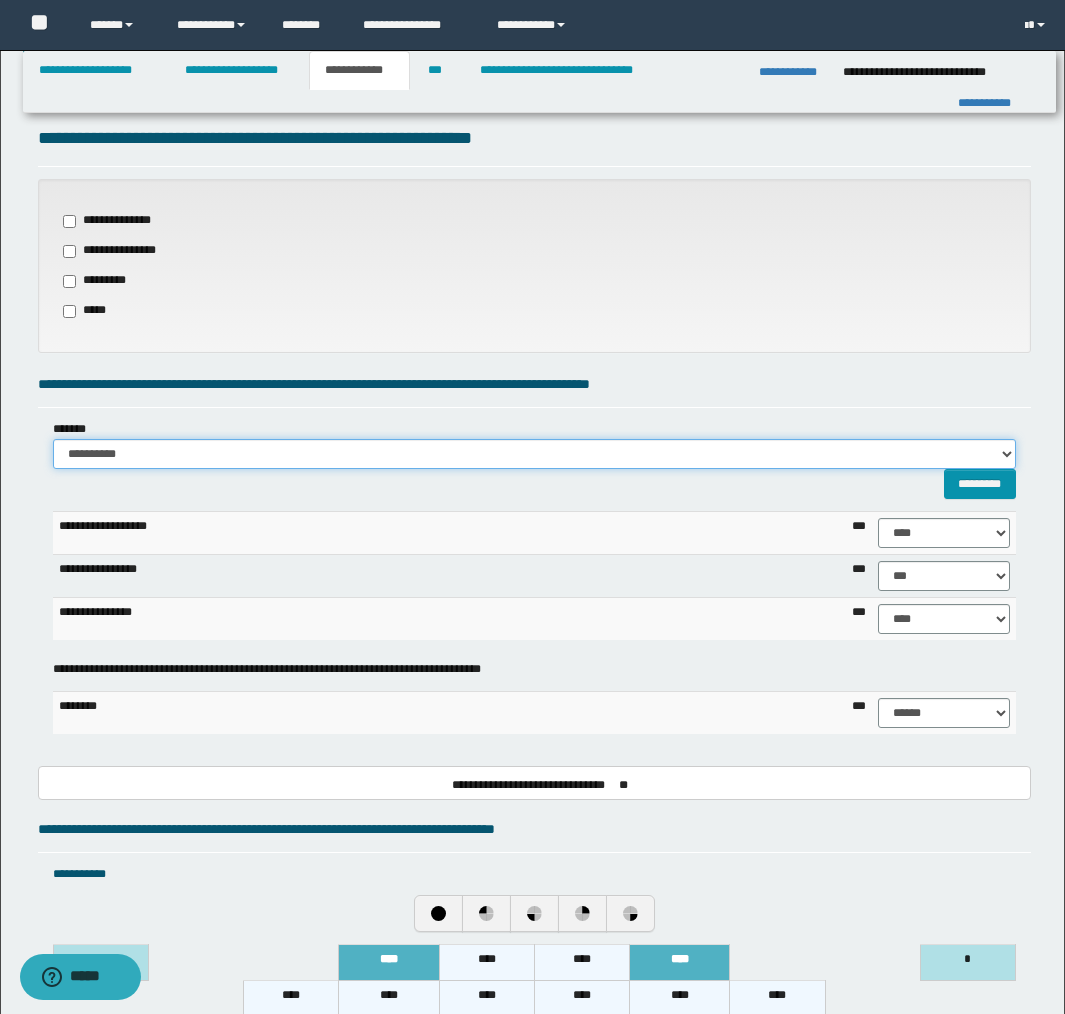 click on "**********" at bounding box center (534, 454) 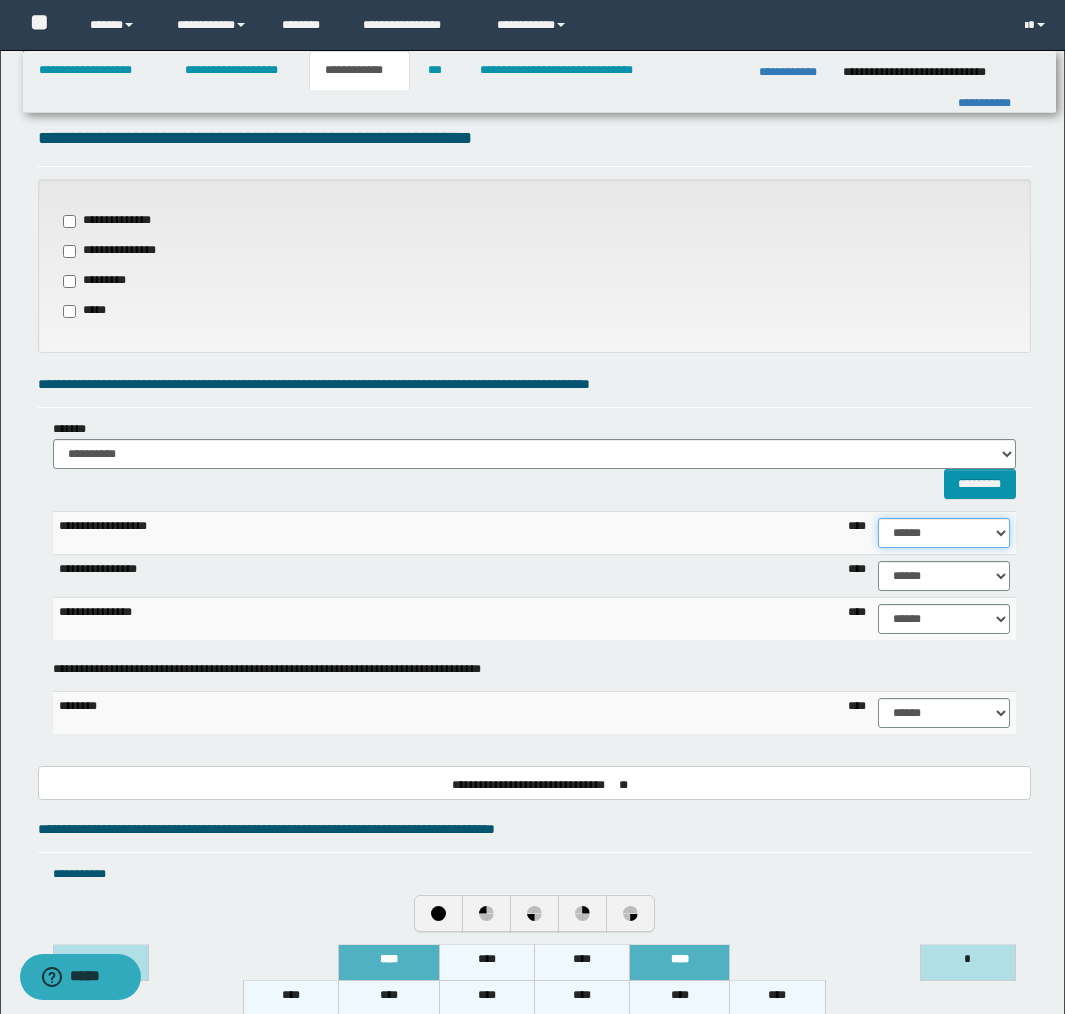 click on "******
****
**
**
**
**
**
**
**
**
***
***
***
***
***
***
***
***
***
***
****
****
****
****" at bounding box center (944, 533) 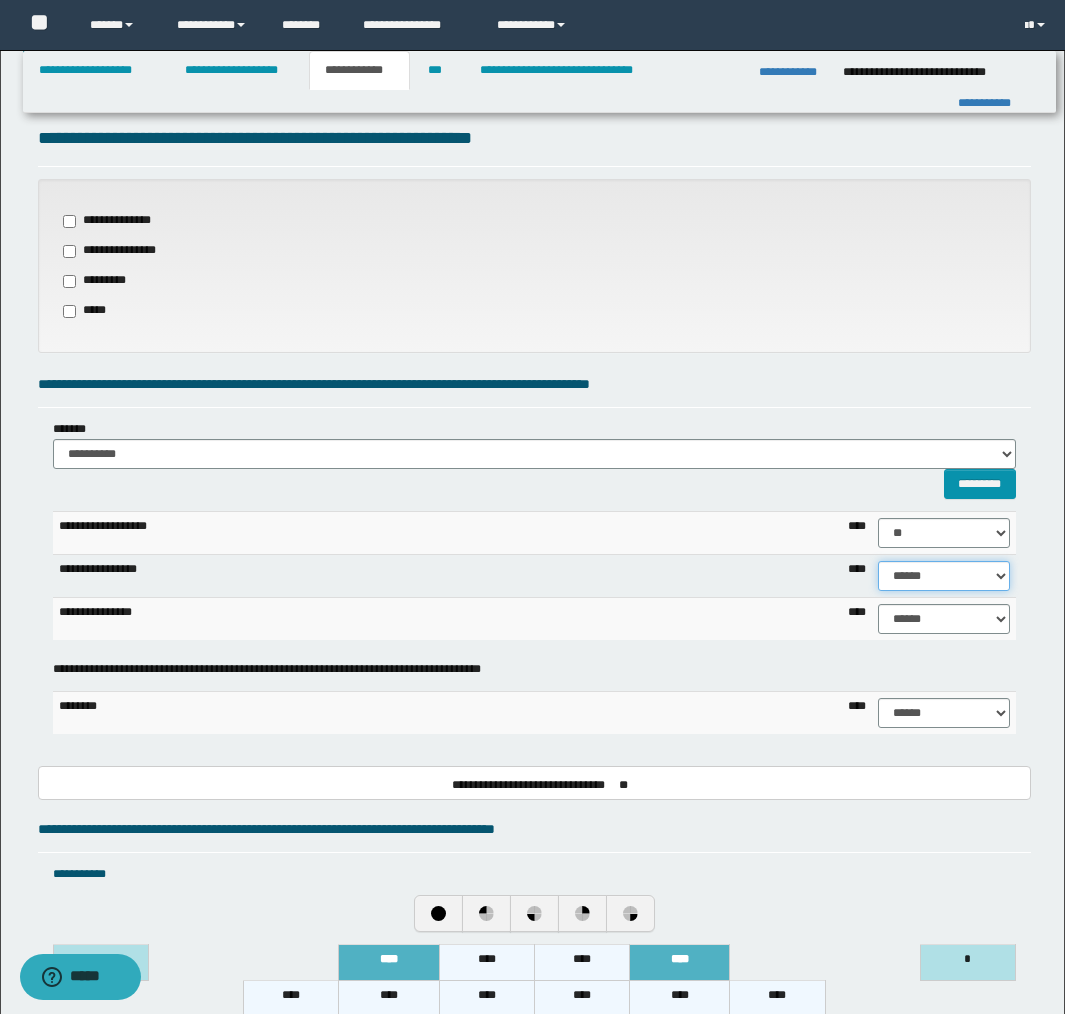 click on "******
****
**
**
**
**
**
**
**
**
***
***
***
***
***
***
***
***
***
***
****
****
****
****" at bounding box center [944, 576] 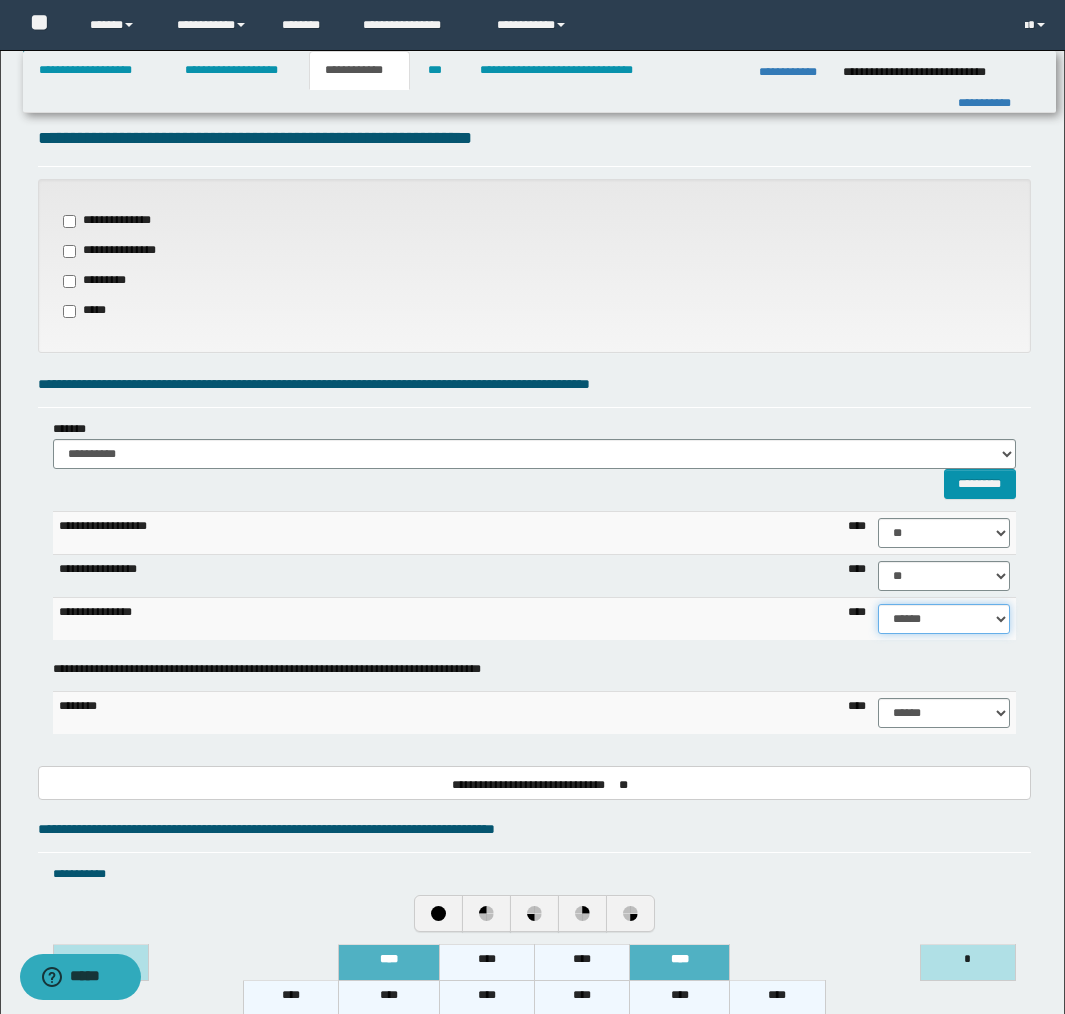 click on "******
****
**
**
**
**
**
**
**
**
***
***
***
***
***
***
***
***
***
***
****
****
****
****" at bounding box center (944, 619) 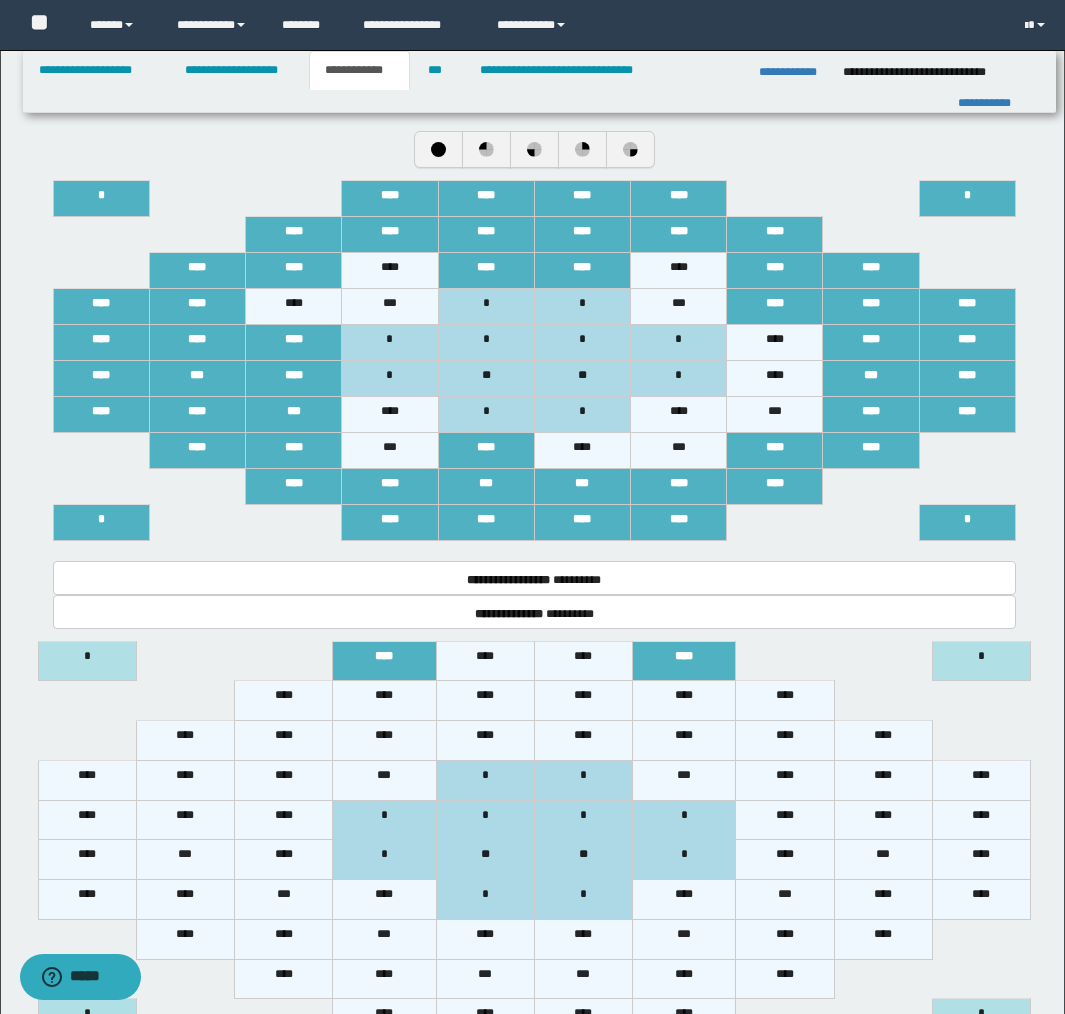 scroll, scrollTop: 2456, scrollLeft: 0, axis: vertical 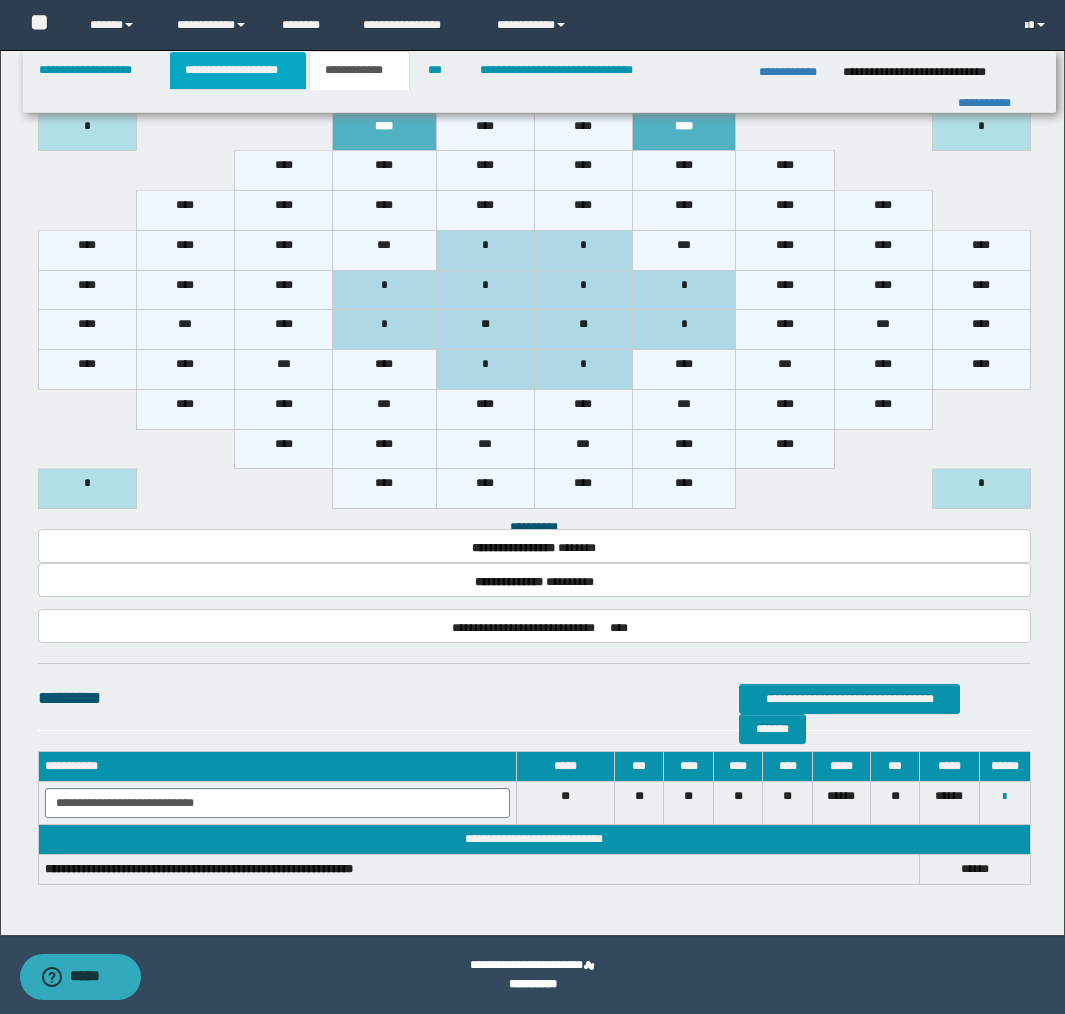 click on "**********" at bounding box center (238, 70) 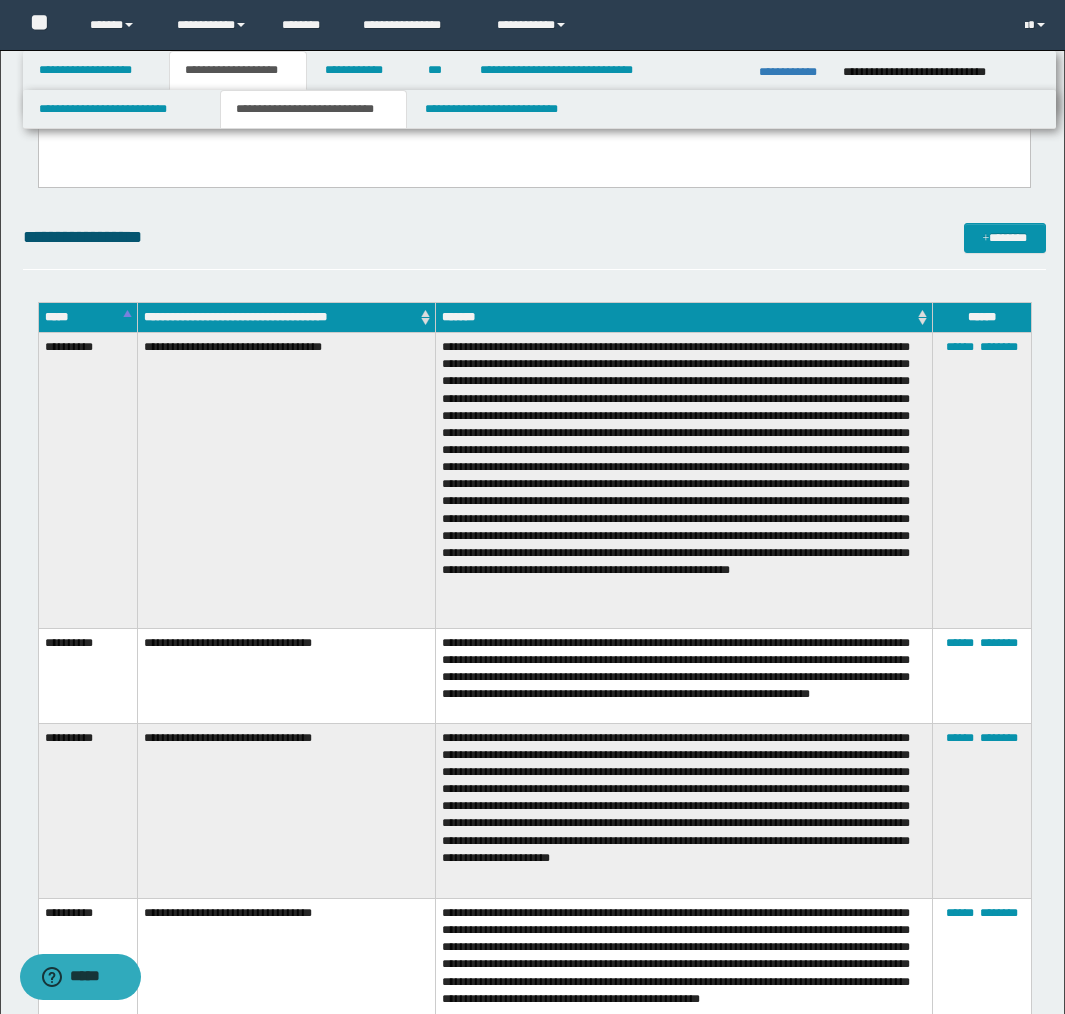 scroll, scrollTop: 2487, scrollLeft: 0, axis: vertical 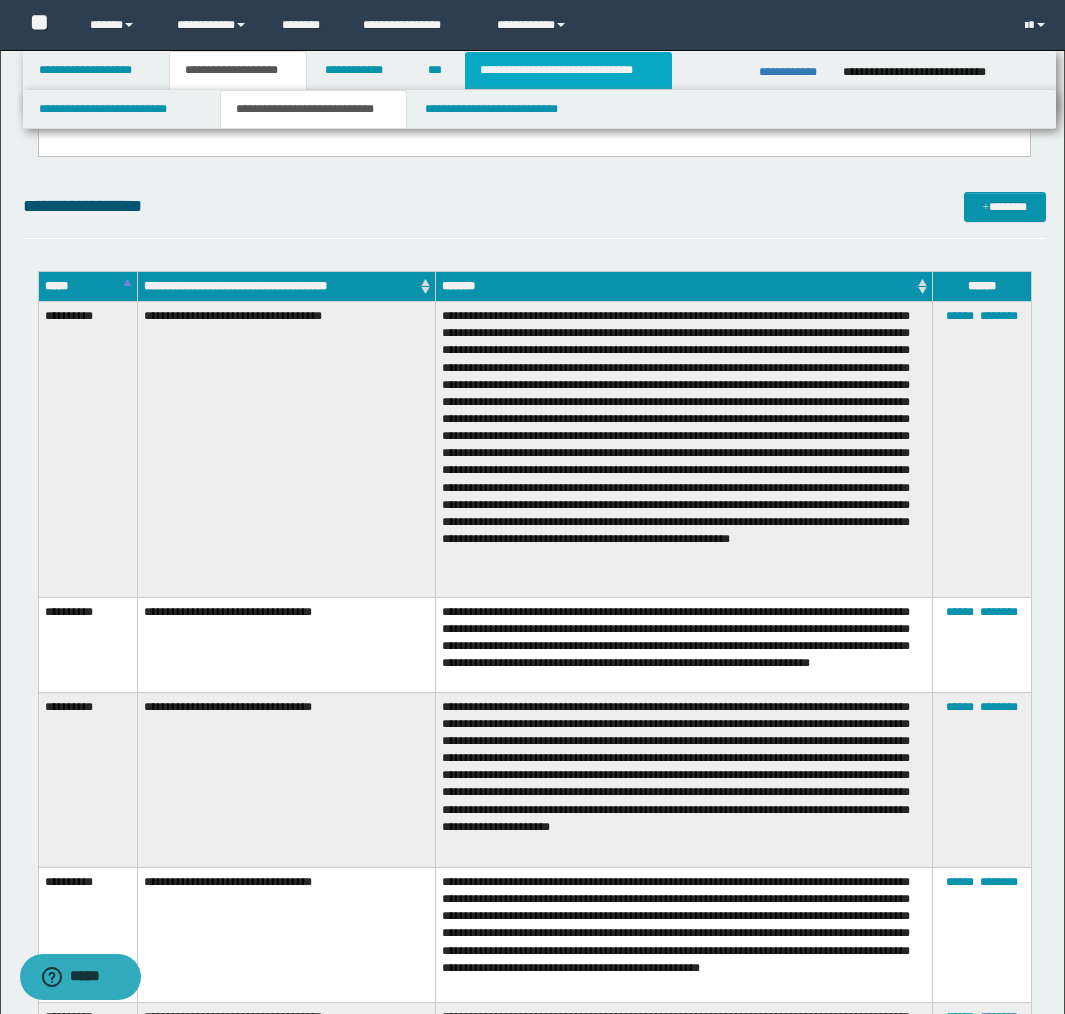 click on "**********" at bounding box center [568, 70] 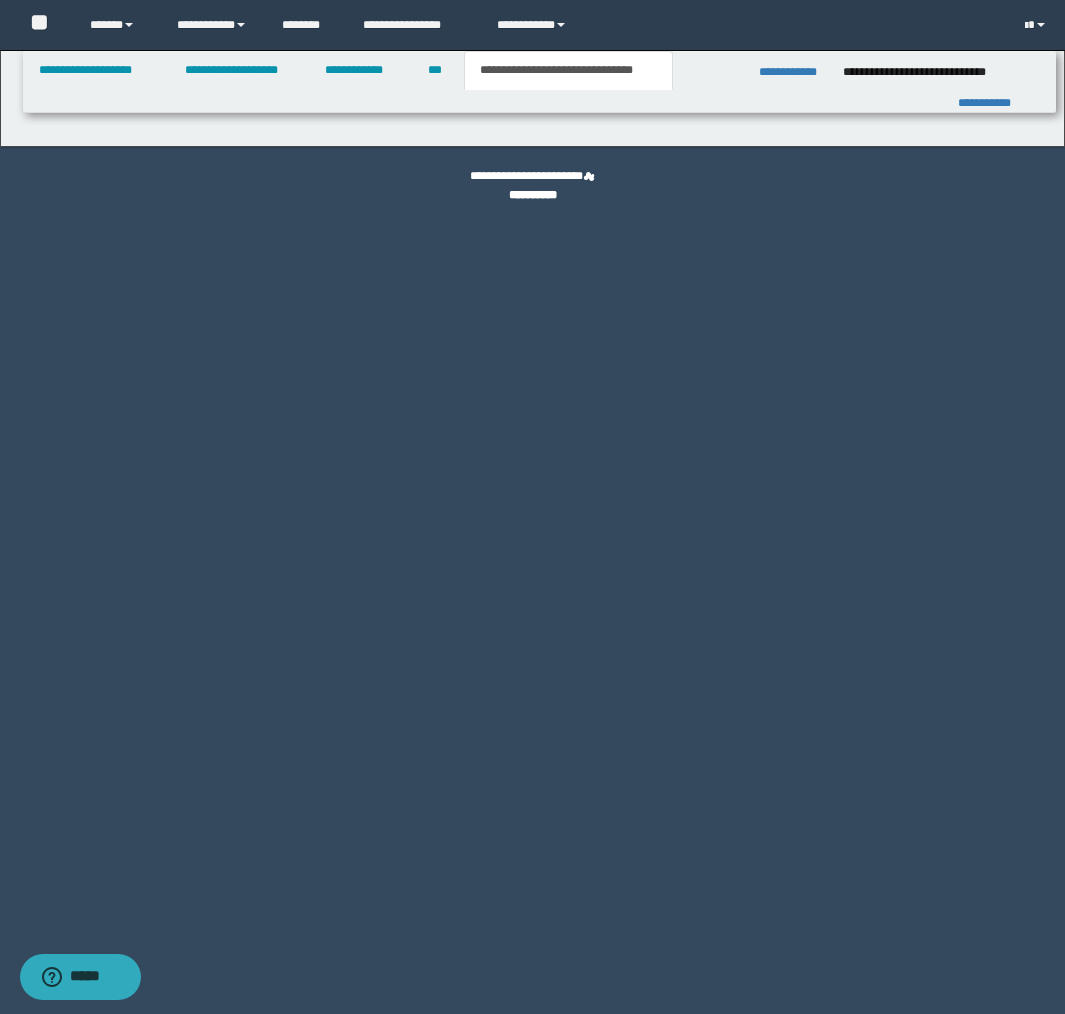 scroll, scrollTop: 0, scrollLeft: 0, axis: both 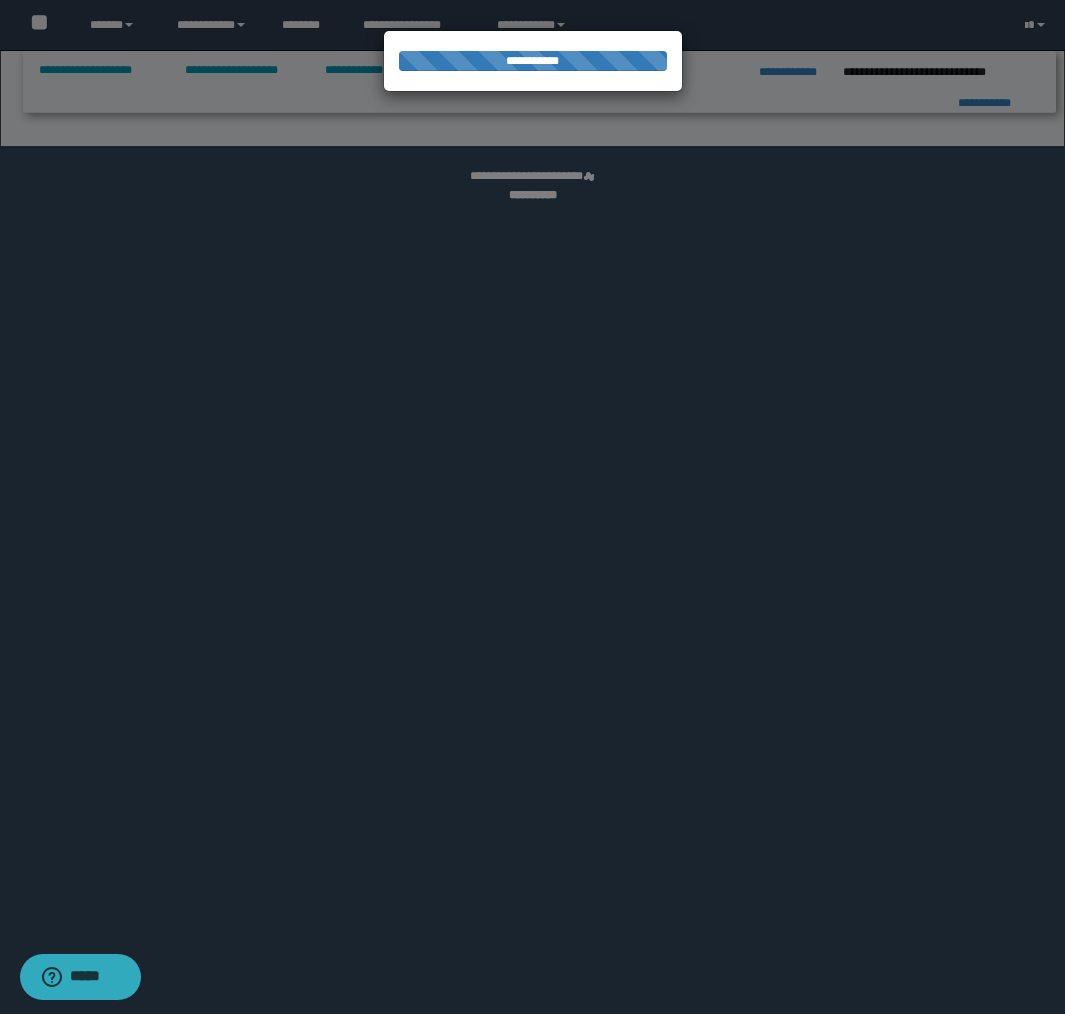 select on "*" 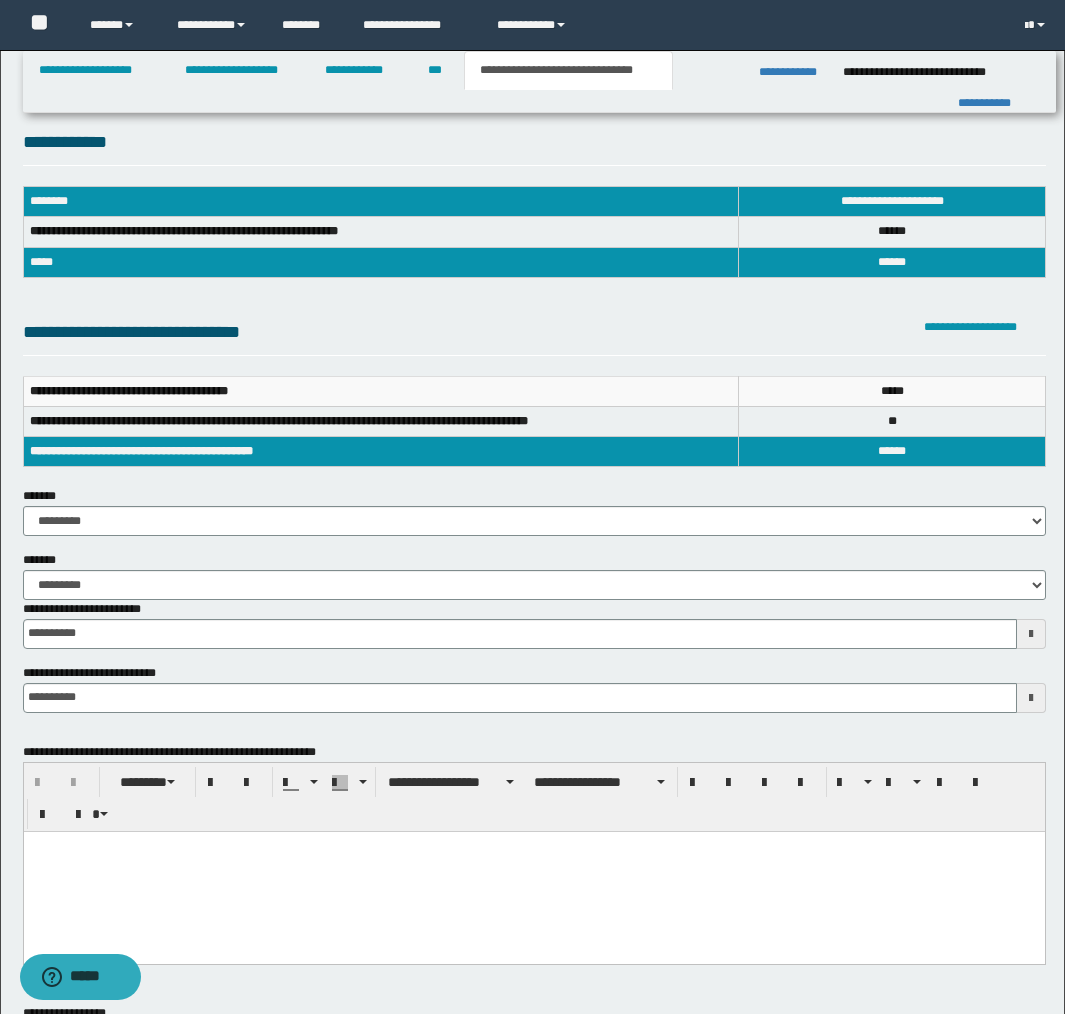 scroll, scrollTop: 0, scrollLeft: 0, axis: both 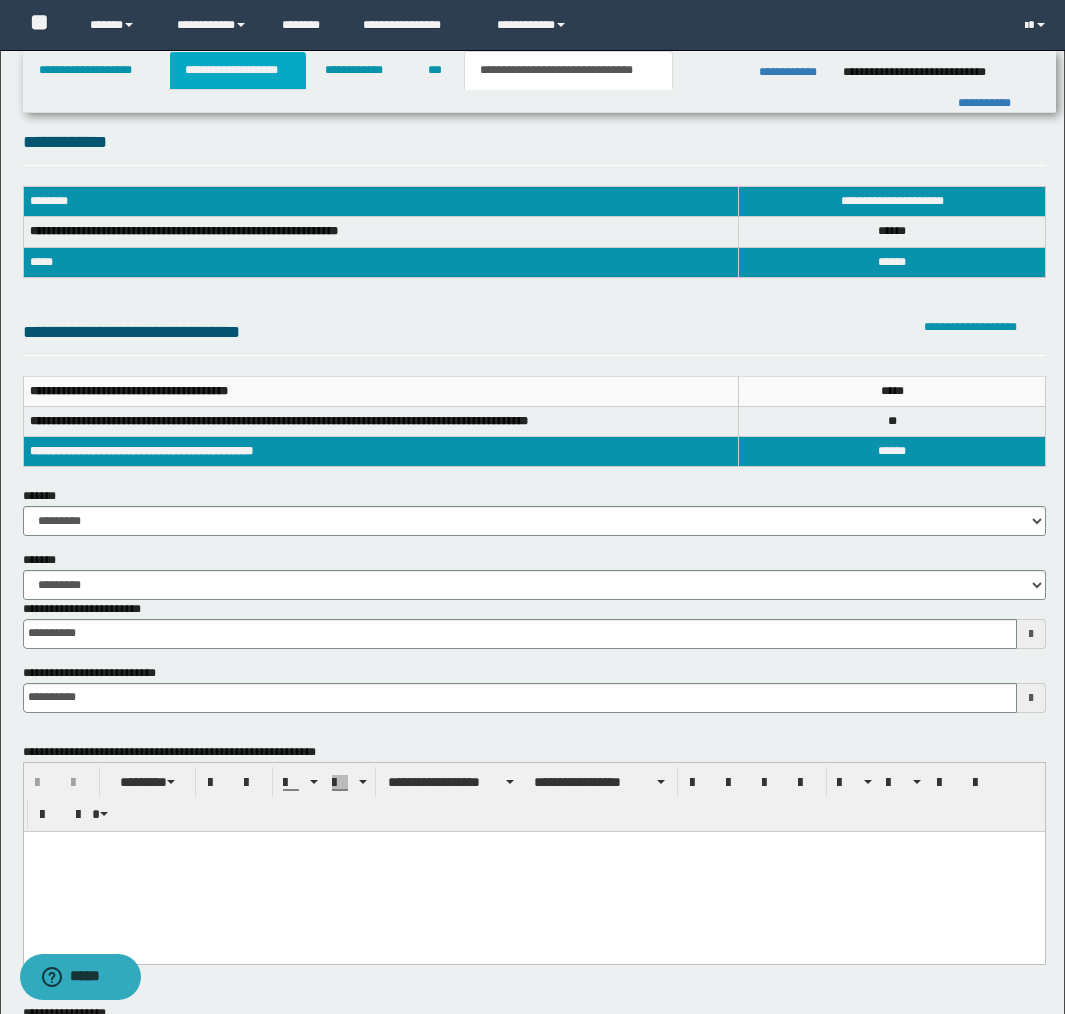 click on "**********" at bounding box center [238, 70] 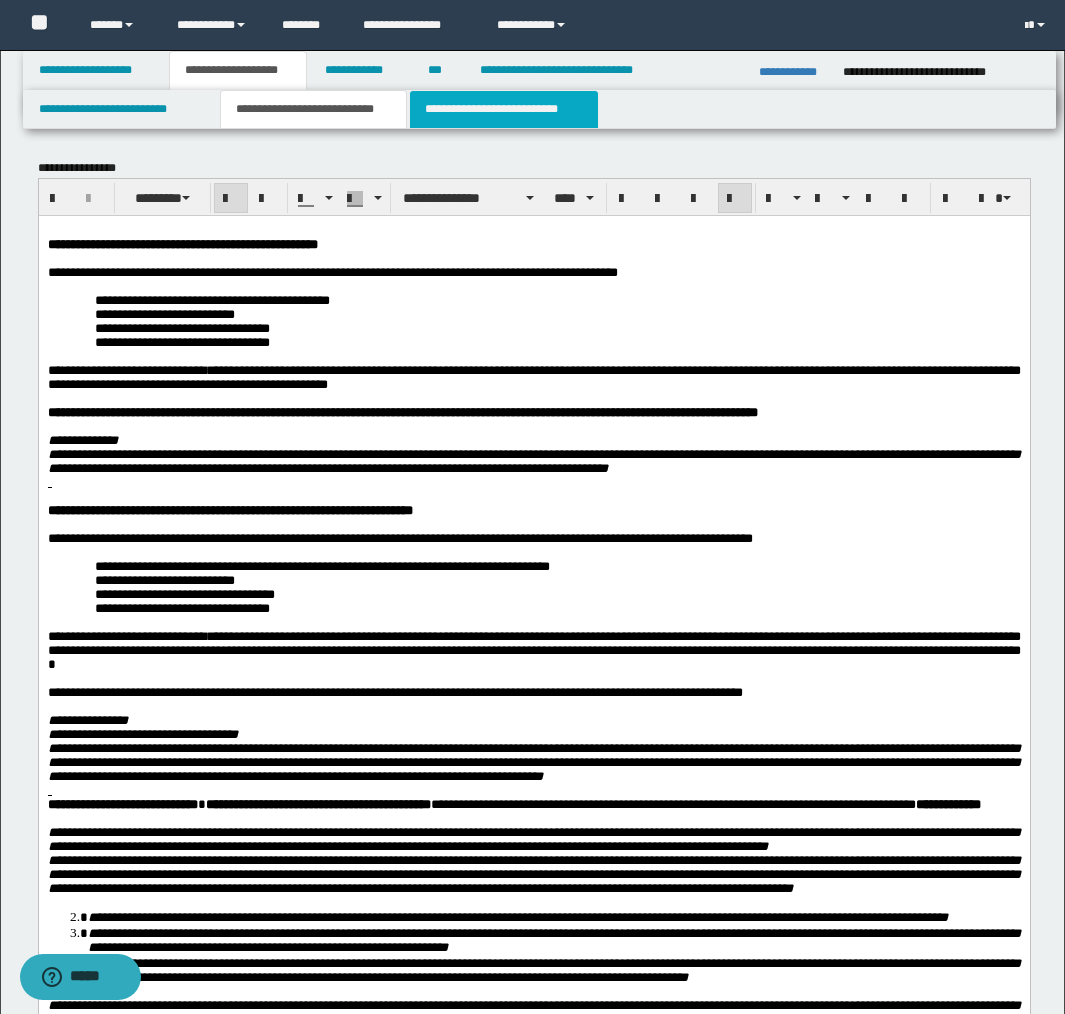 click on "**********" at bounding box center (504, 109) 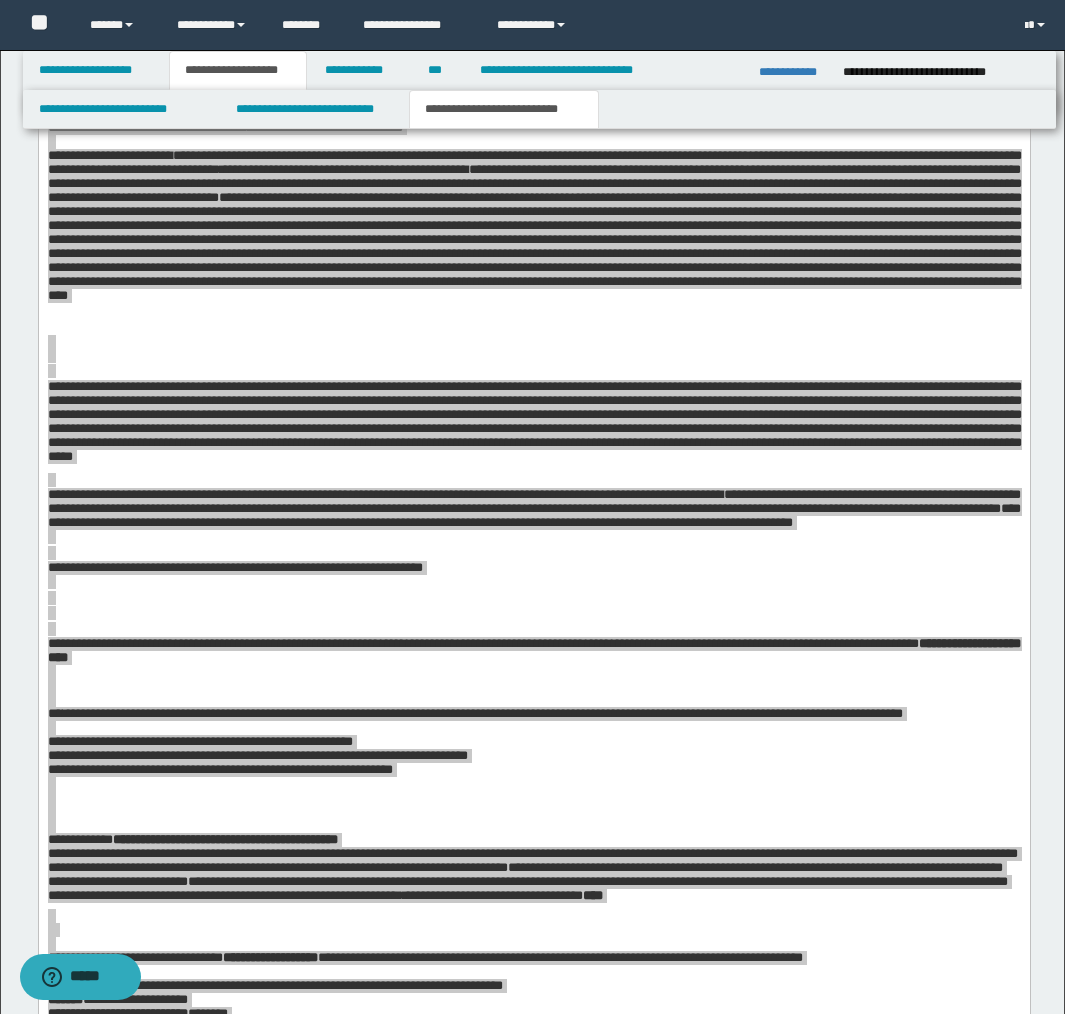 scroll, scrollTop: 1661, scrollLeft: 0, axis: vertical 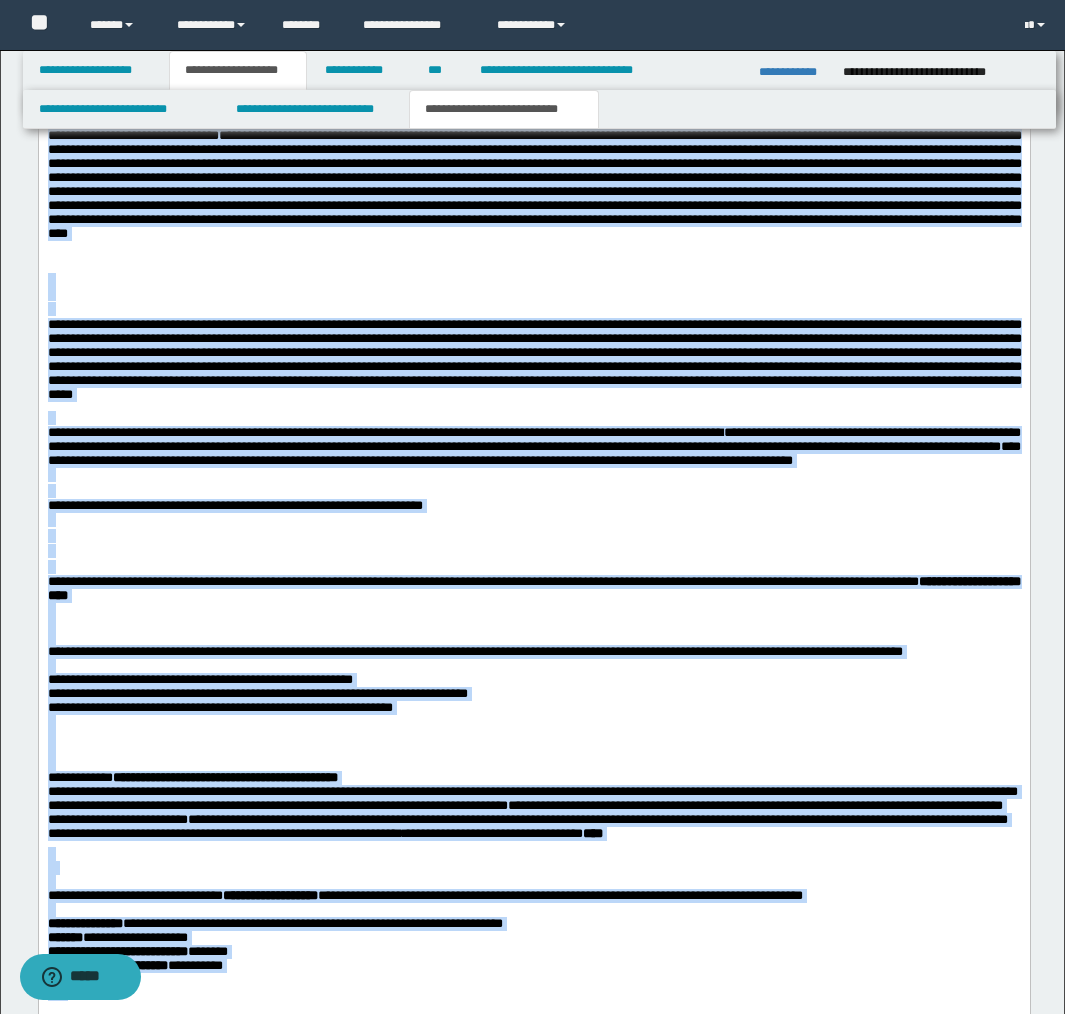 paste 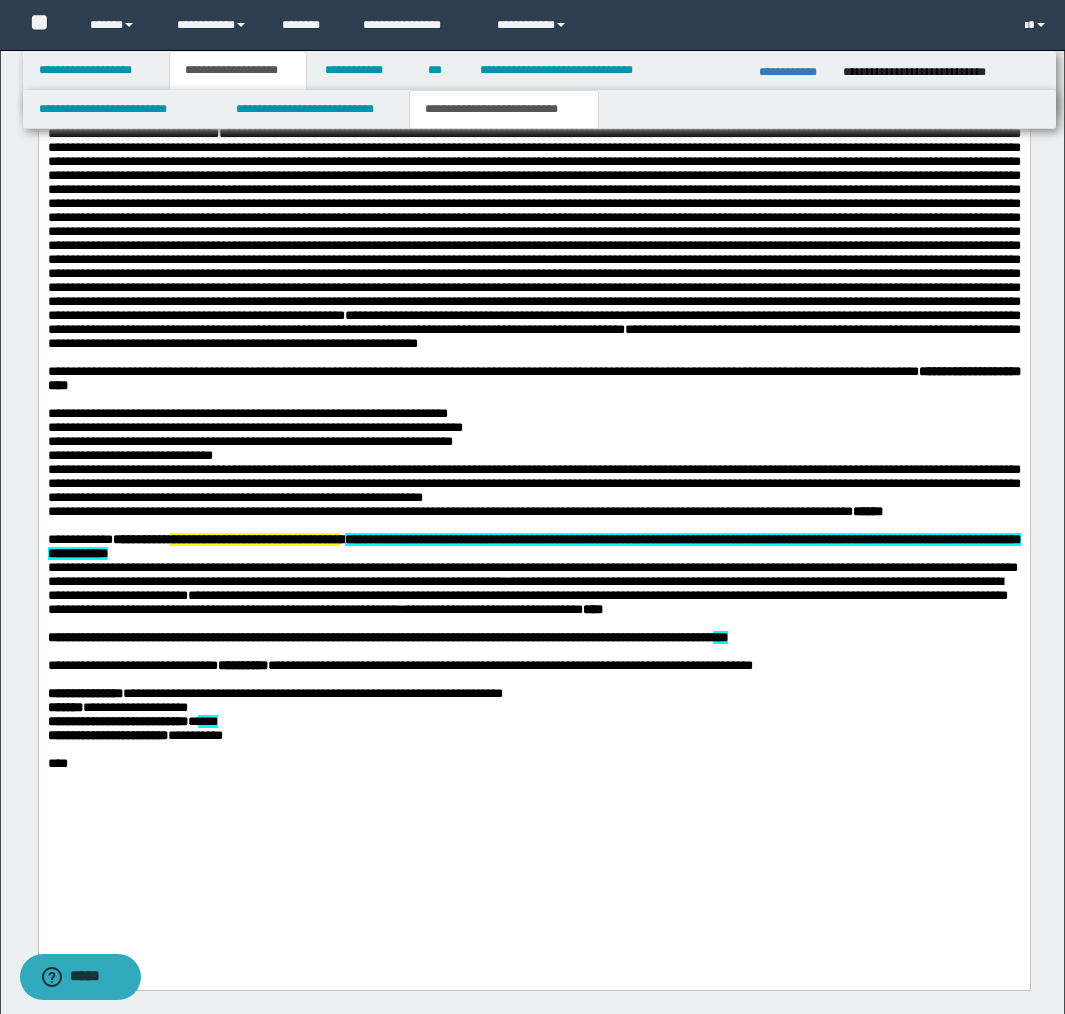 type 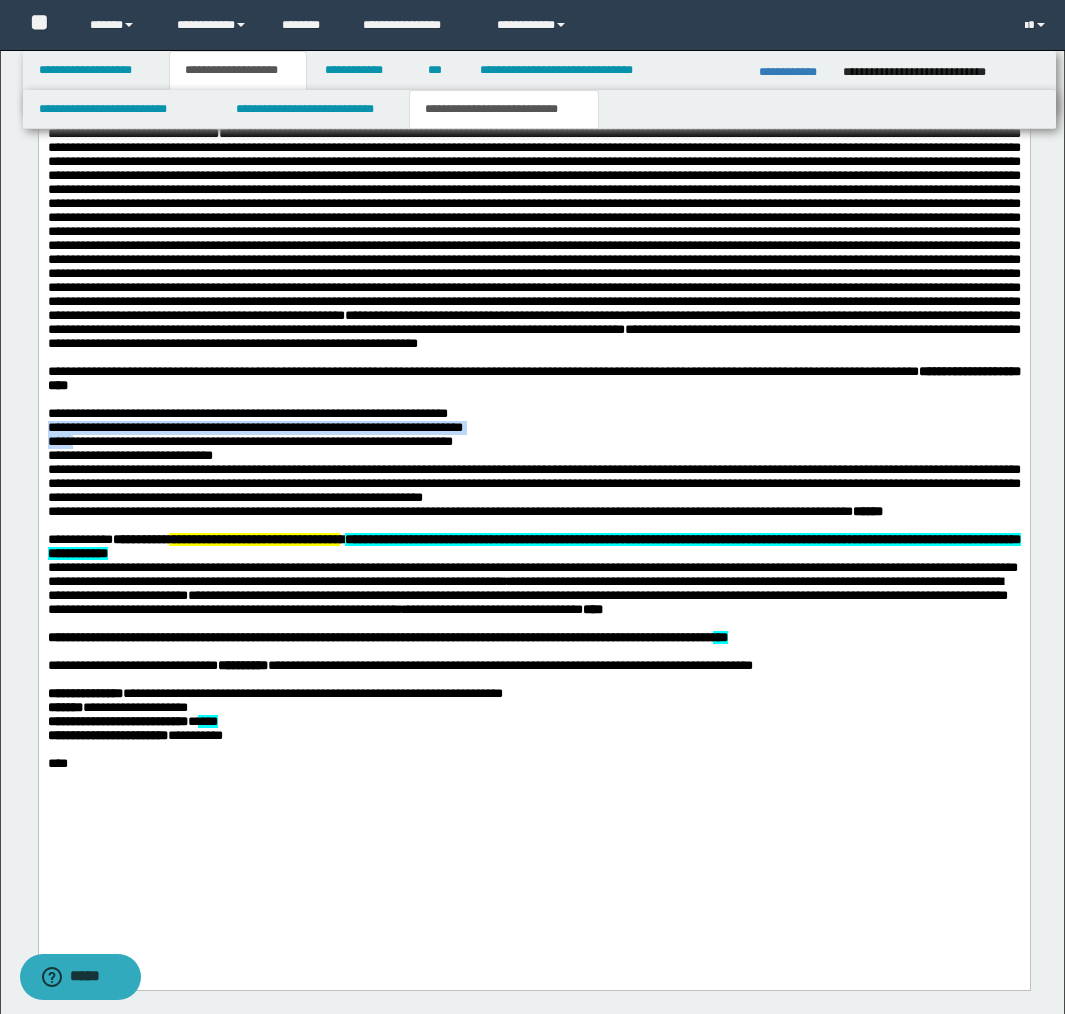 drag, startPoint x: 45, startPoint y: 498, endPoint x: 73, endPoint y: 521, distance: 36.23534 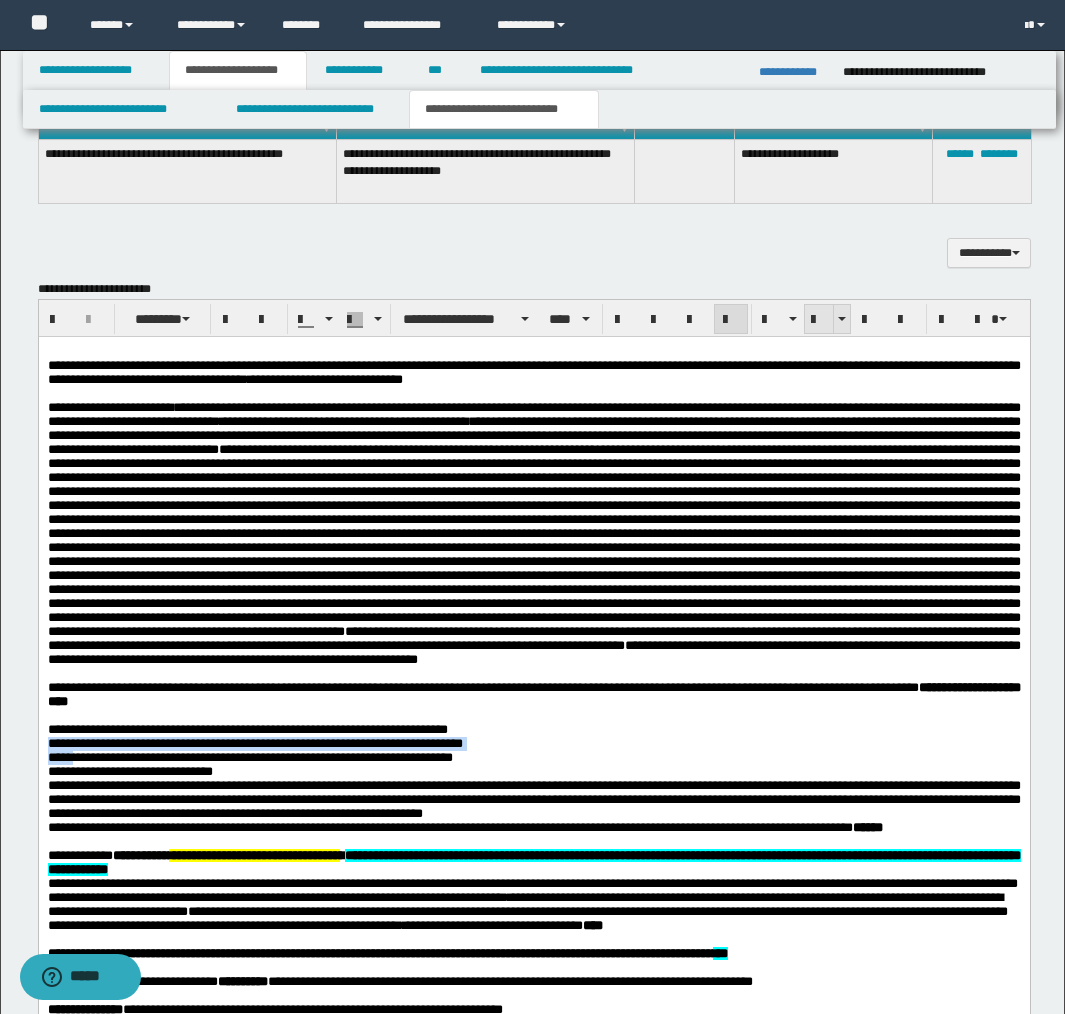 scroll, scrollTop: 1302, scrollLeft: 0, axis: vertical 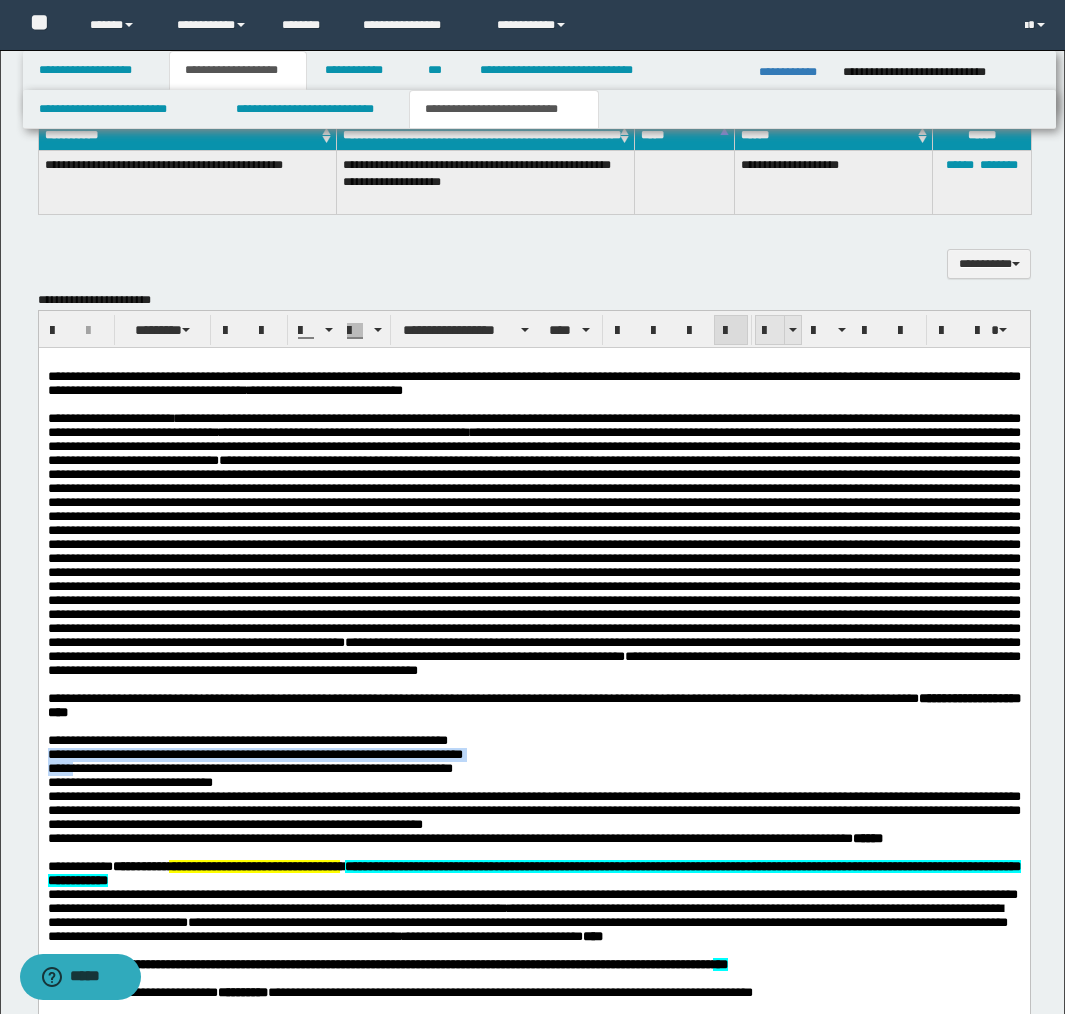 click at bounding box center [770, 331] 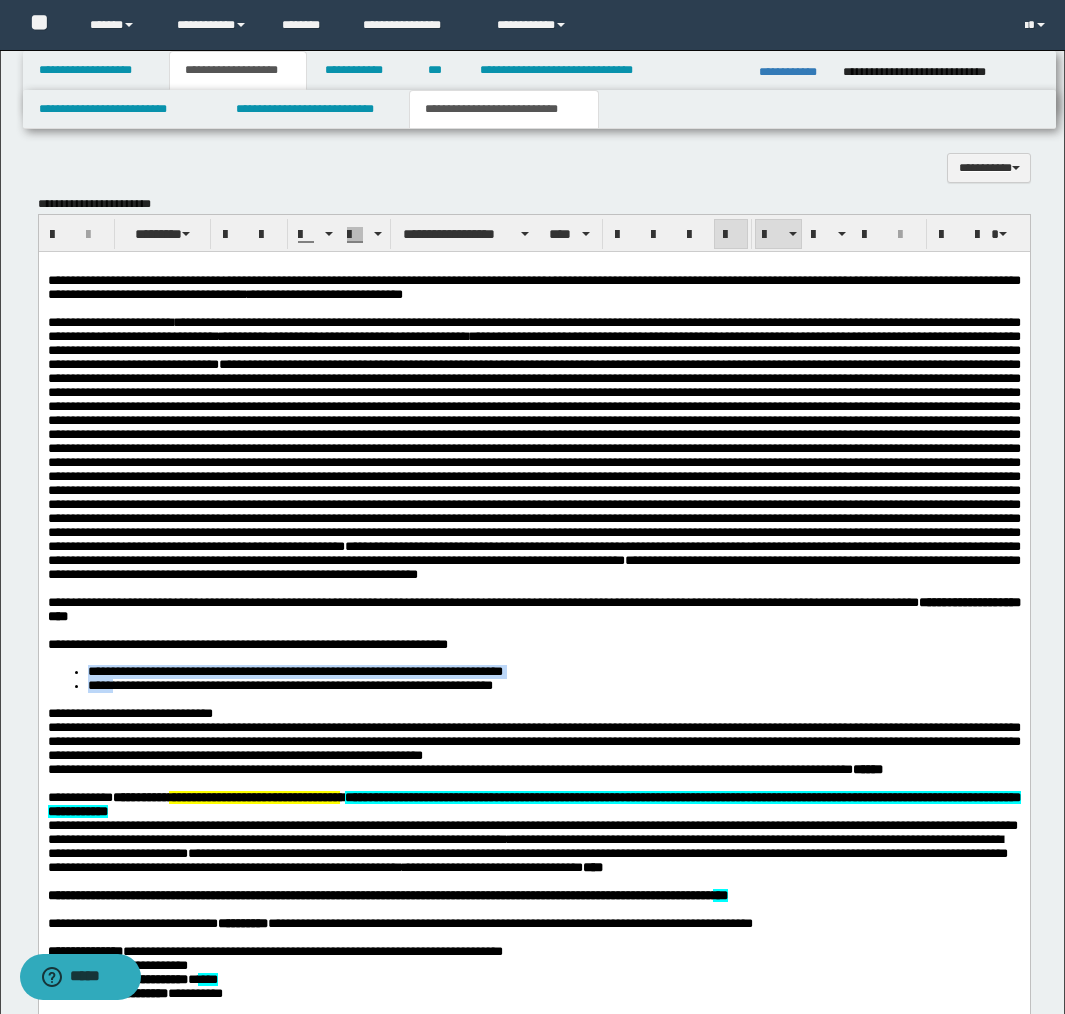 scroll, scrollTop: 1453, scrollLeft: 0, axis: vertical 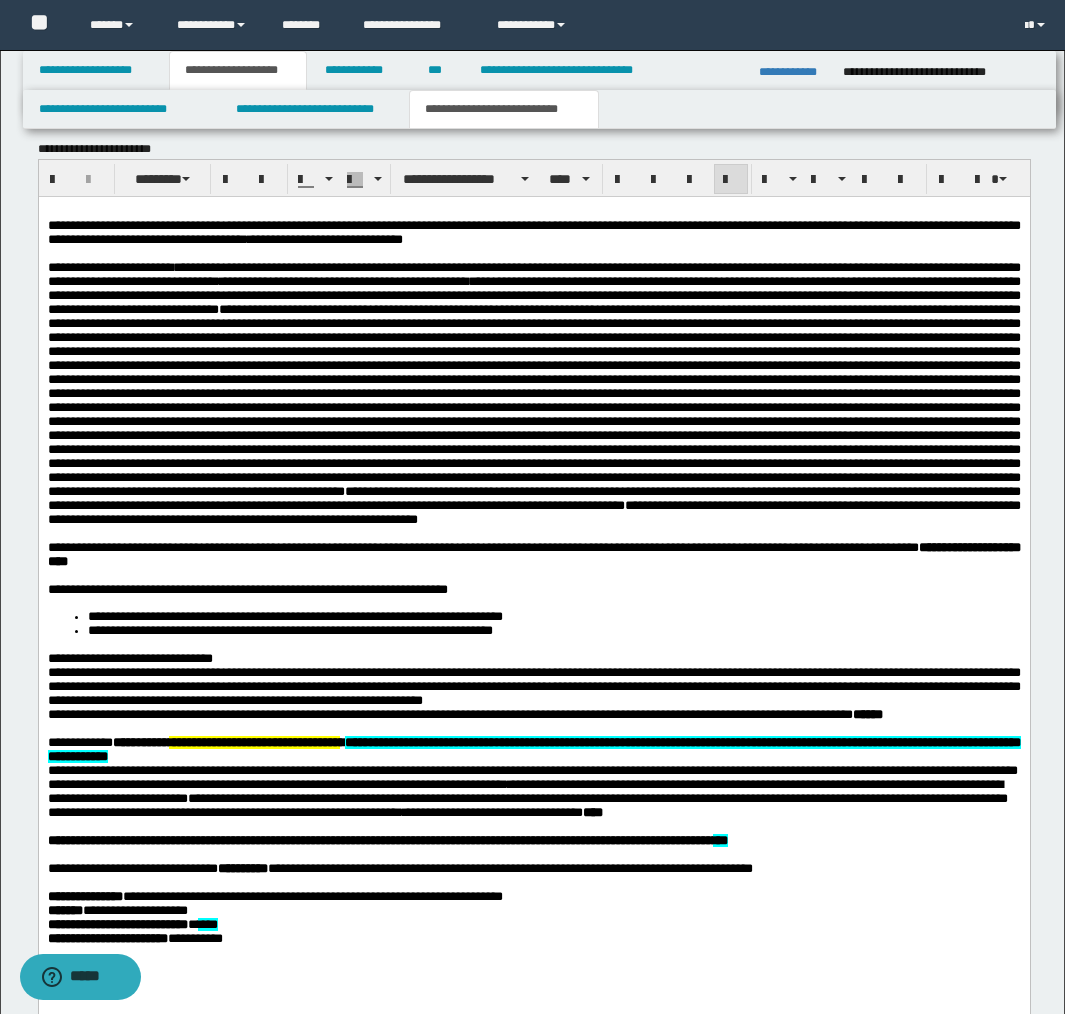 click on "**********" at bounding box center (129, 657) 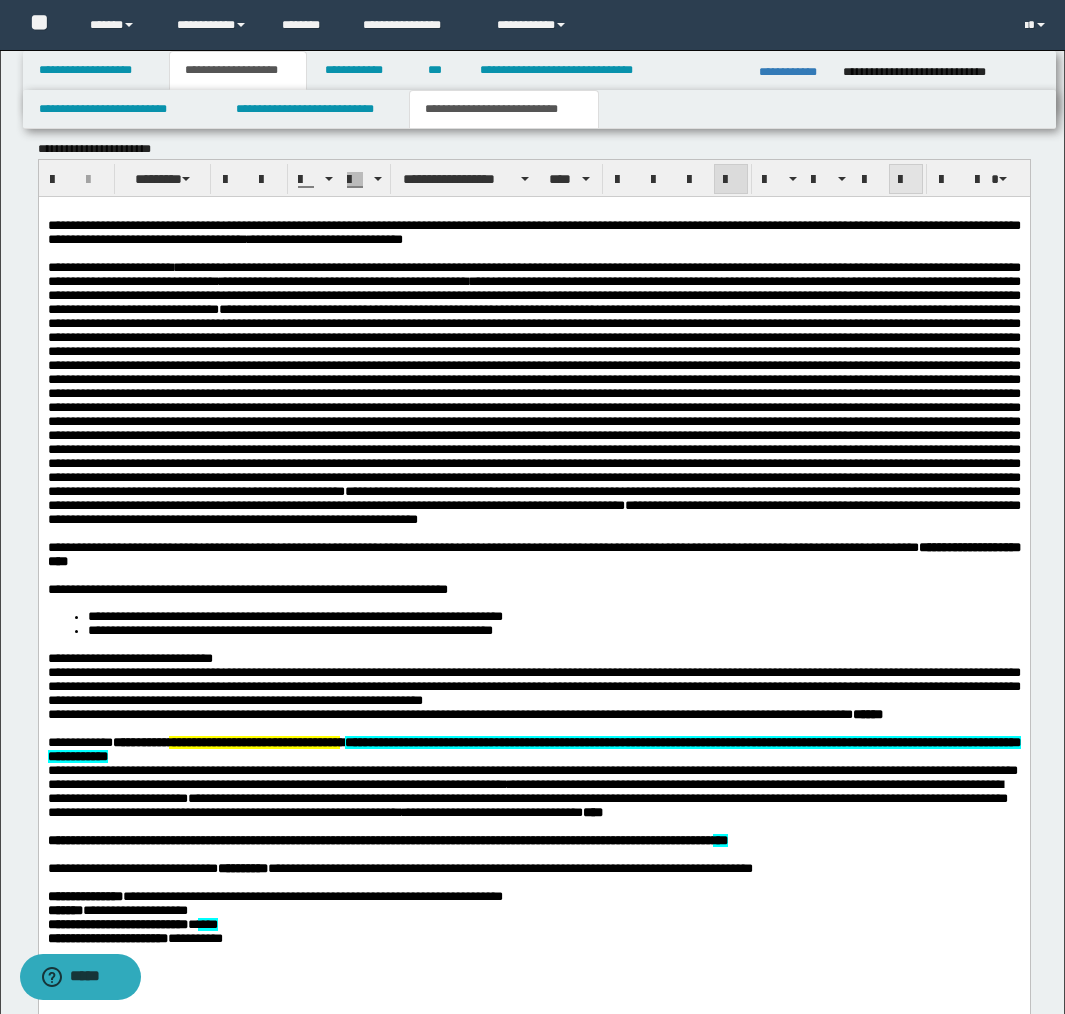 click at bounding box center (906, 180) 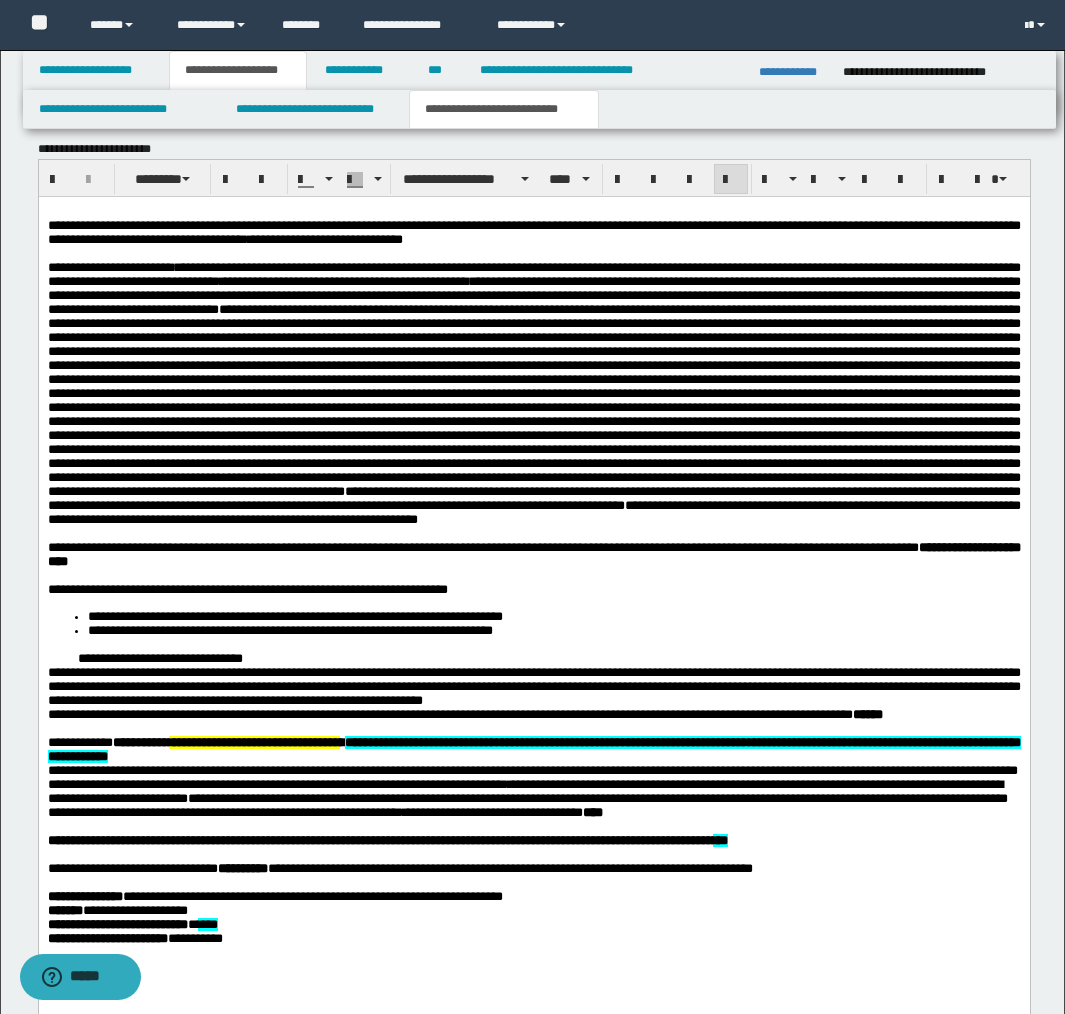 click on "**********" at bounding box center (533, 685) 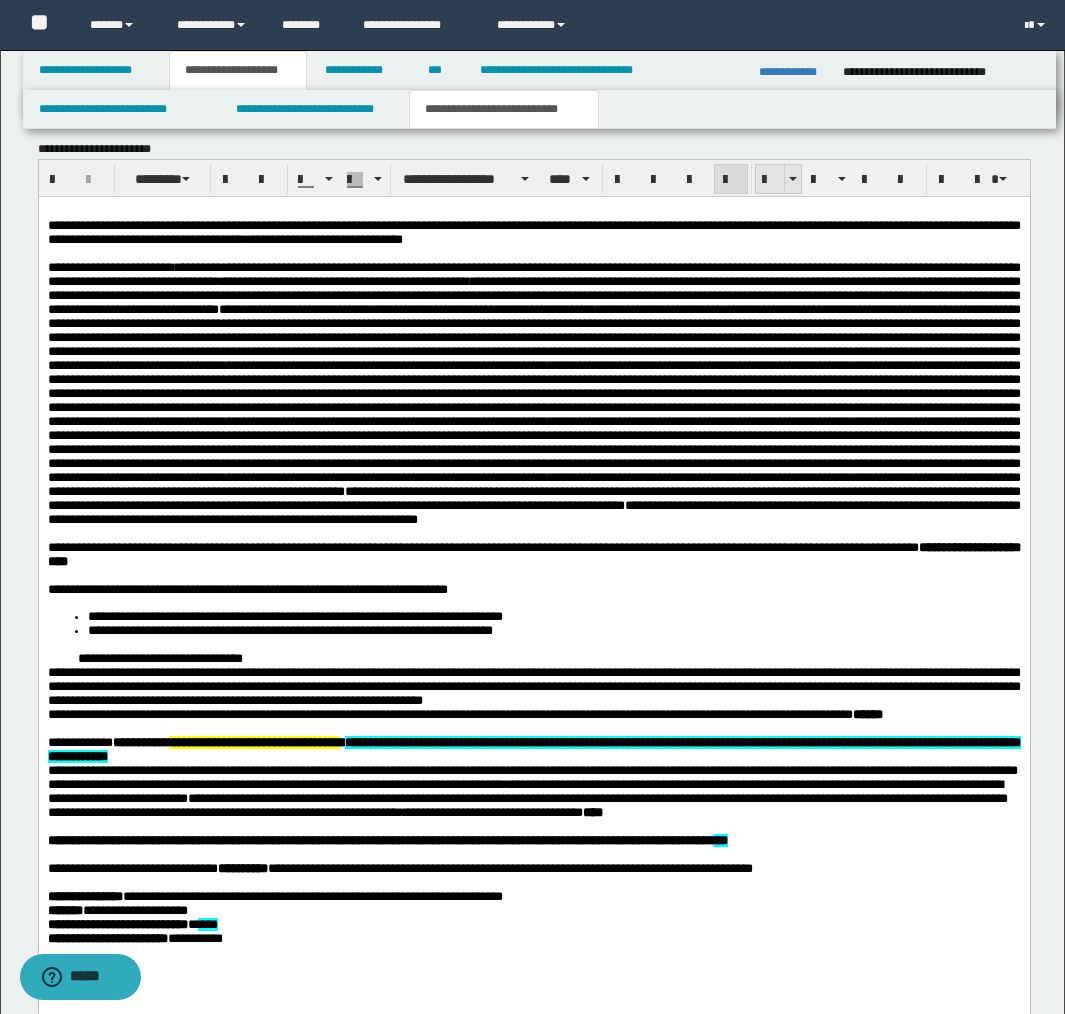 click at bounding box center [770, 180] 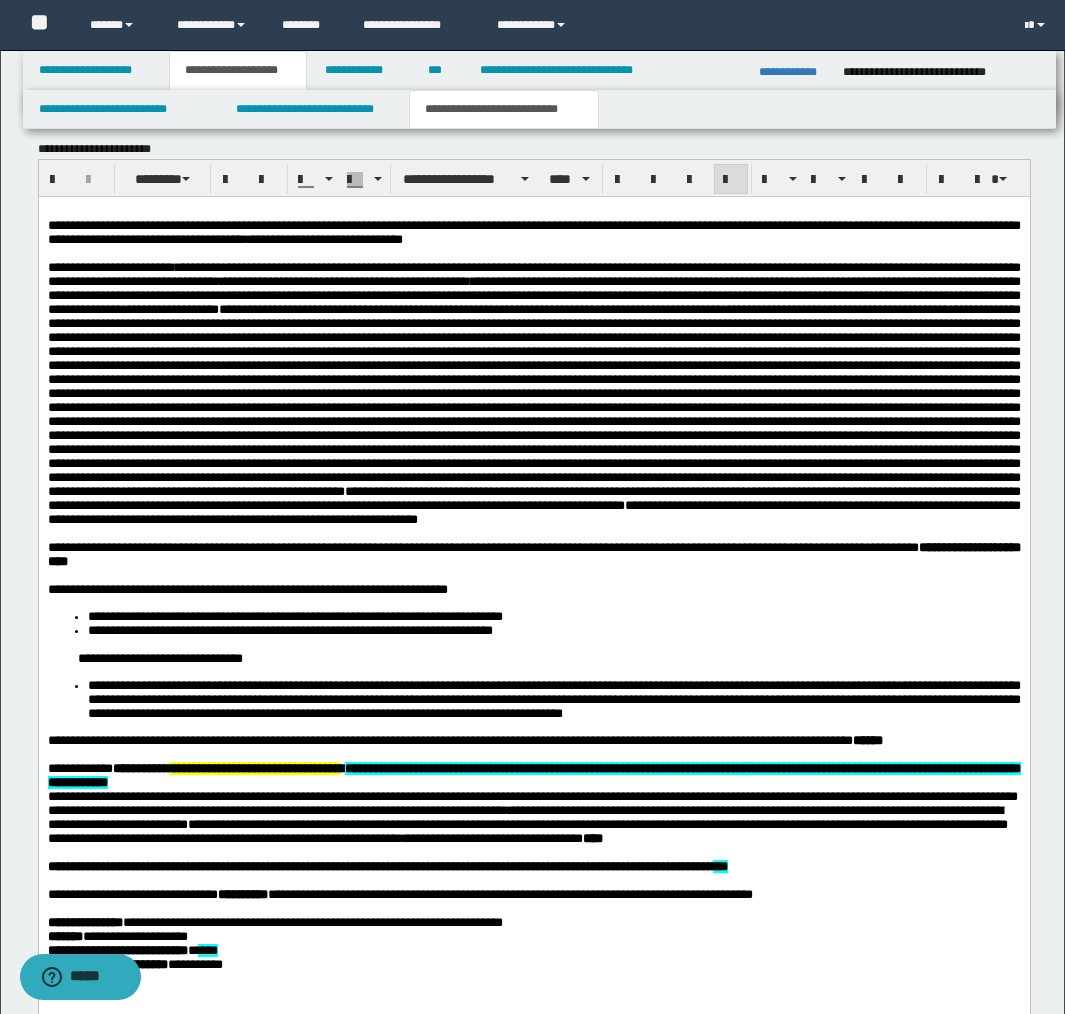 drag, startPoint x: 77, startPoint y: 730, endPoint x: 158, endPoint y: 639, distance: 121.82774 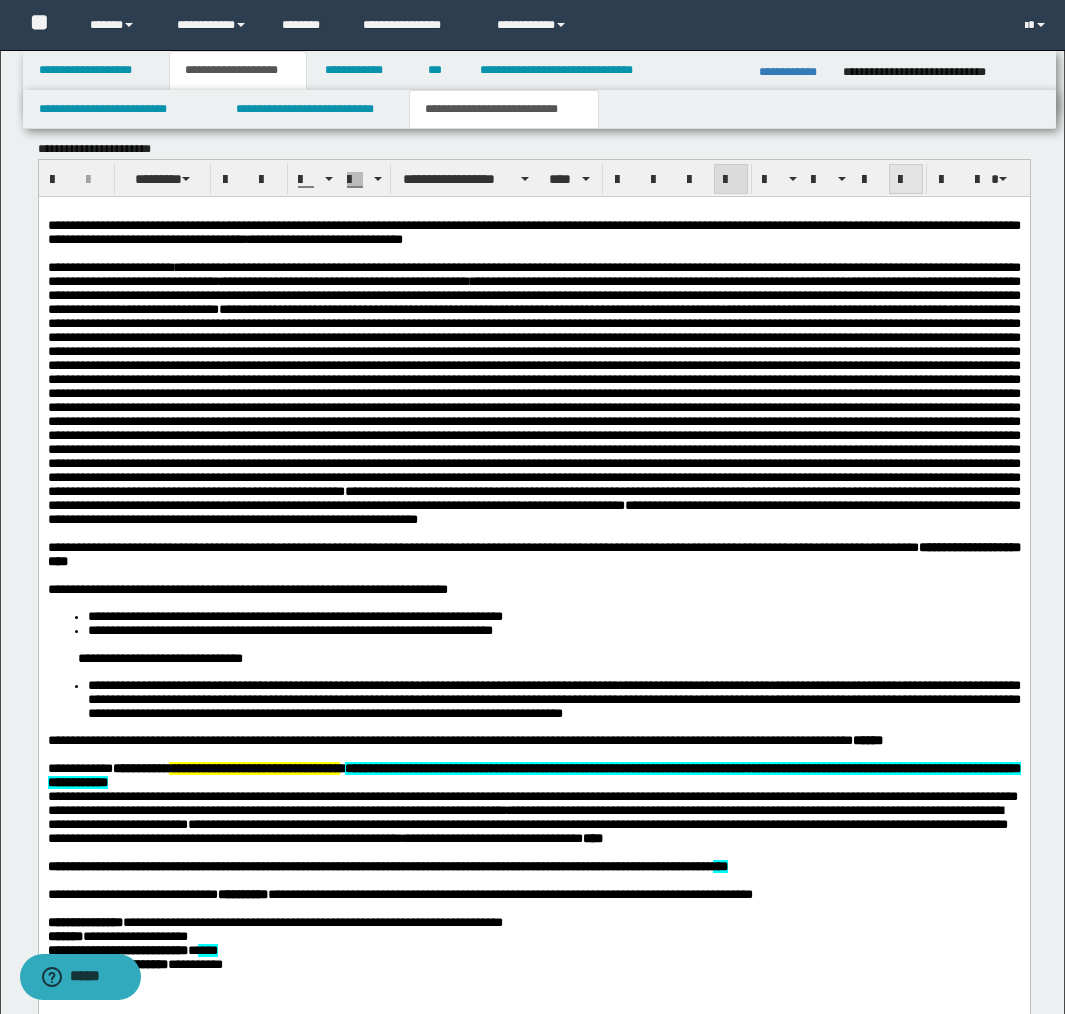 click at bounding box center (906, 180) 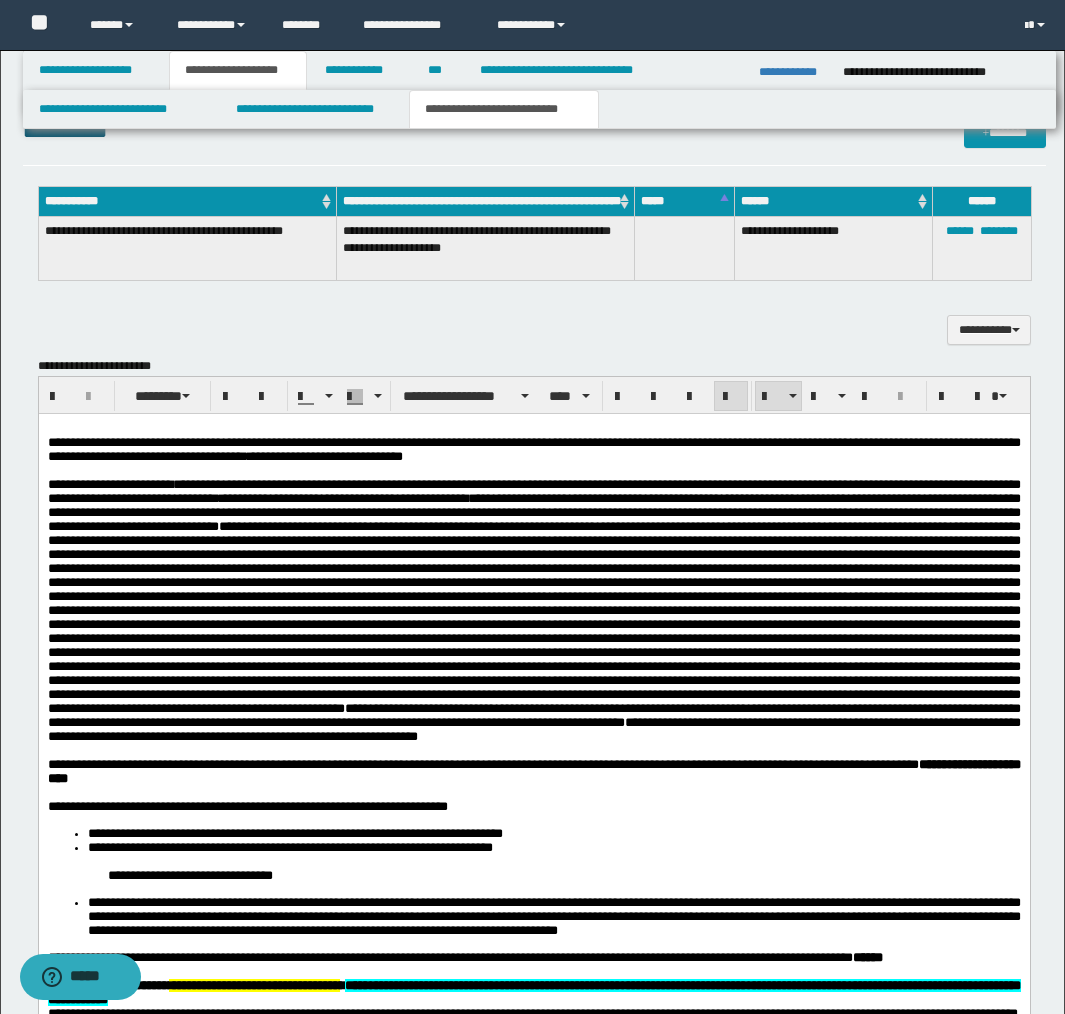 scroll, scrollTop: 1229, scrollLeft: 0, axis: vertical 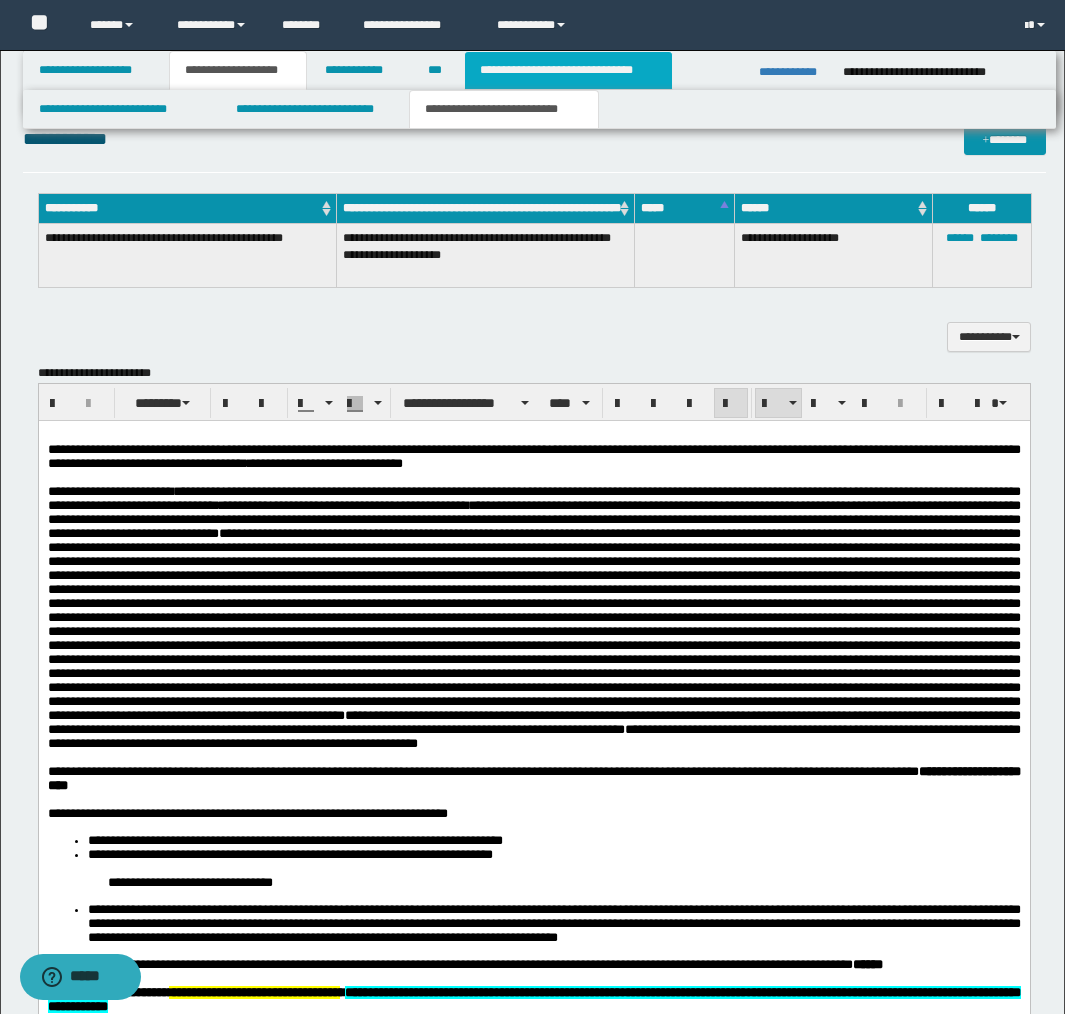 click on "**********" at bounding box center (568, 70) 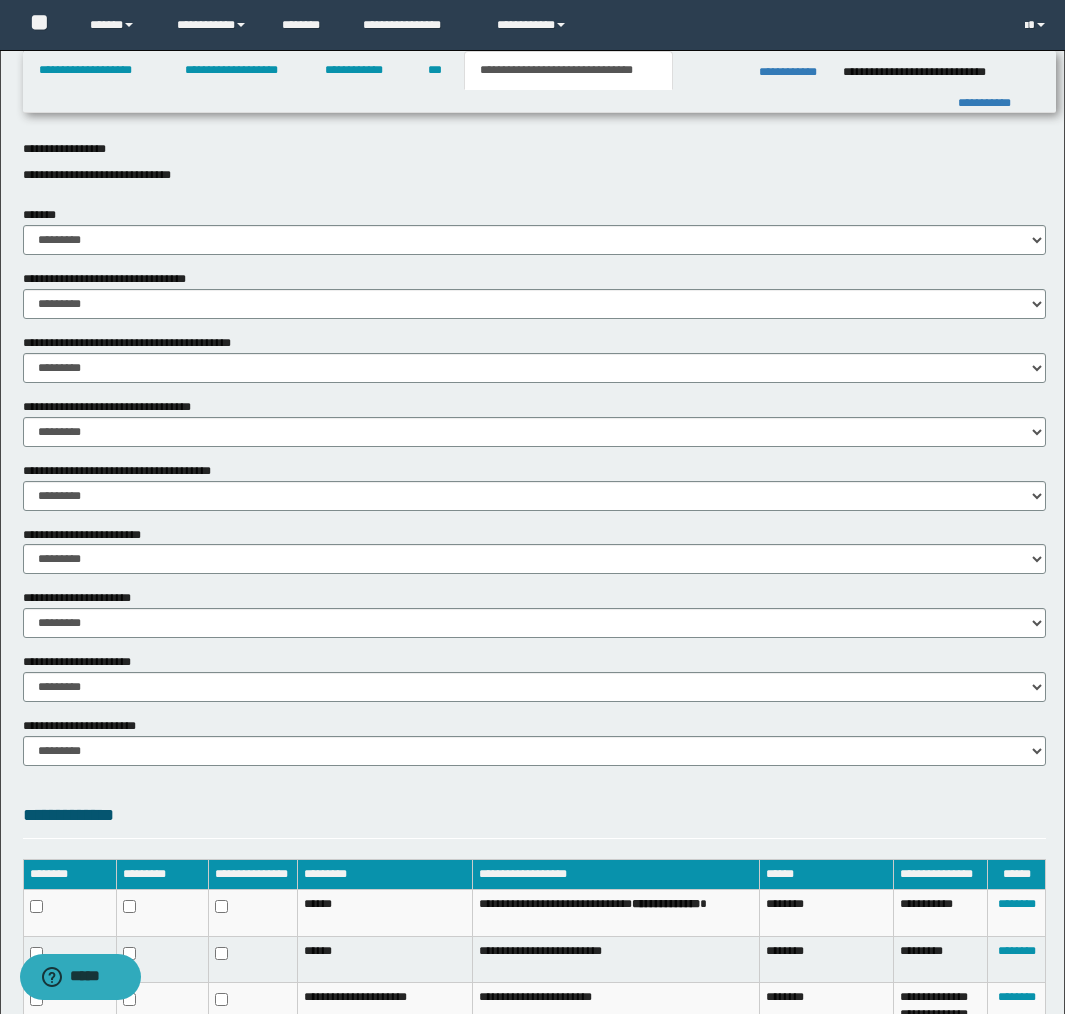 scroll, scrollTop: 898, scrollLeft: 0, axis: vertical 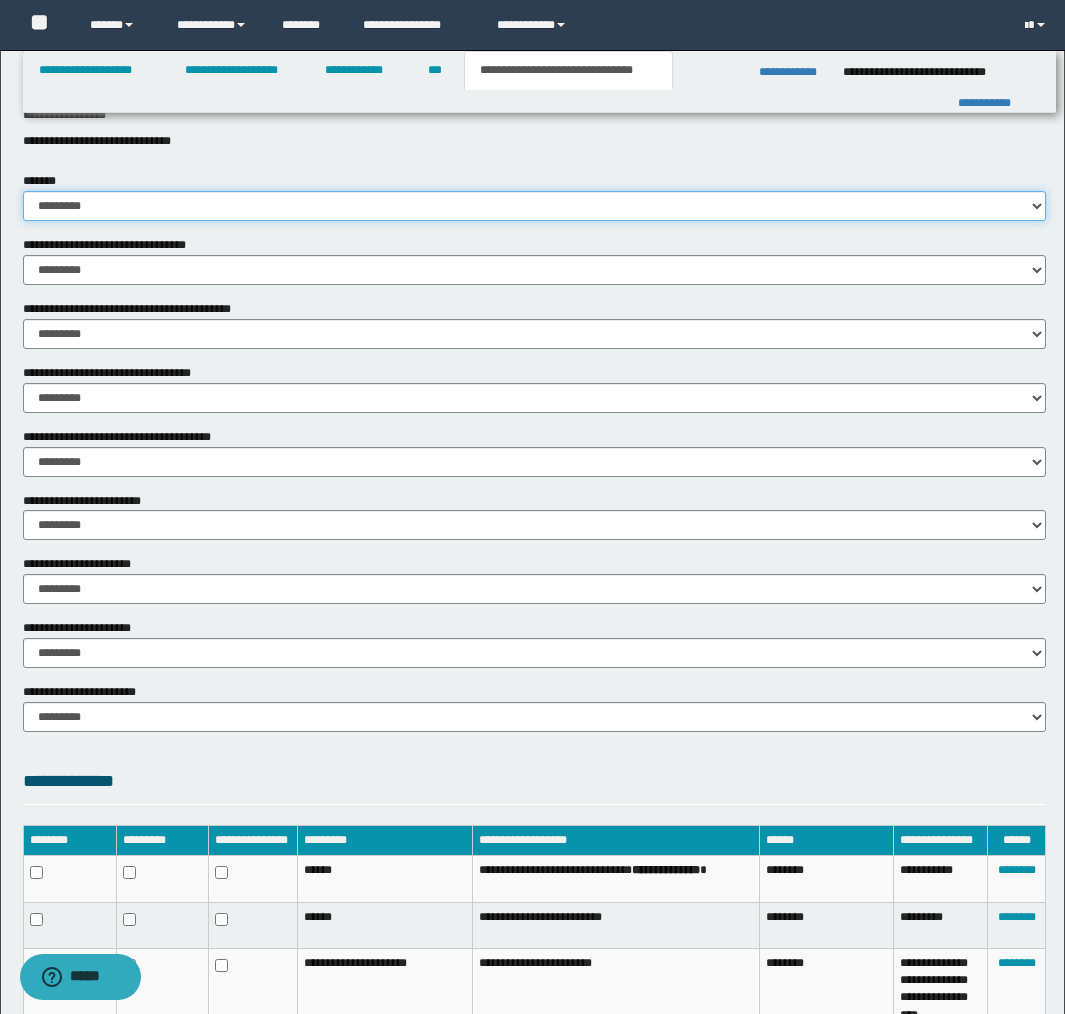 click on "*********
**
**" at bounding box center (534, 206) 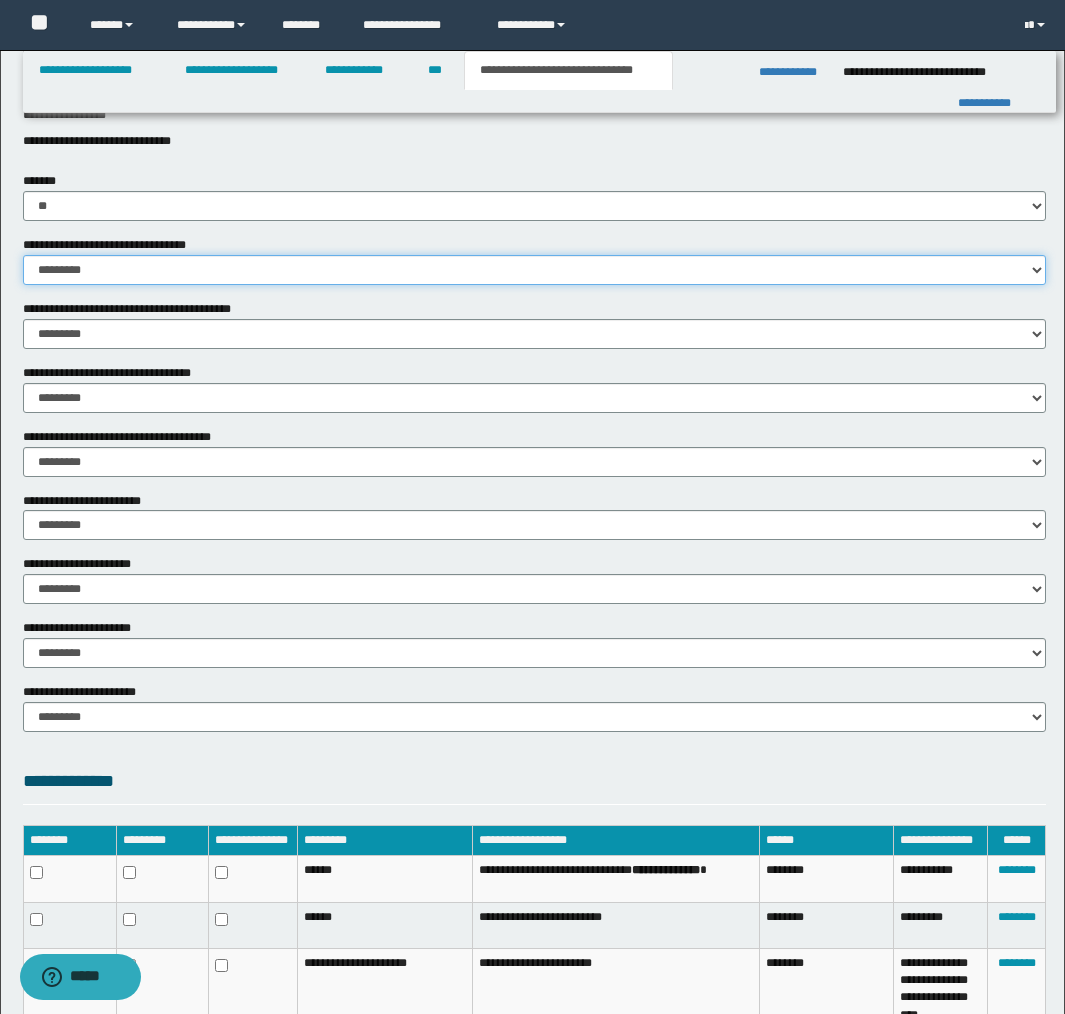 click on "*********
**
**" at bounding box center [534, 270] 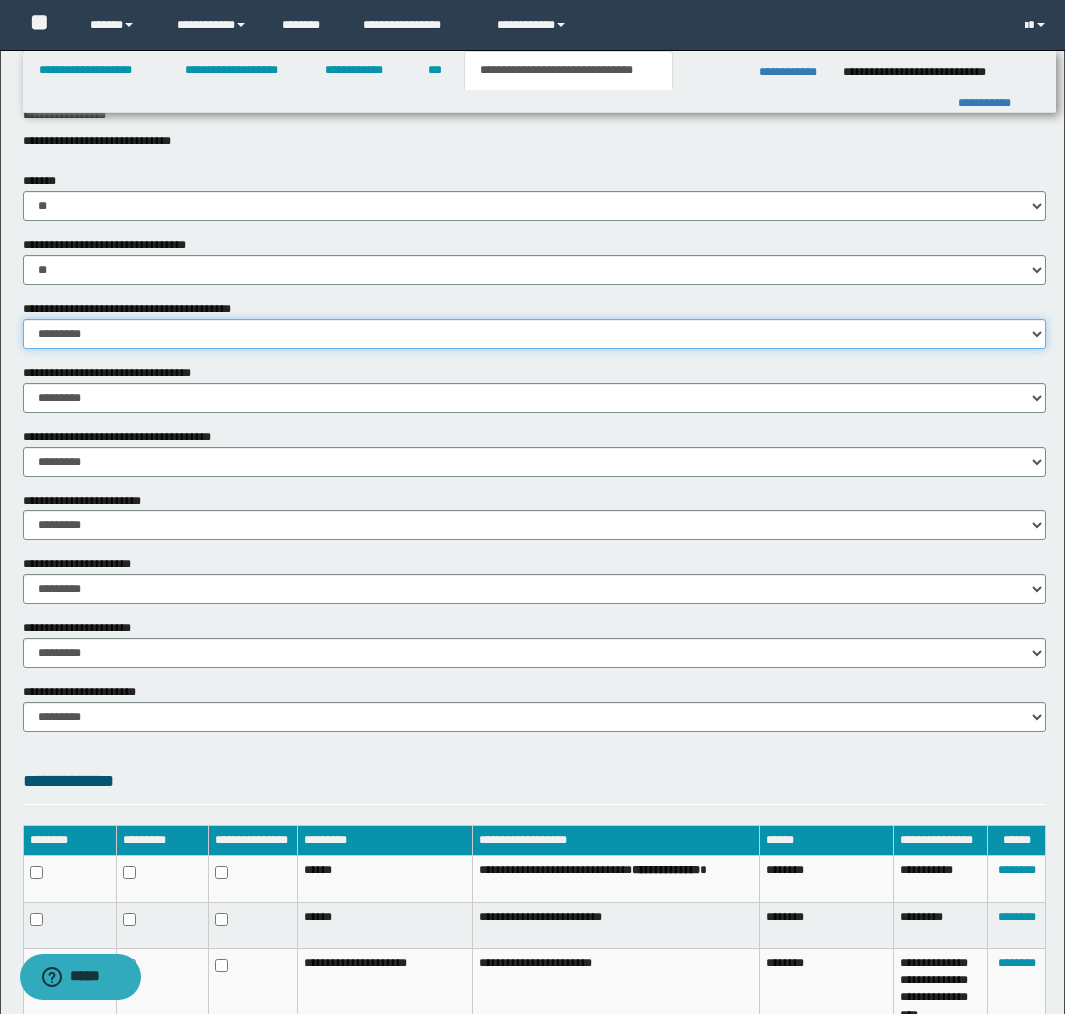 click on "*********
**
**" at bounding box center (534, 334) 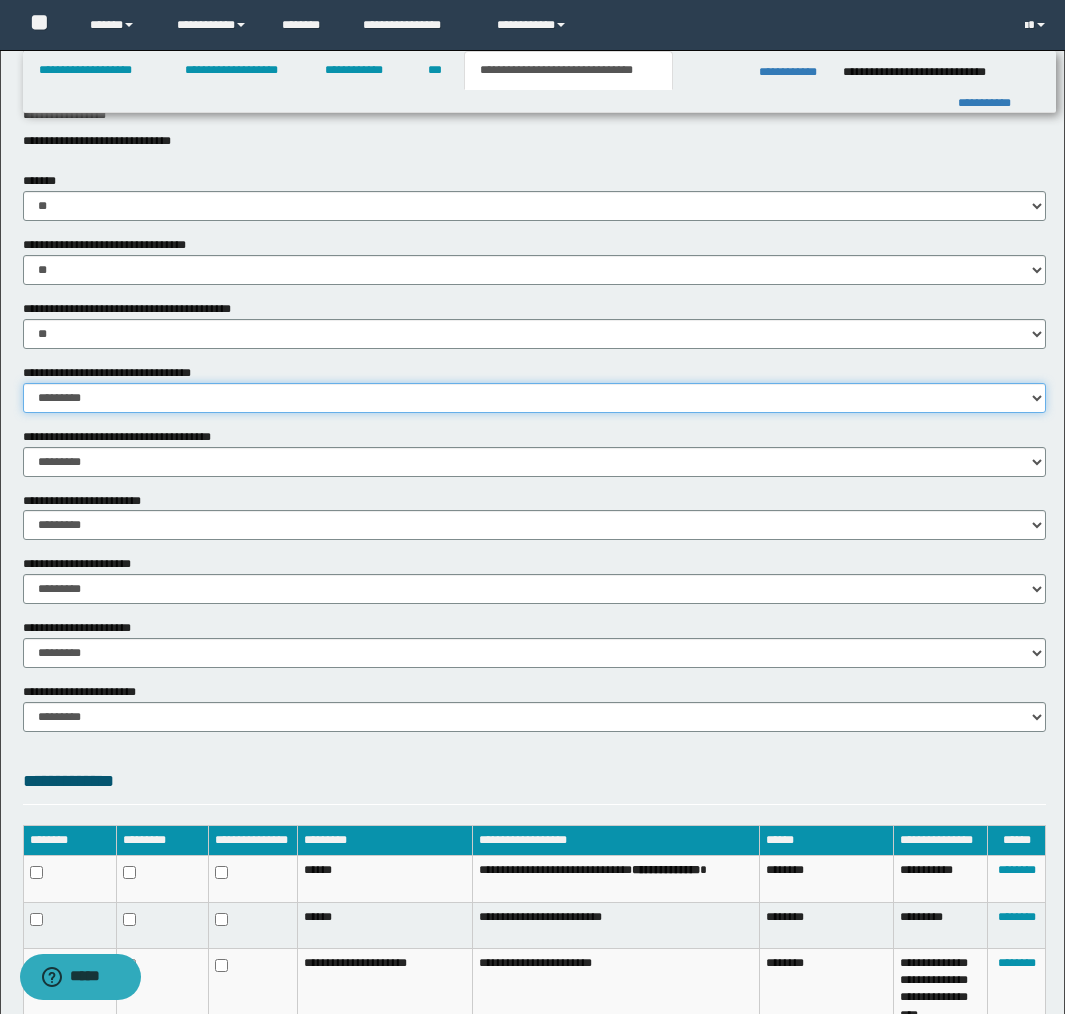 click on "*********
**
**" at bounding box center [534, 398] 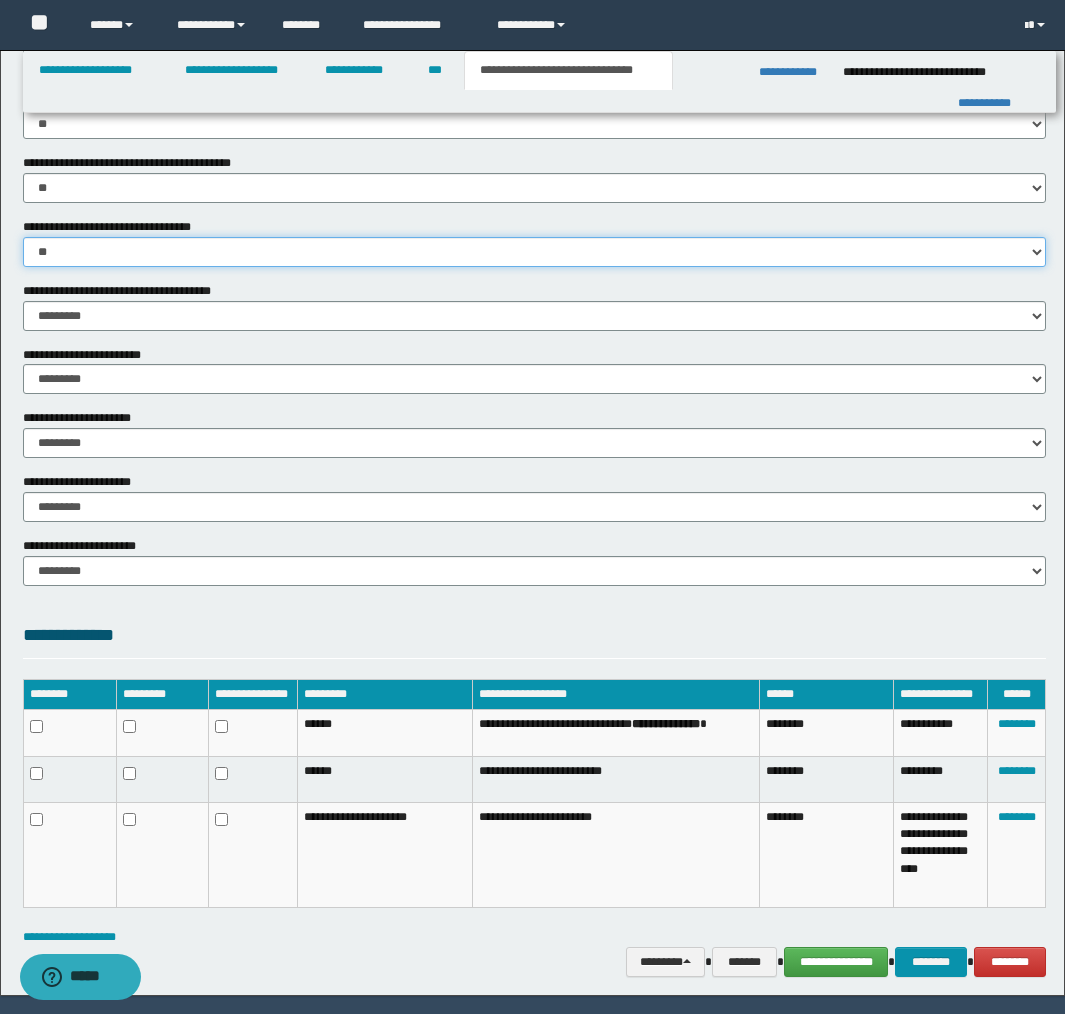 scroll, scrollTop: 1056, scrollLeft: 0, axis: vertical 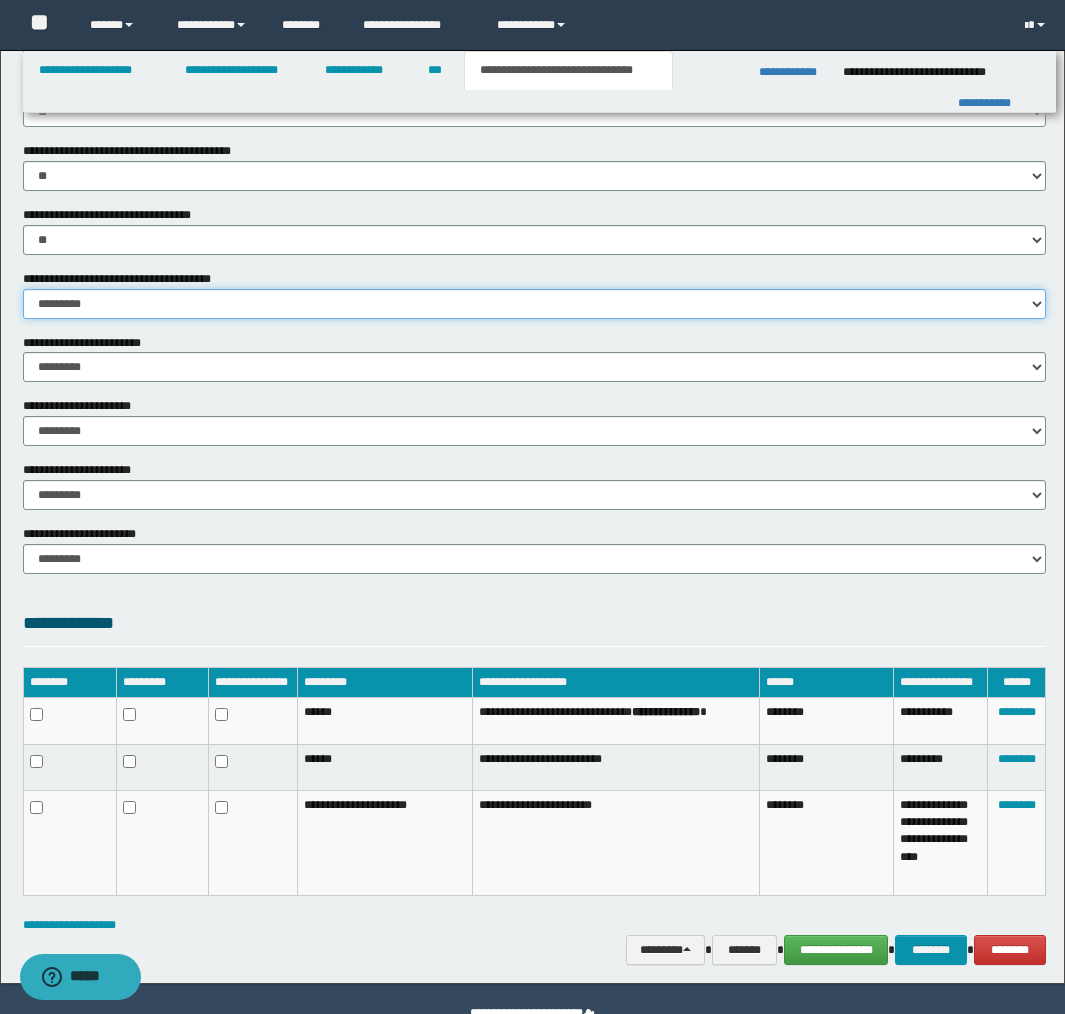 click on "*********
**
**" at bounding box center [534, 304] 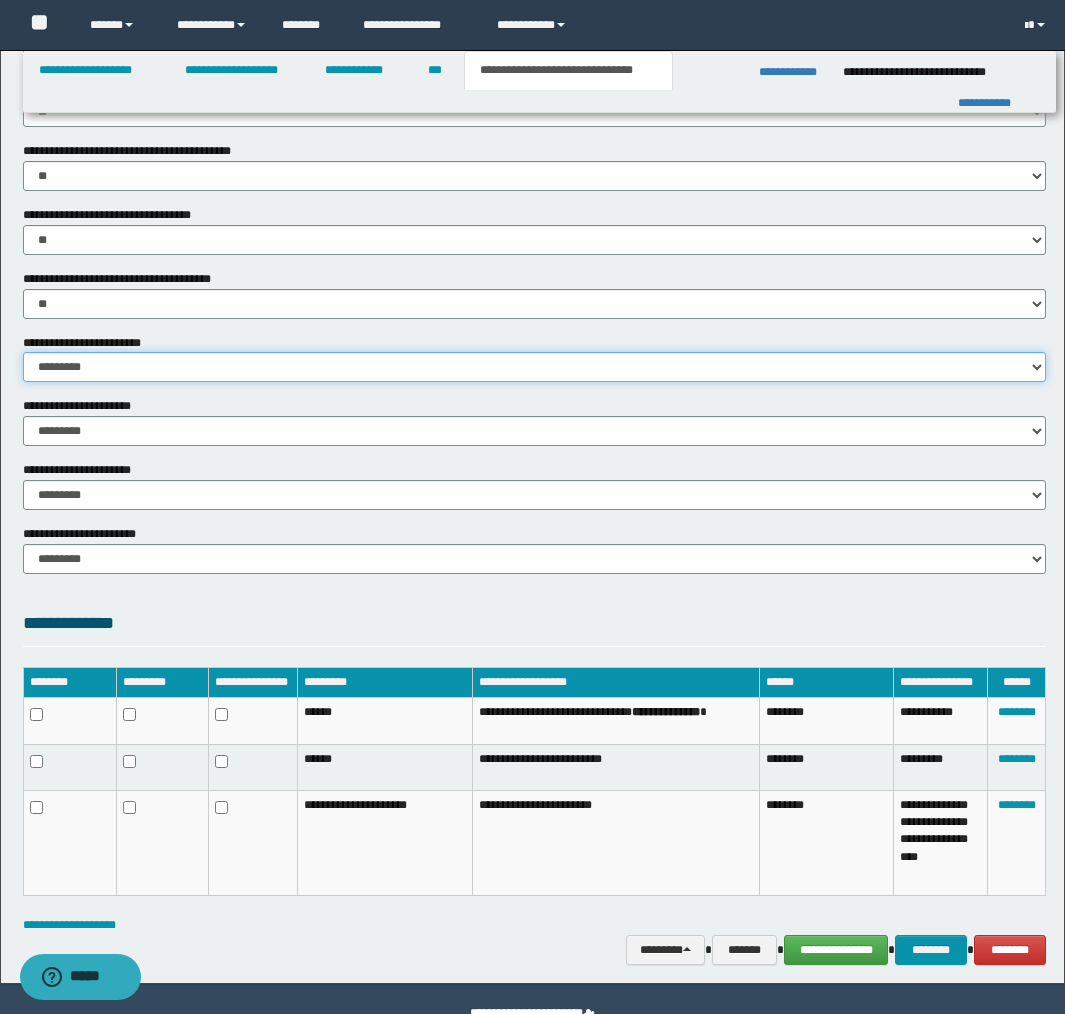 click on "*********
**
**" at bounding box center (534, 367) 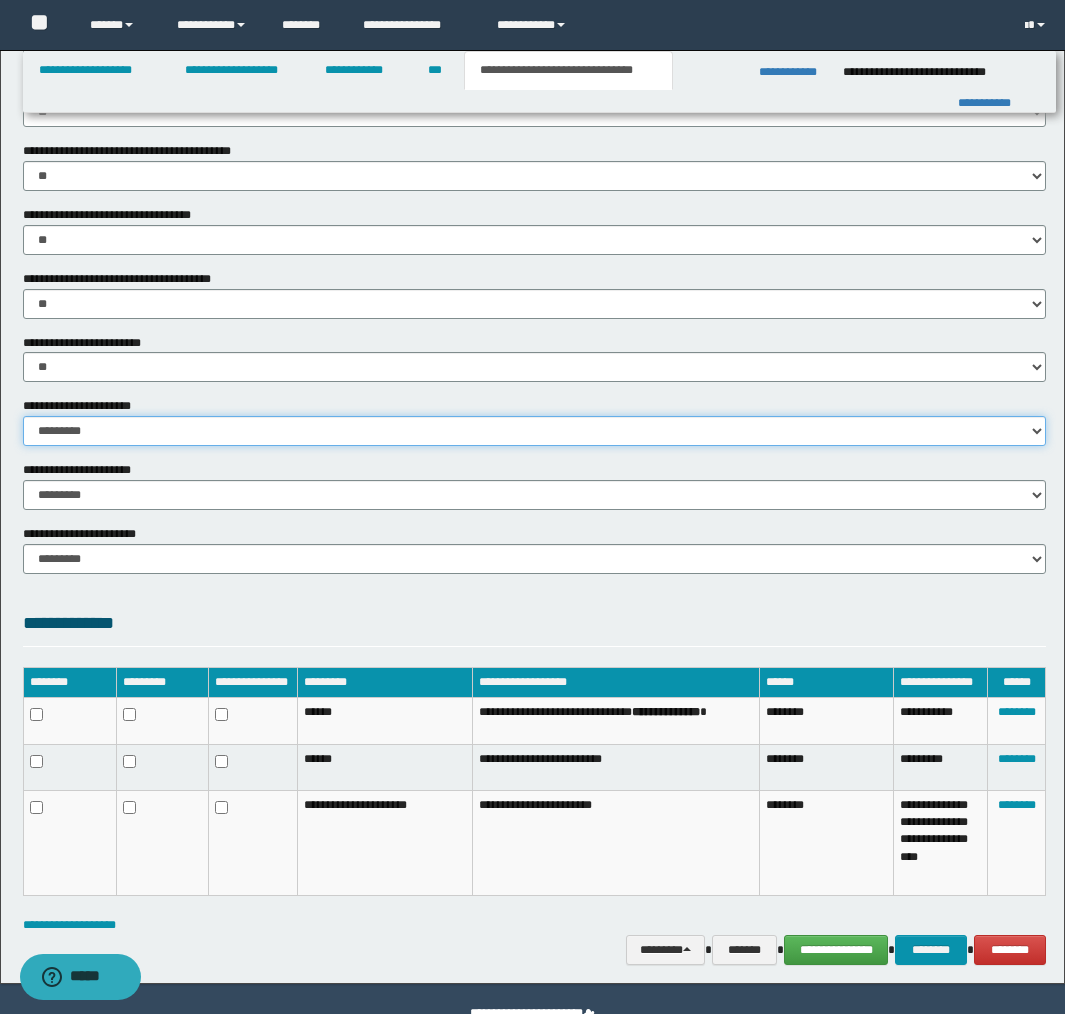 click on "*********
**
**" at bounding box center [534, 431] 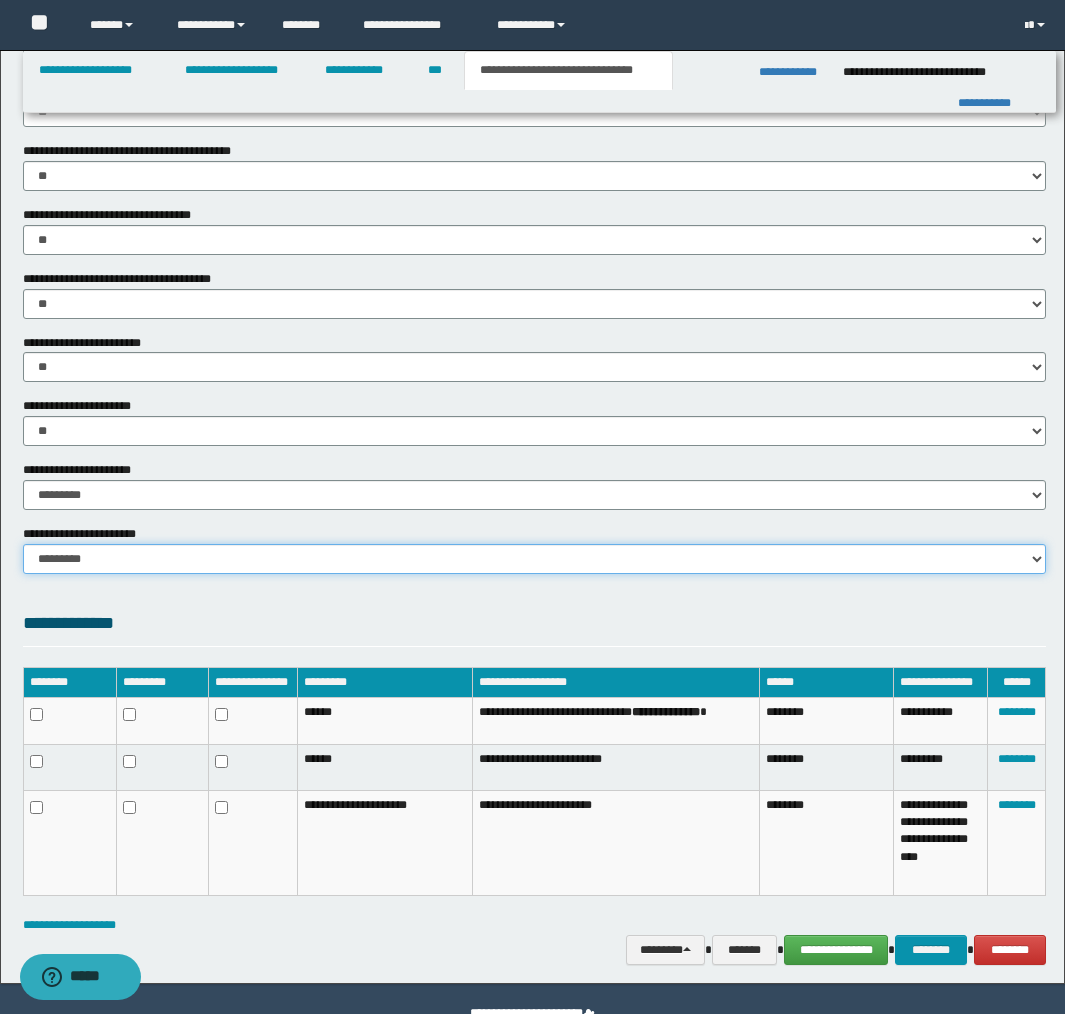 click on "*********
*********
*********" at bounding box center (534, 559) 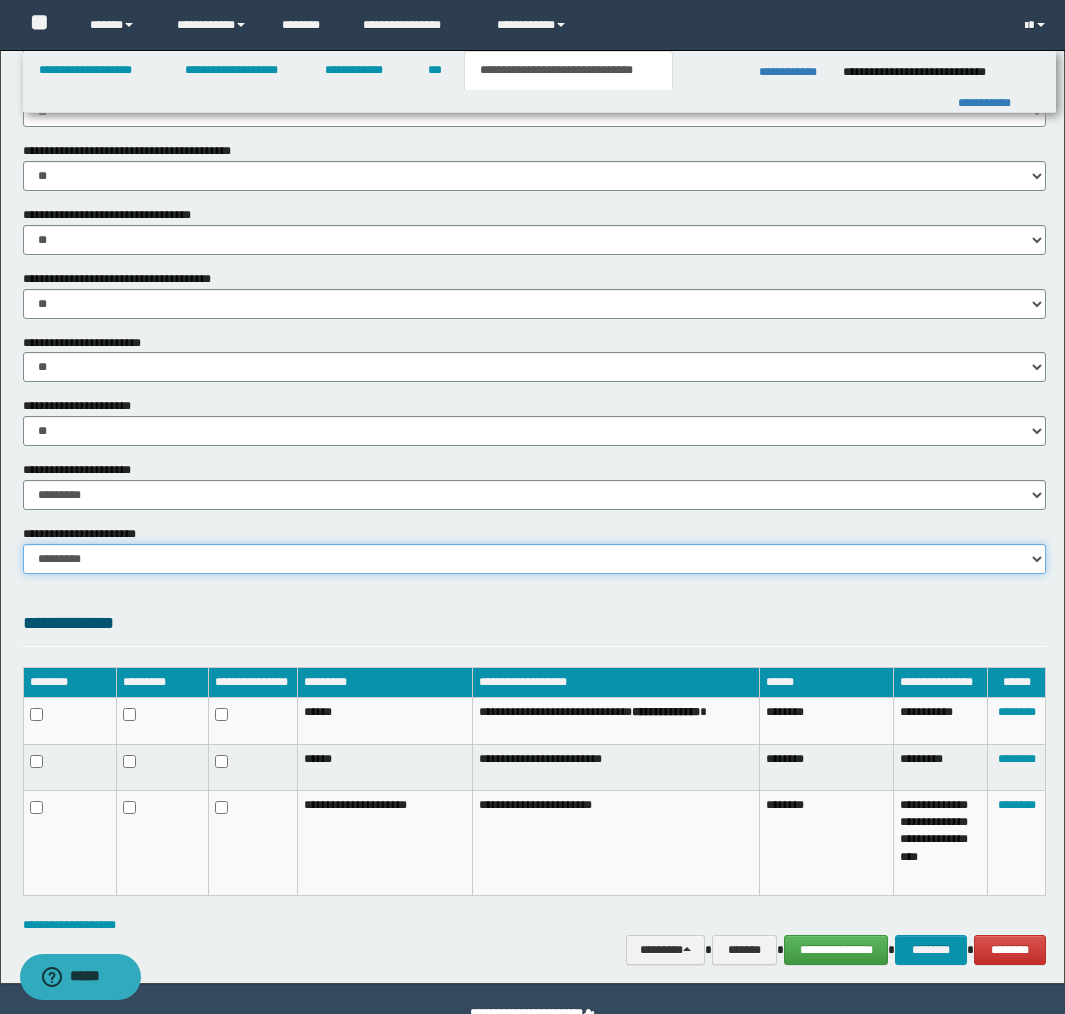 select on "*" 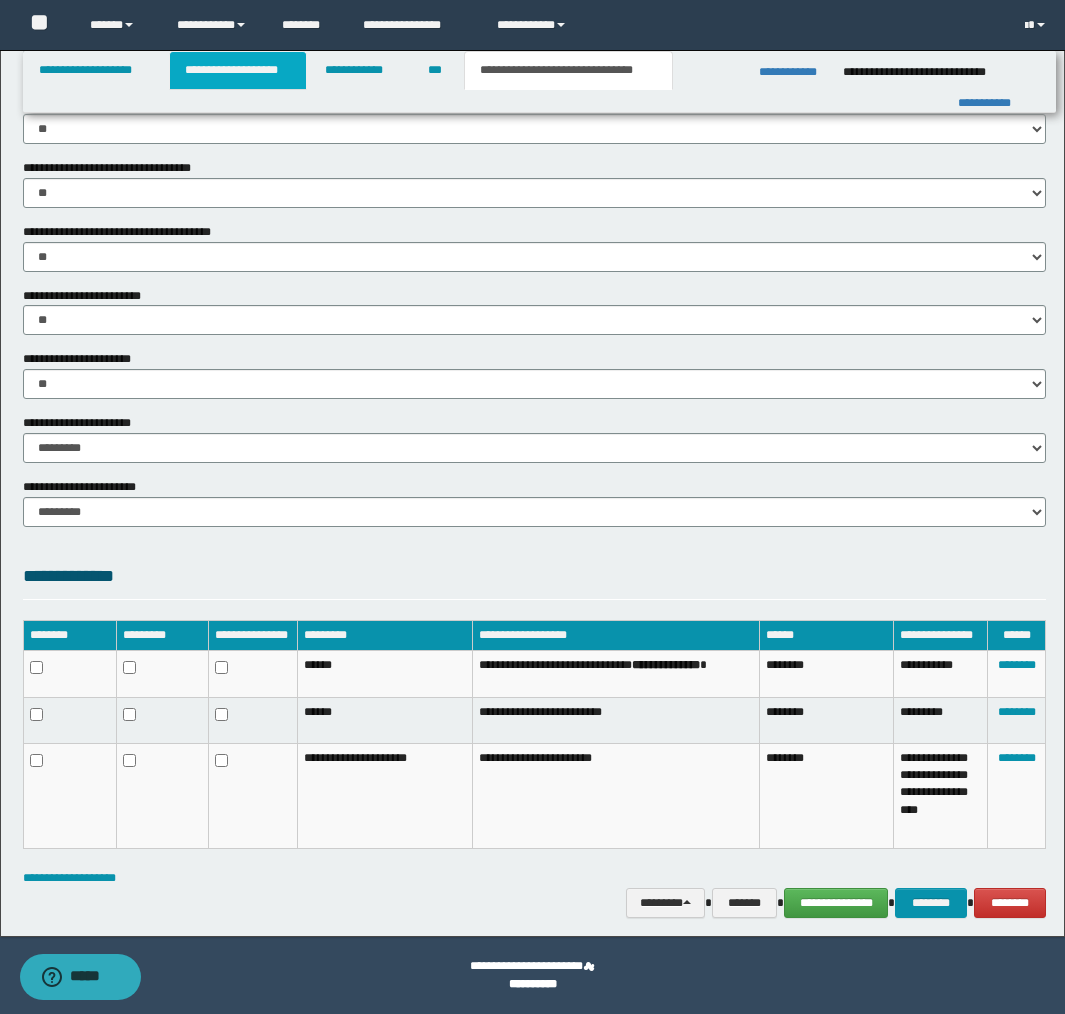 click on "**********" at bounding box center (238, 70) 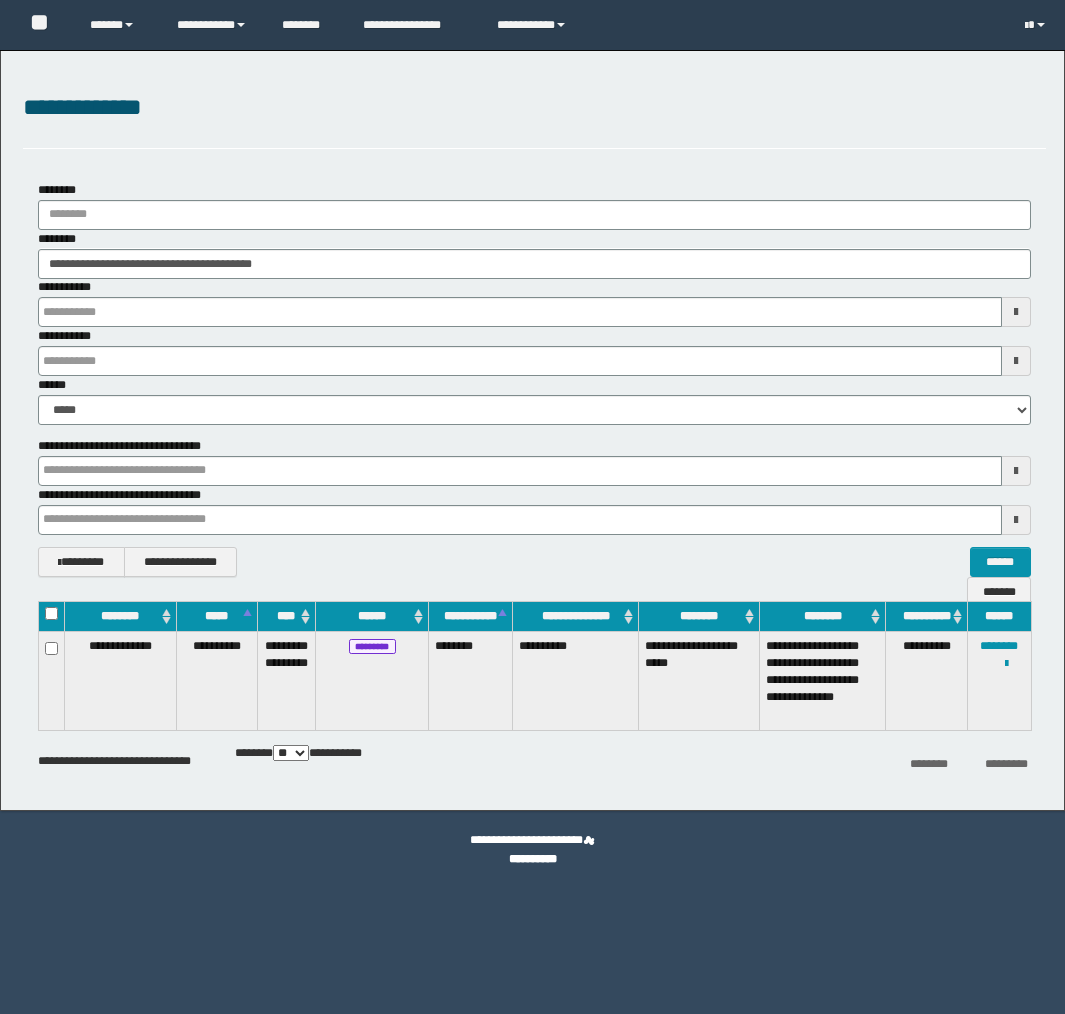 scroll, scrollTop: 0, scrollLeft: 0, axis: both 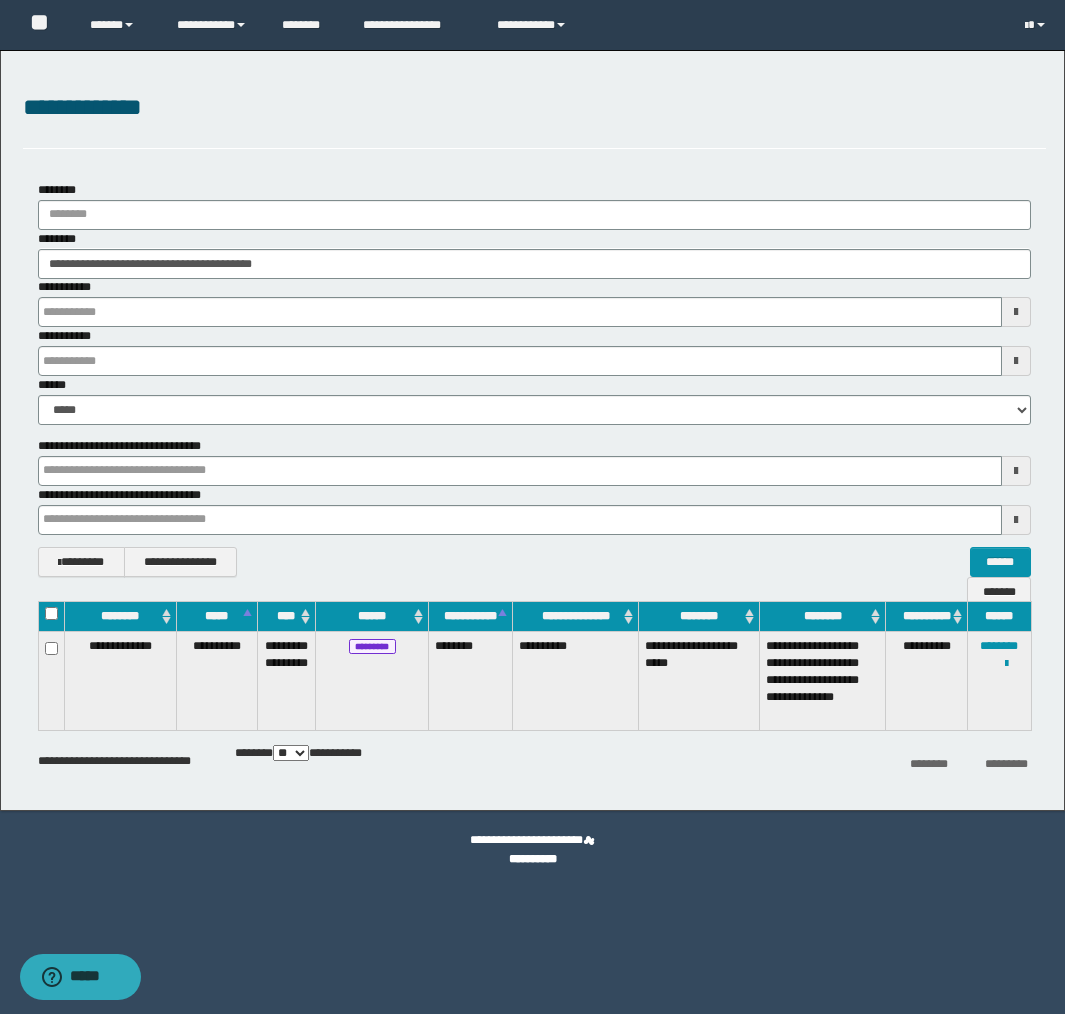 click on "**********" at bounding box center [575, 680] 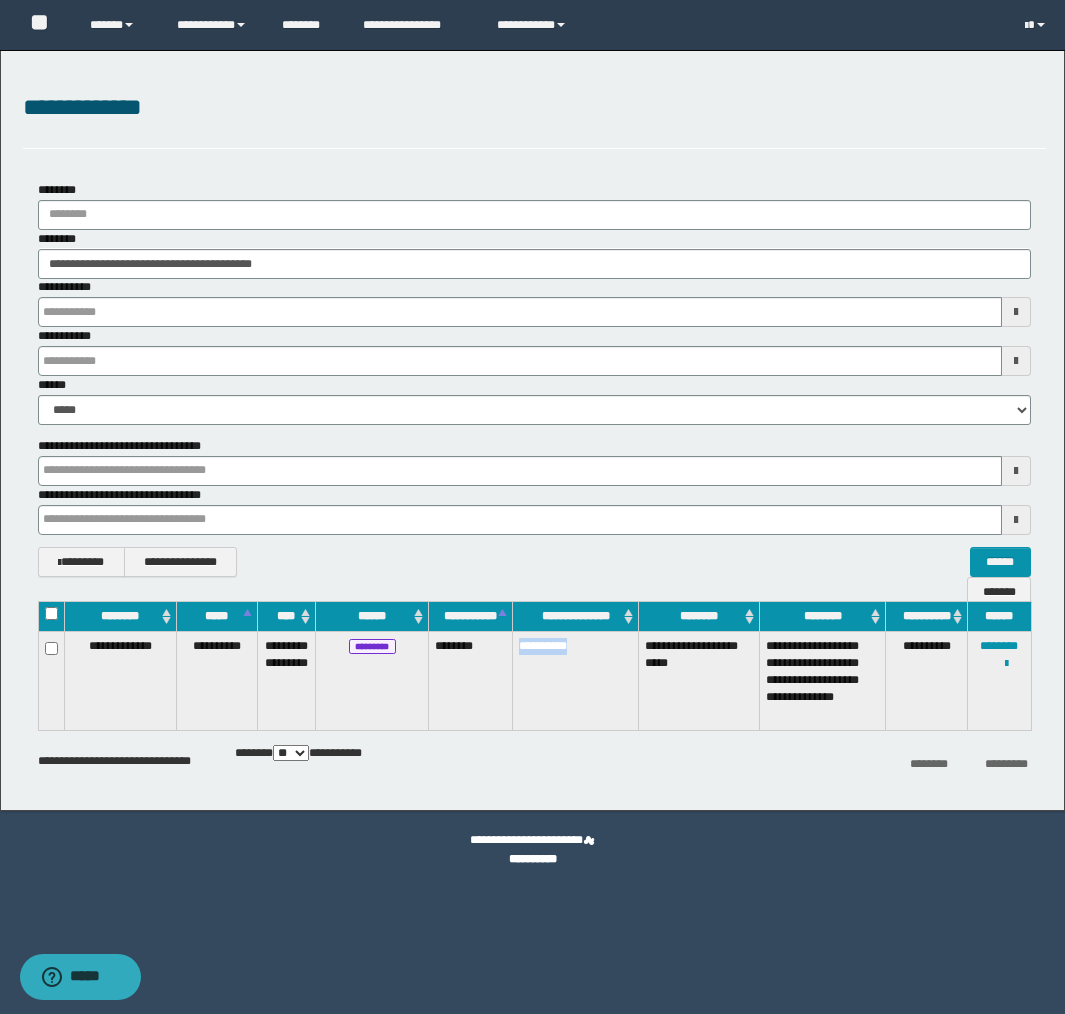 click on "**********" at bounding box center [575, 680] 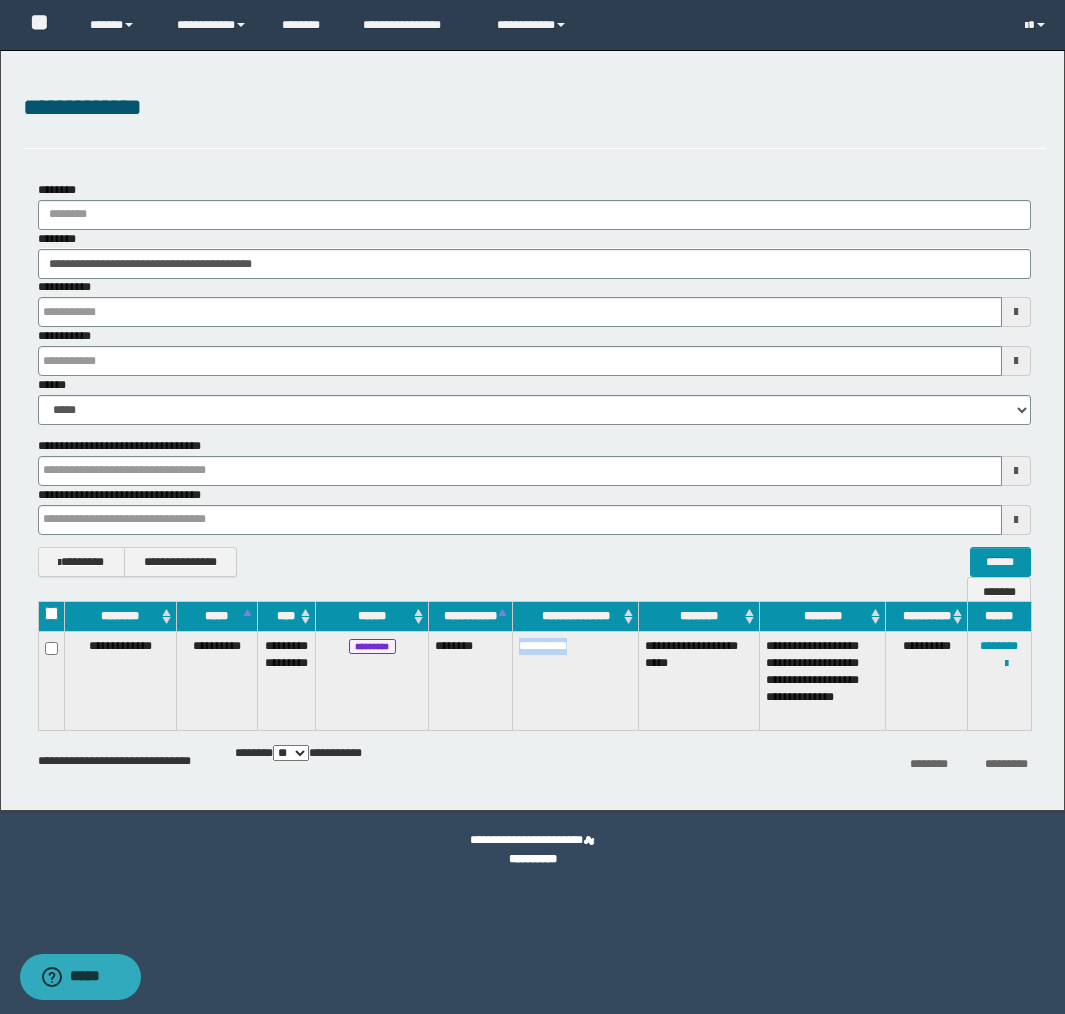 copy on "**********" 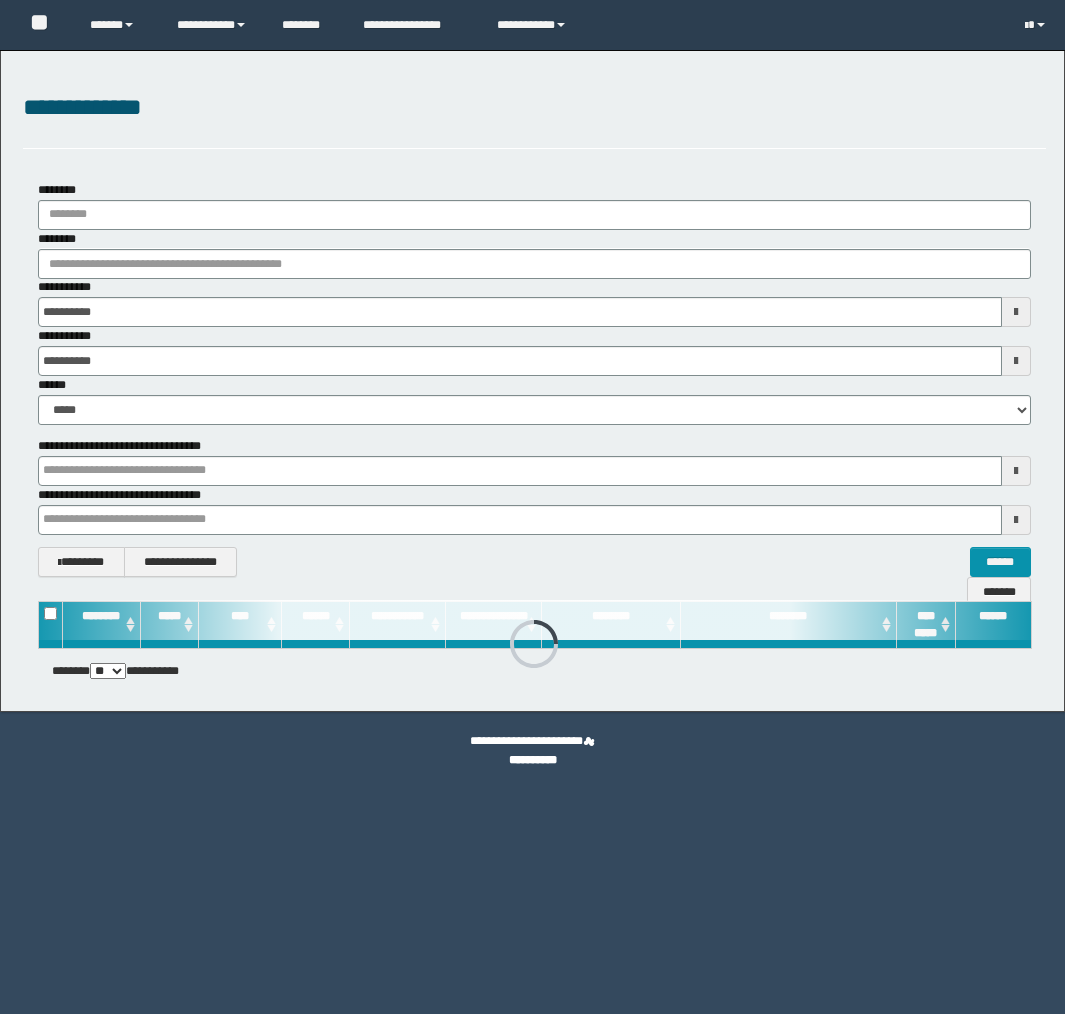 scroll, scrollTop: 0, scrollLeft: 0, axis: both 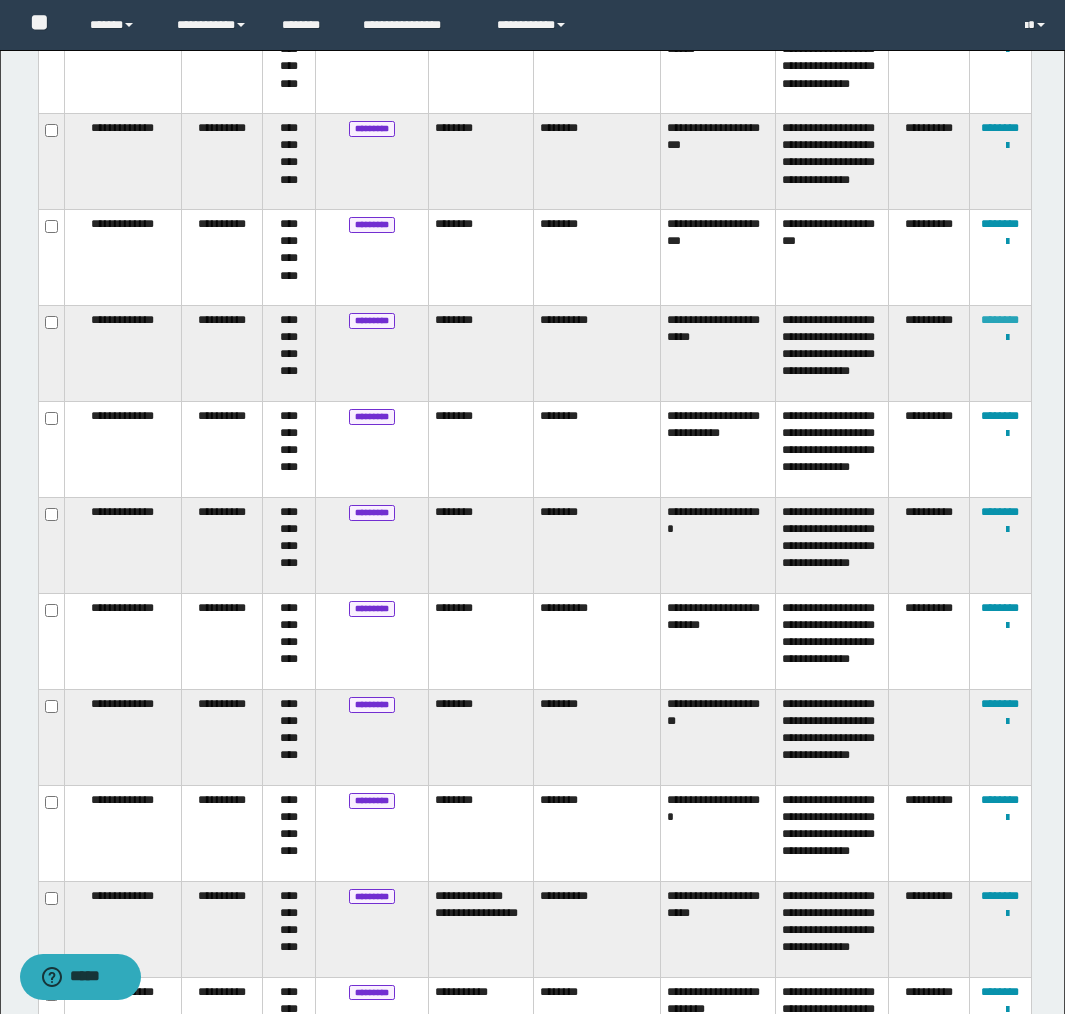 click on "********" at bounding box center (1000, 320) 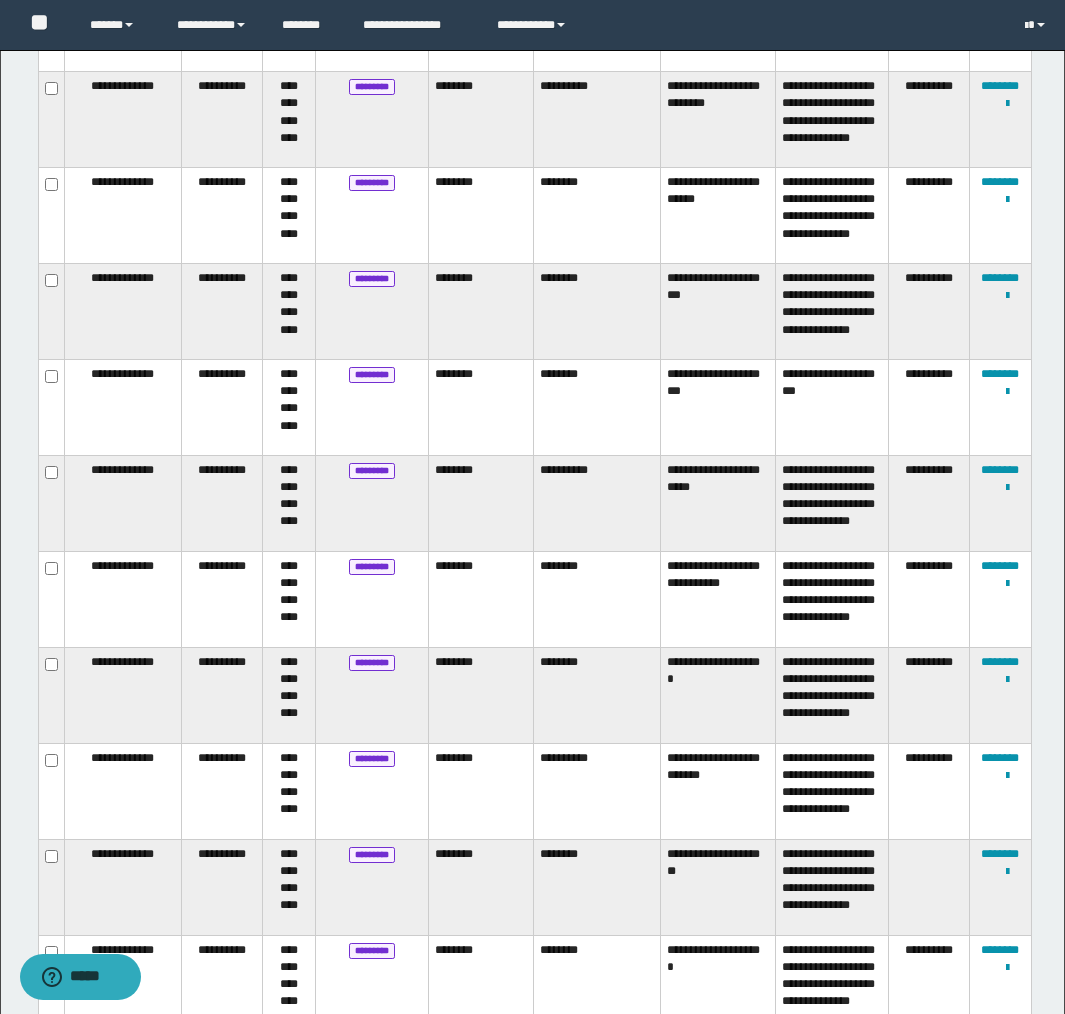 scroll, scrollTop: 1702, scrollLeft: 0, axis: vertical 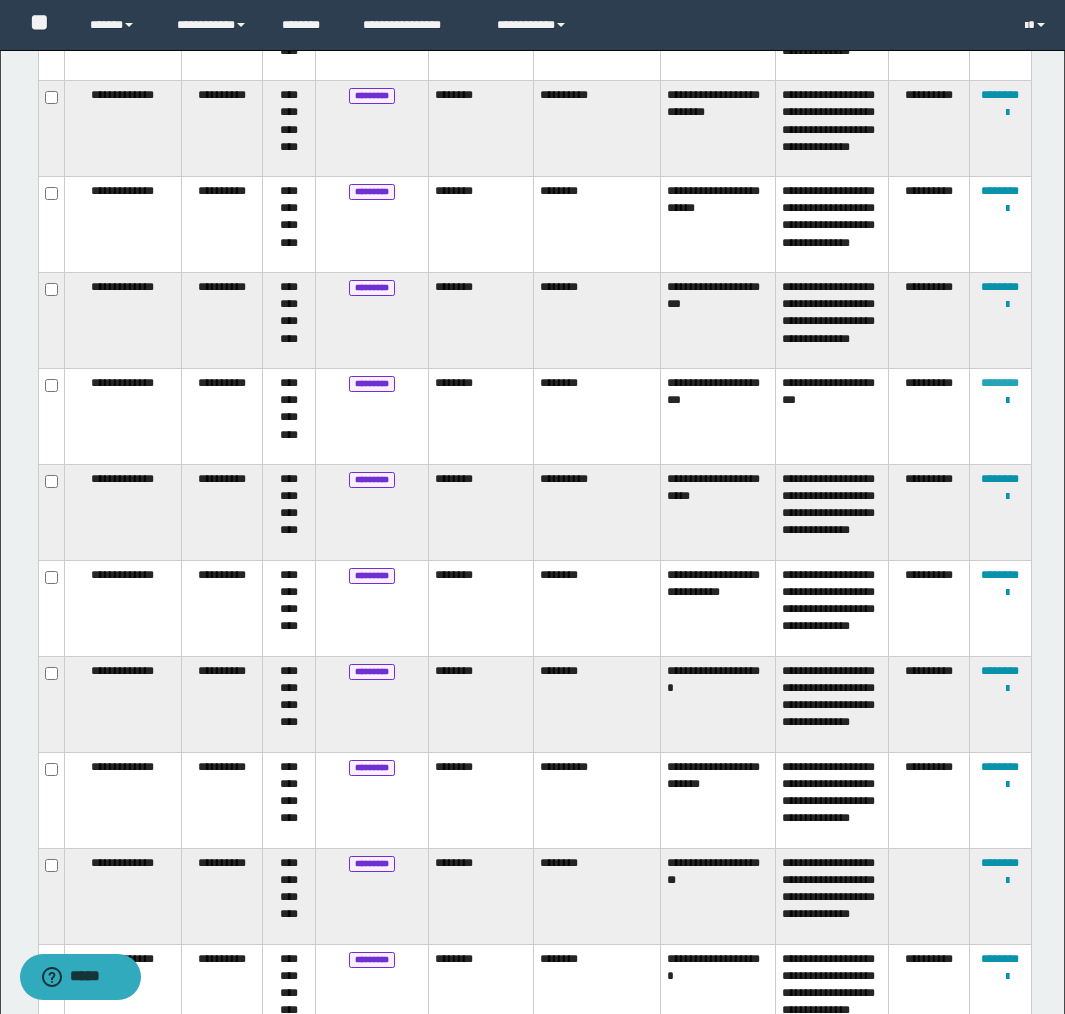 click on "********" at bounding box center (1000, 383) 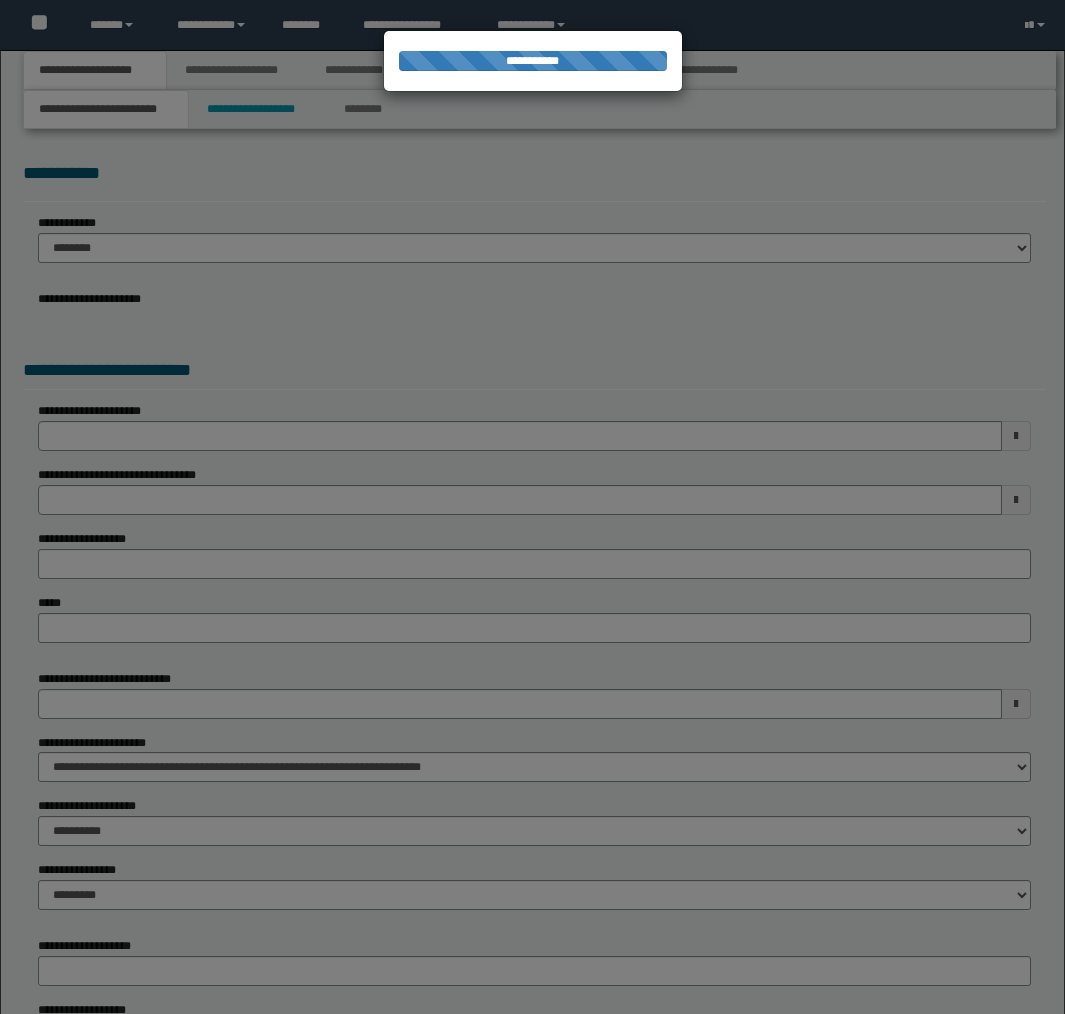 scroll, scrollTop: 0, scrollLeft: 0, axis: both 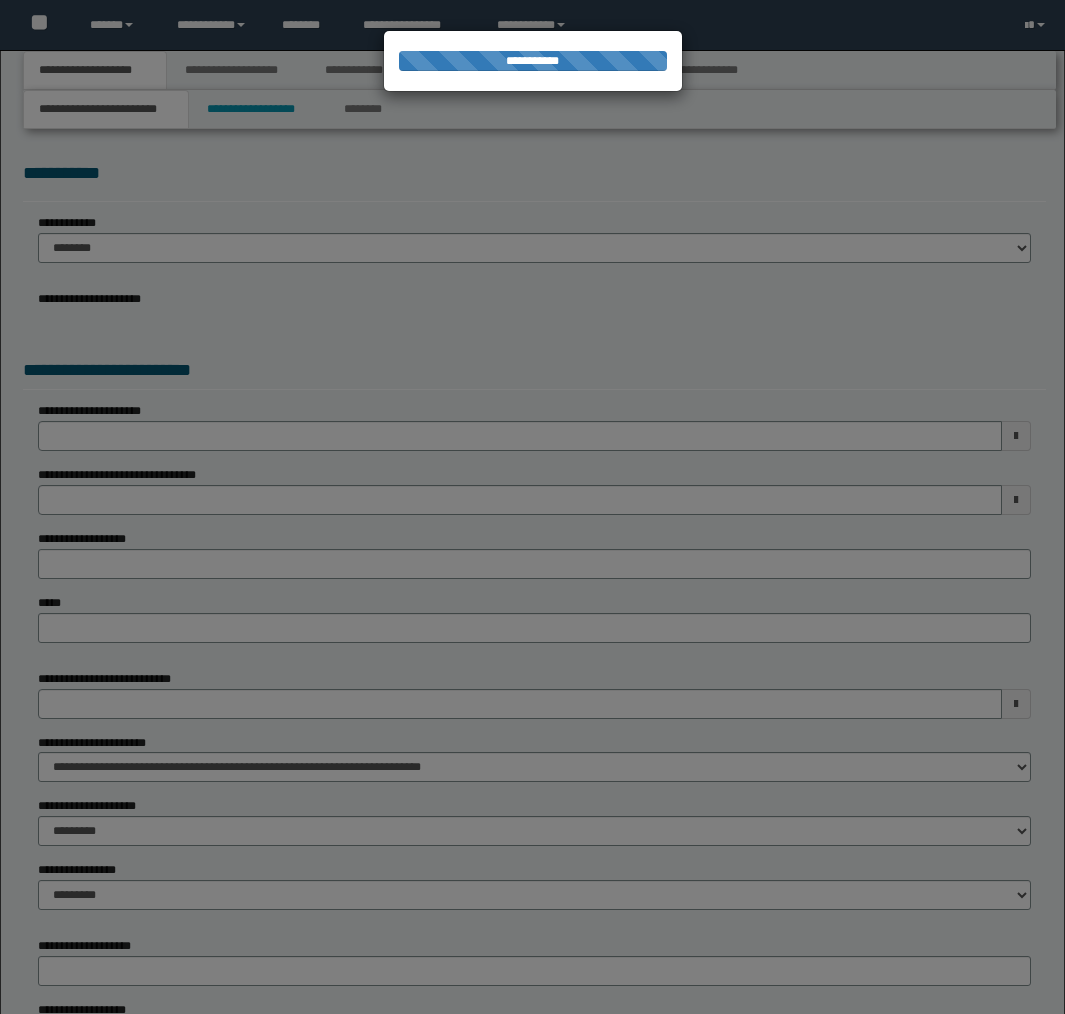 type on "********" 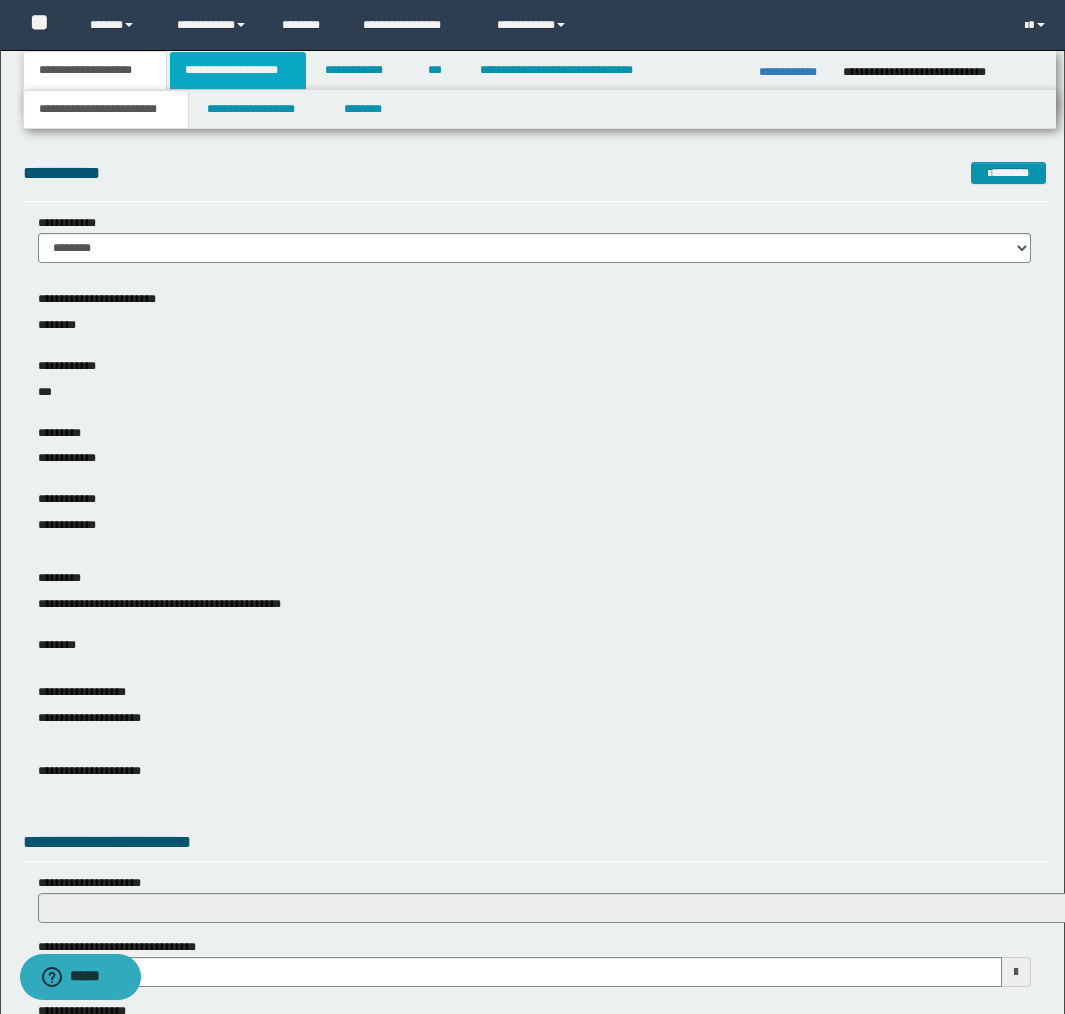 click on "**********" at bounding box center (238, 70) 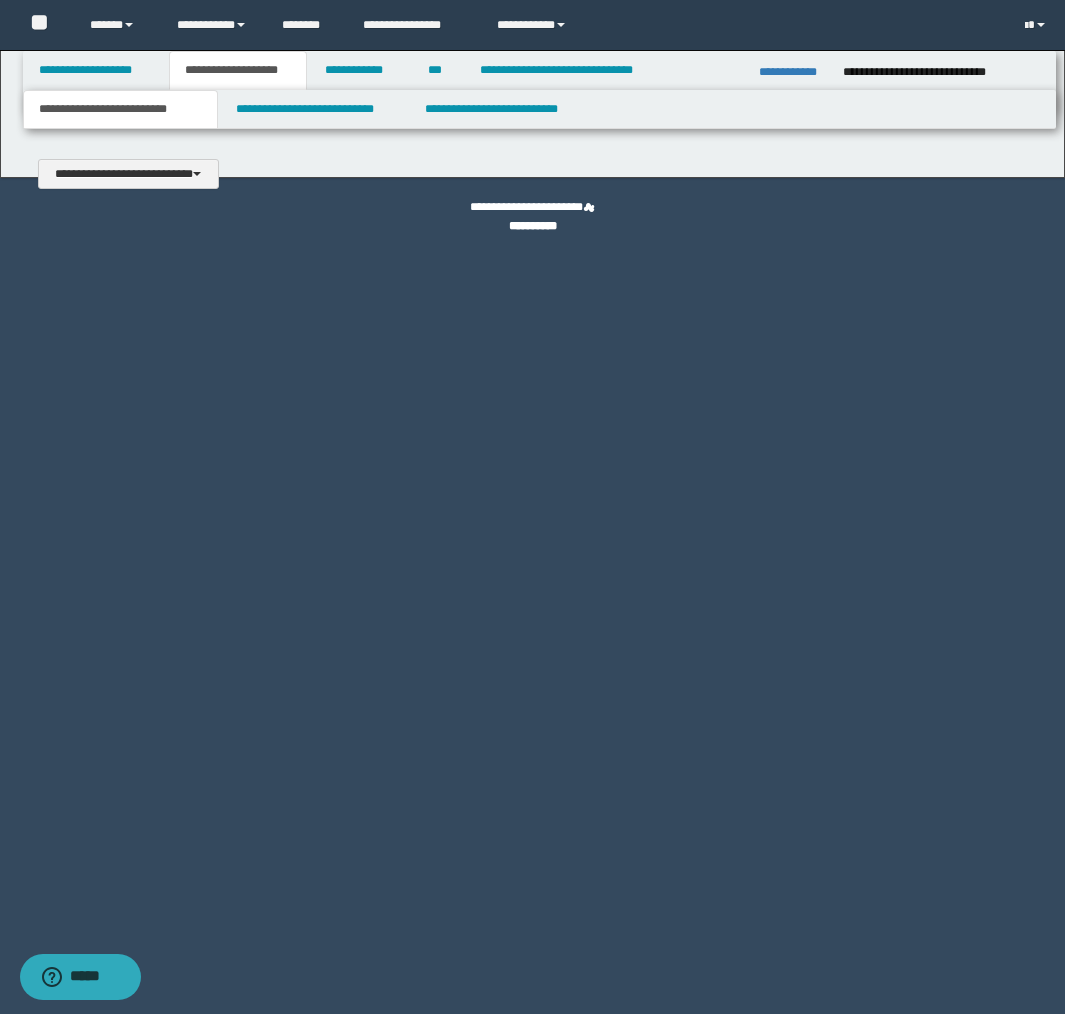 type 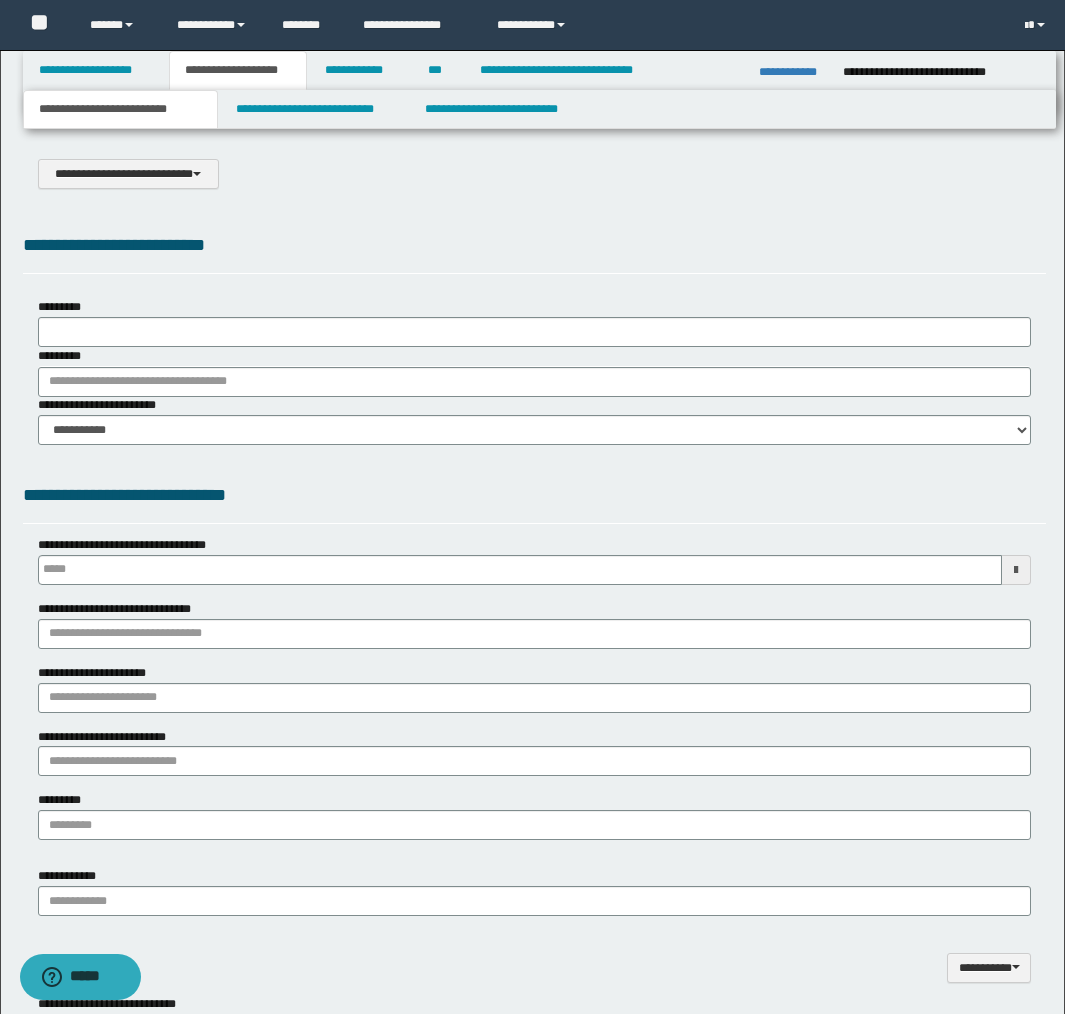 type on "**********" 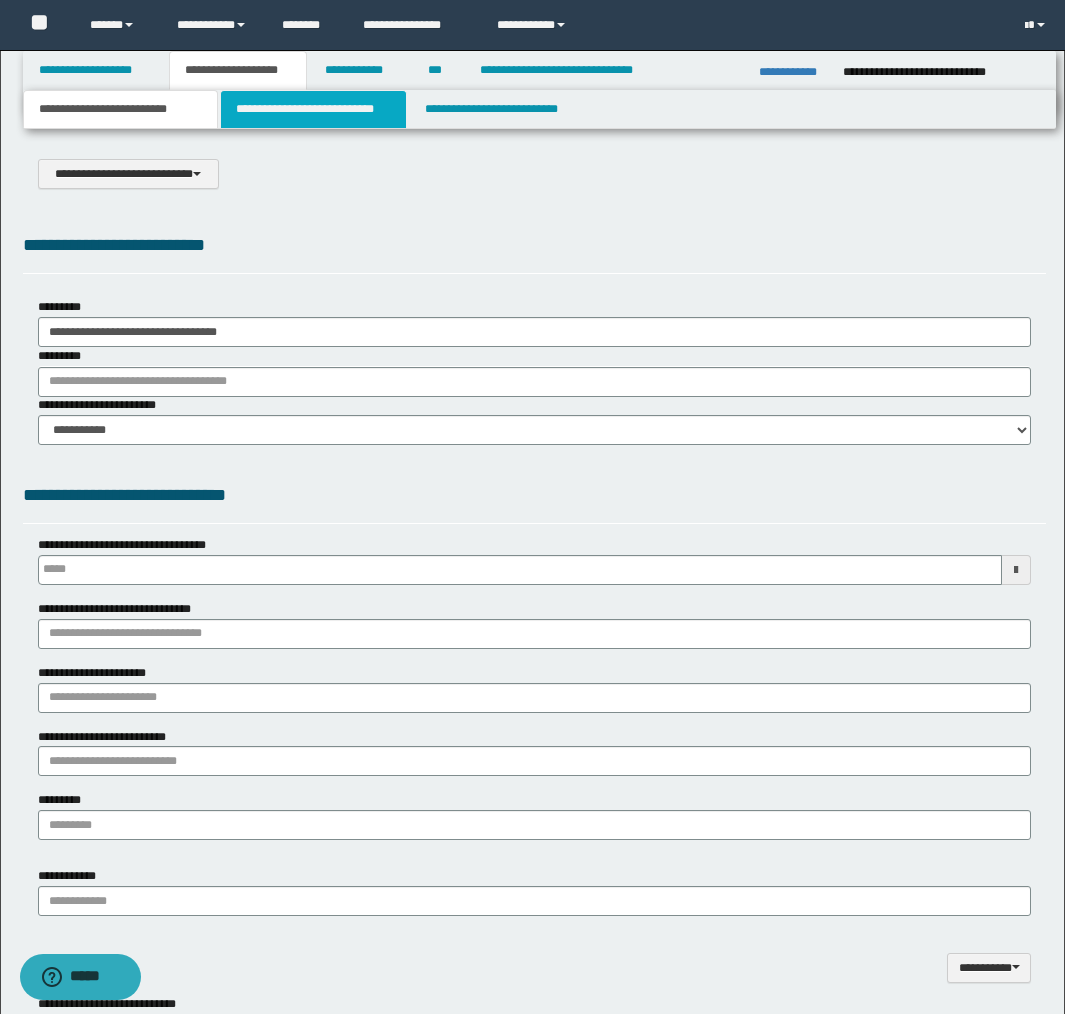 scroll, scrollTop: 0, scrollLeft: 0, axis: both 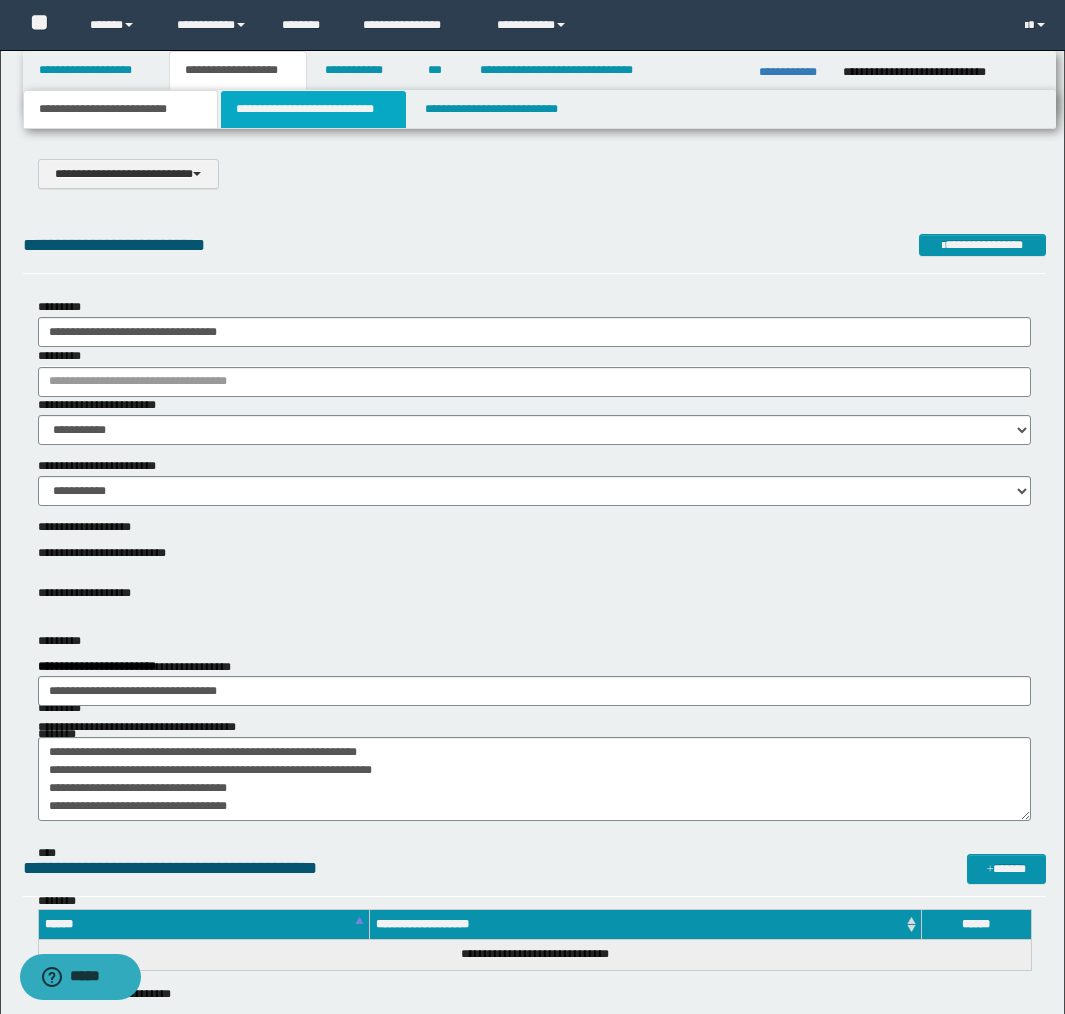 click on "**********" at bounding box center (314, 109) 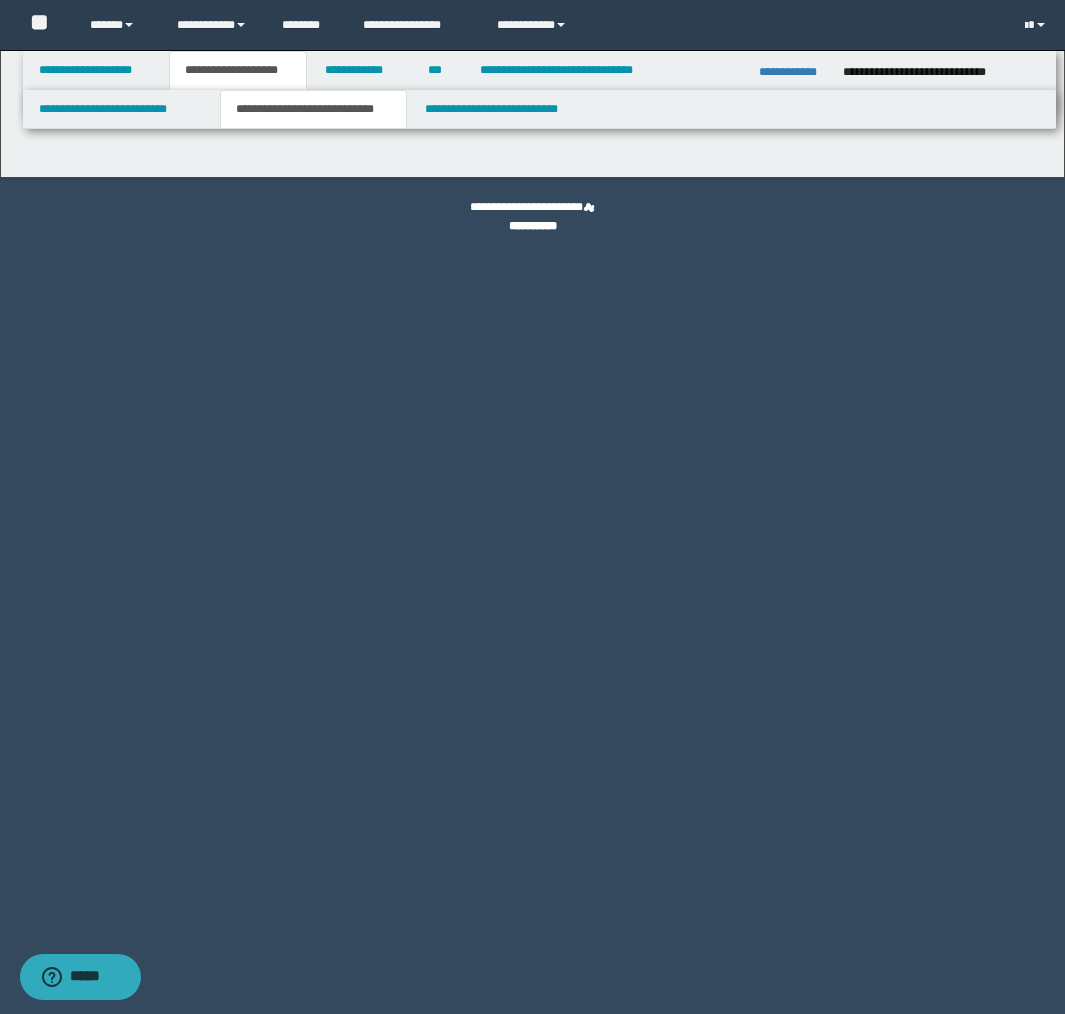 select on "*" 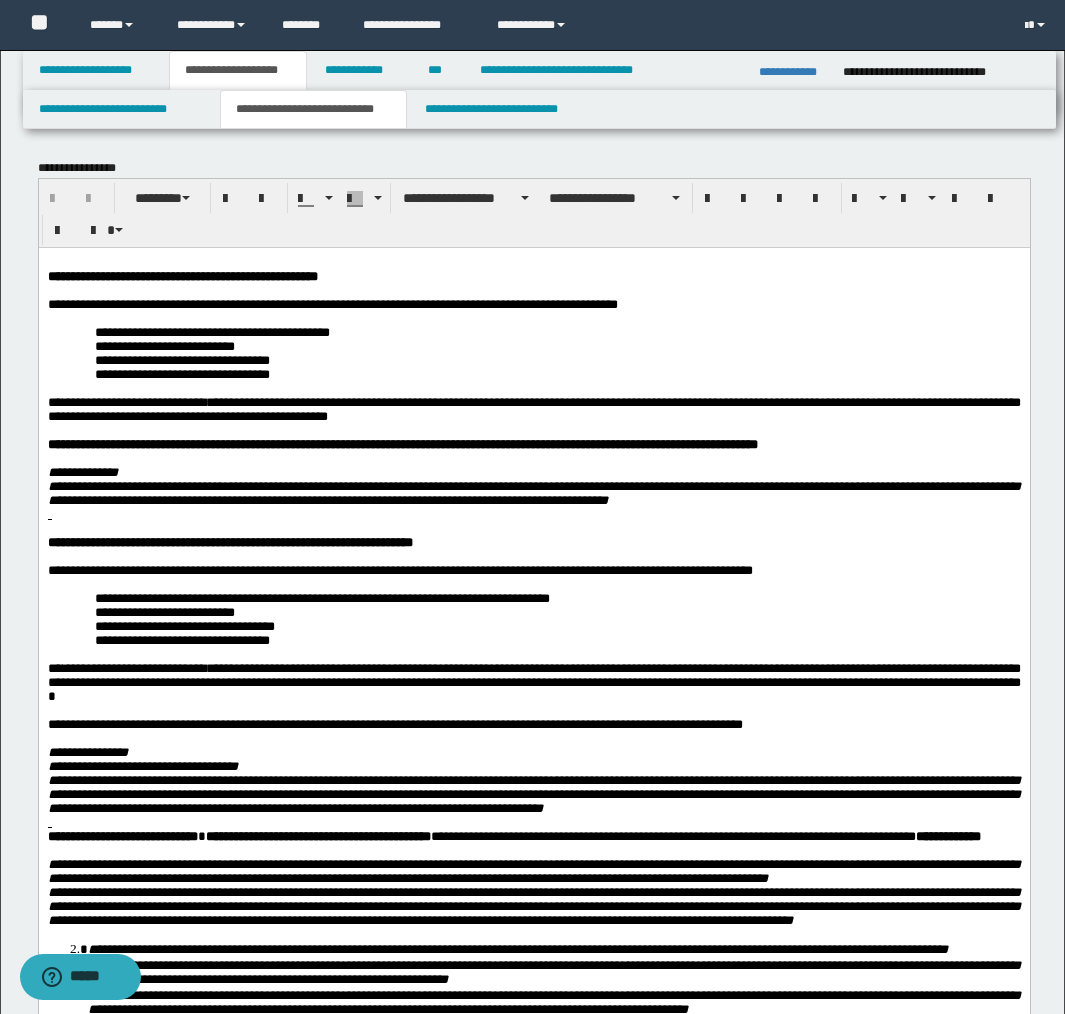 scroll, scrollTop: 0, scrollLeft: 0, axis: both 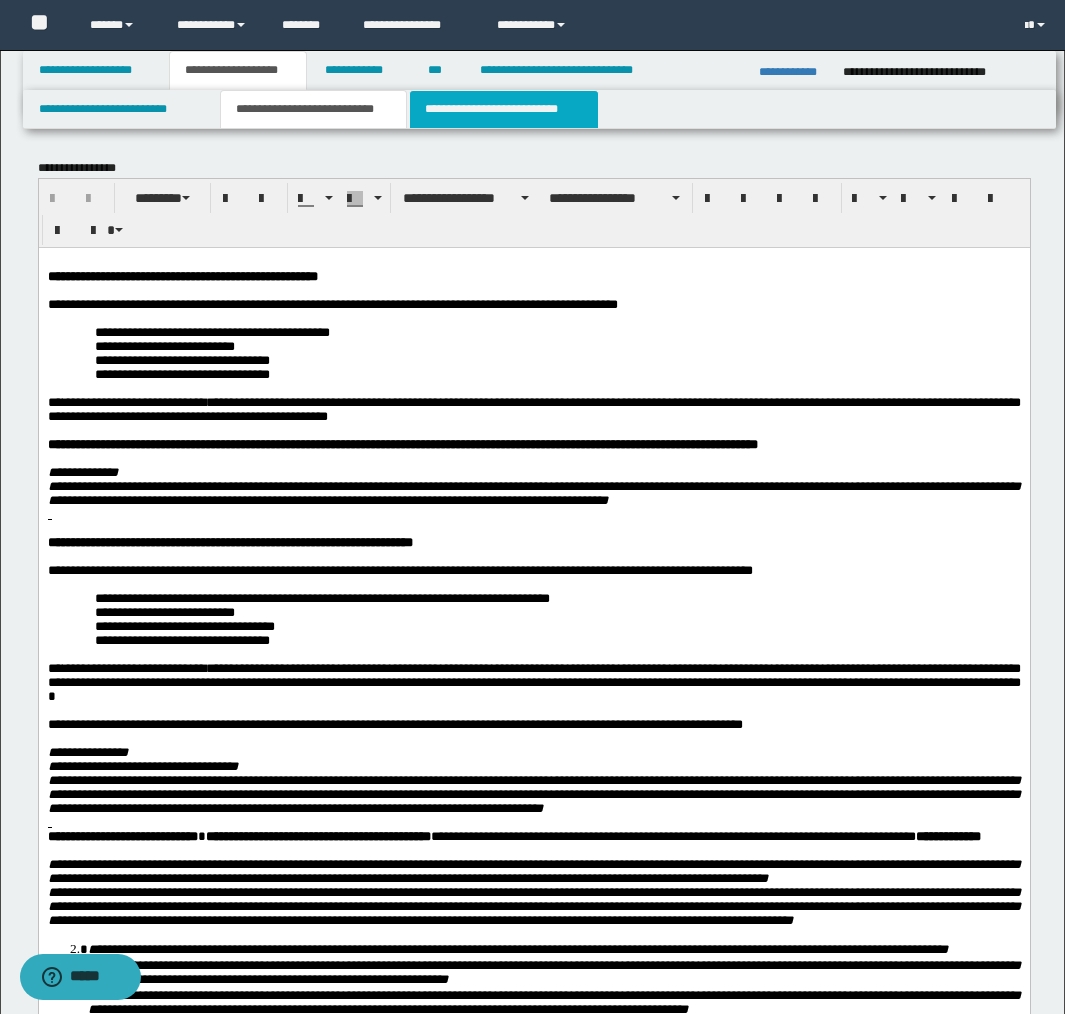 click on "**********" at bounding box center [504, 109] 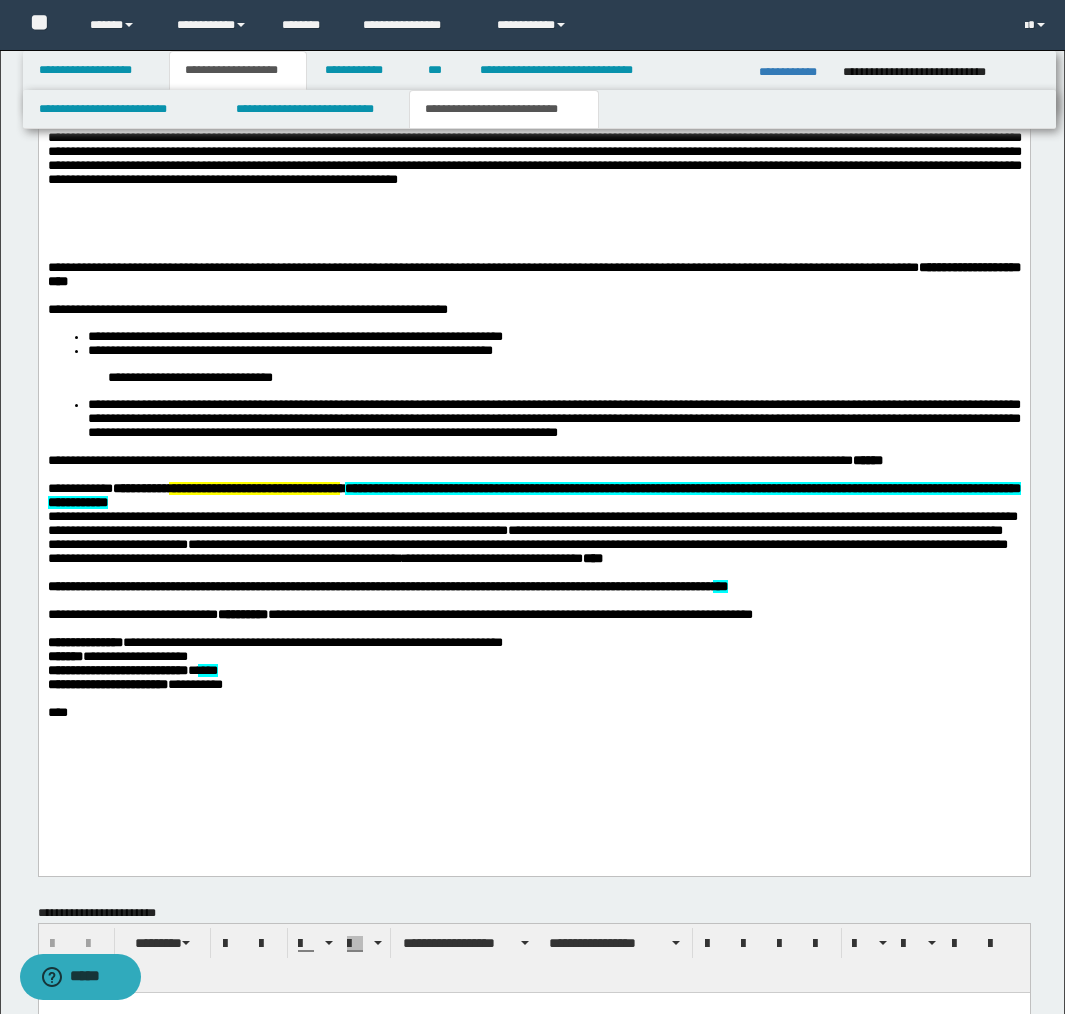 scroll, scrollTop: 1838, scrollLeft: 0, axis: vertical 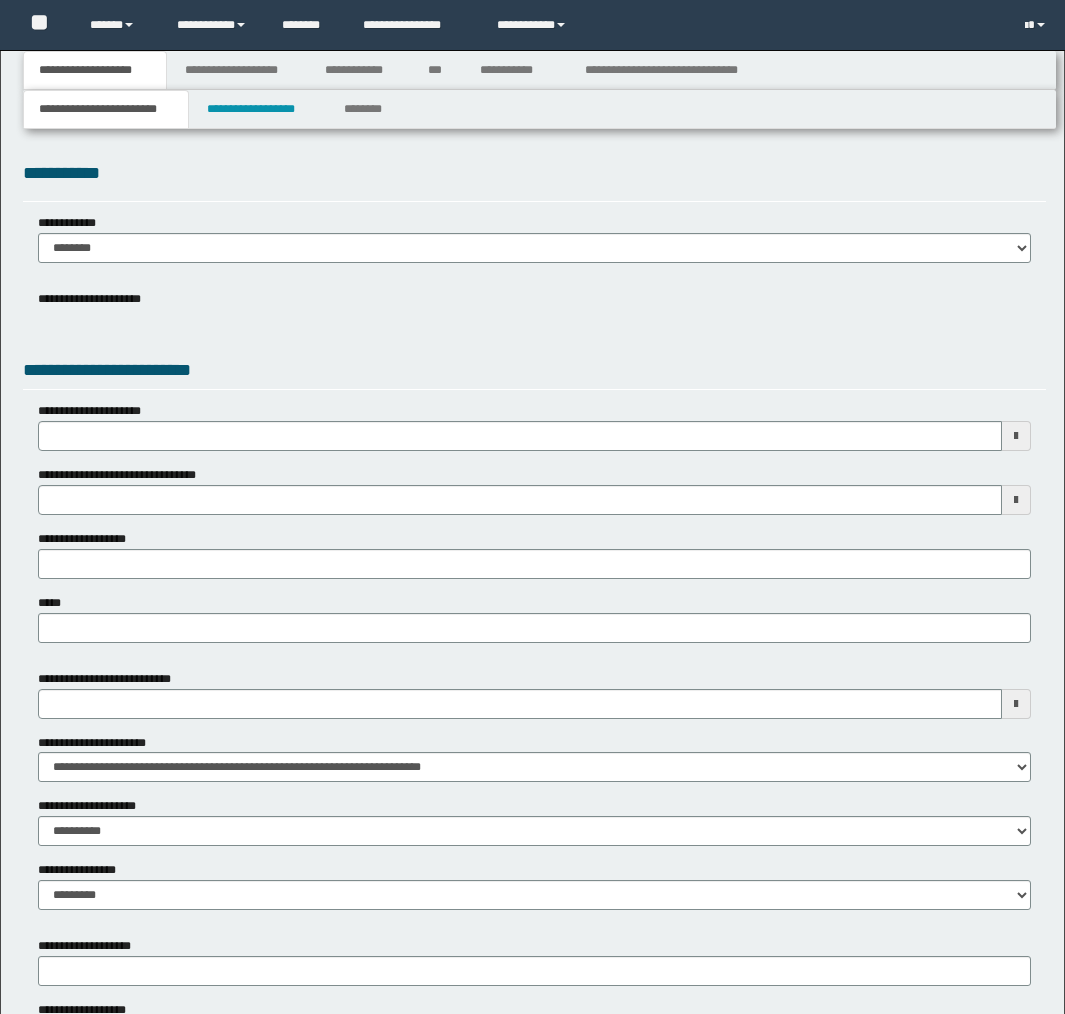 select on "*" 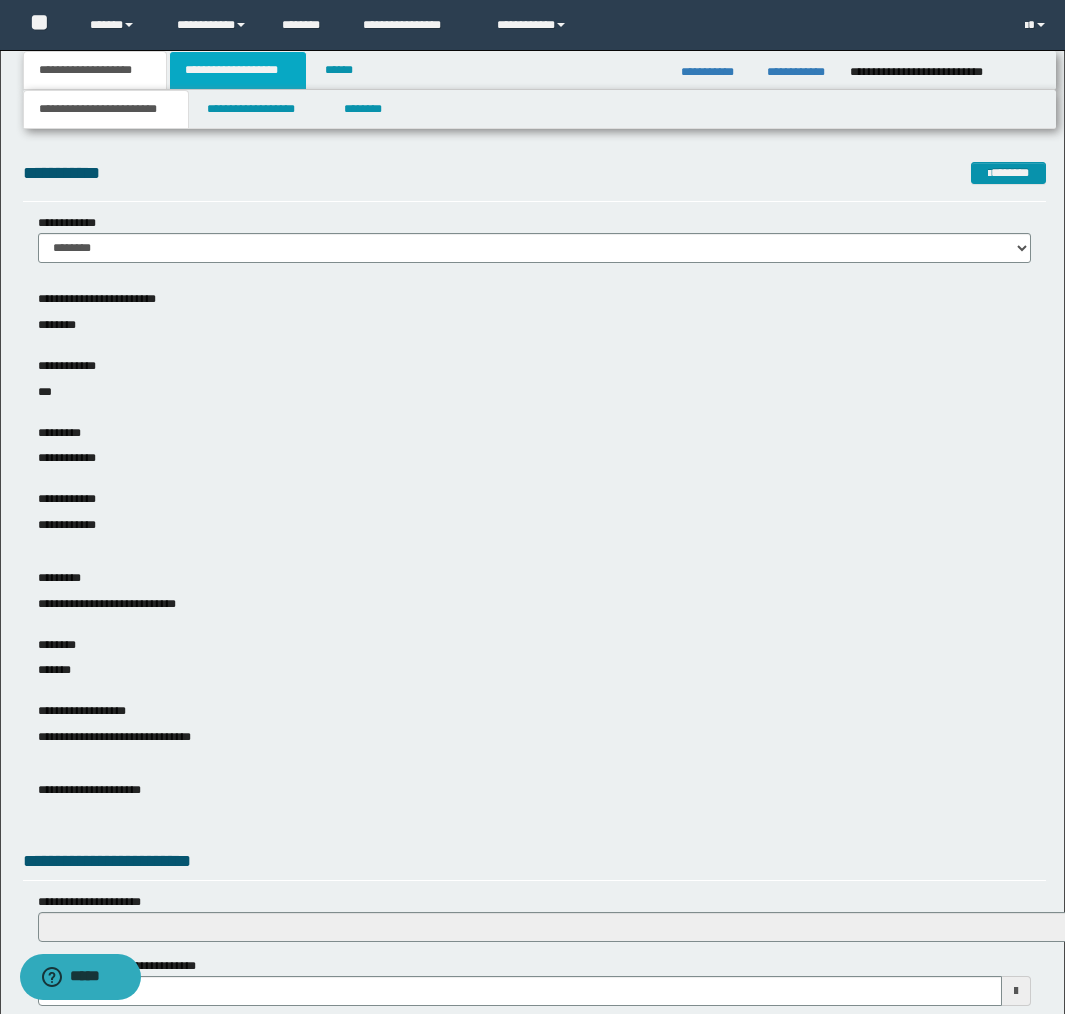 click on "**********" at bounding box center [238, 70] 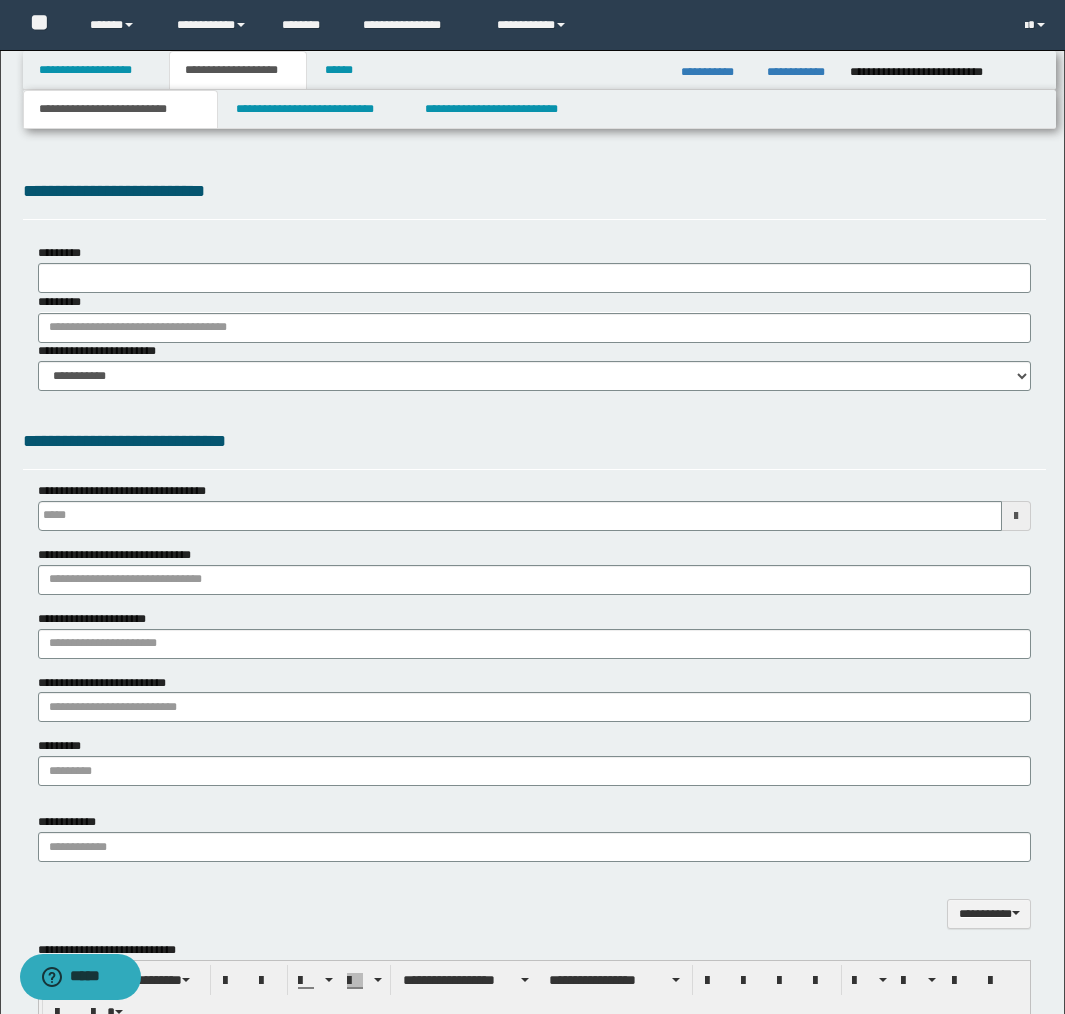 type 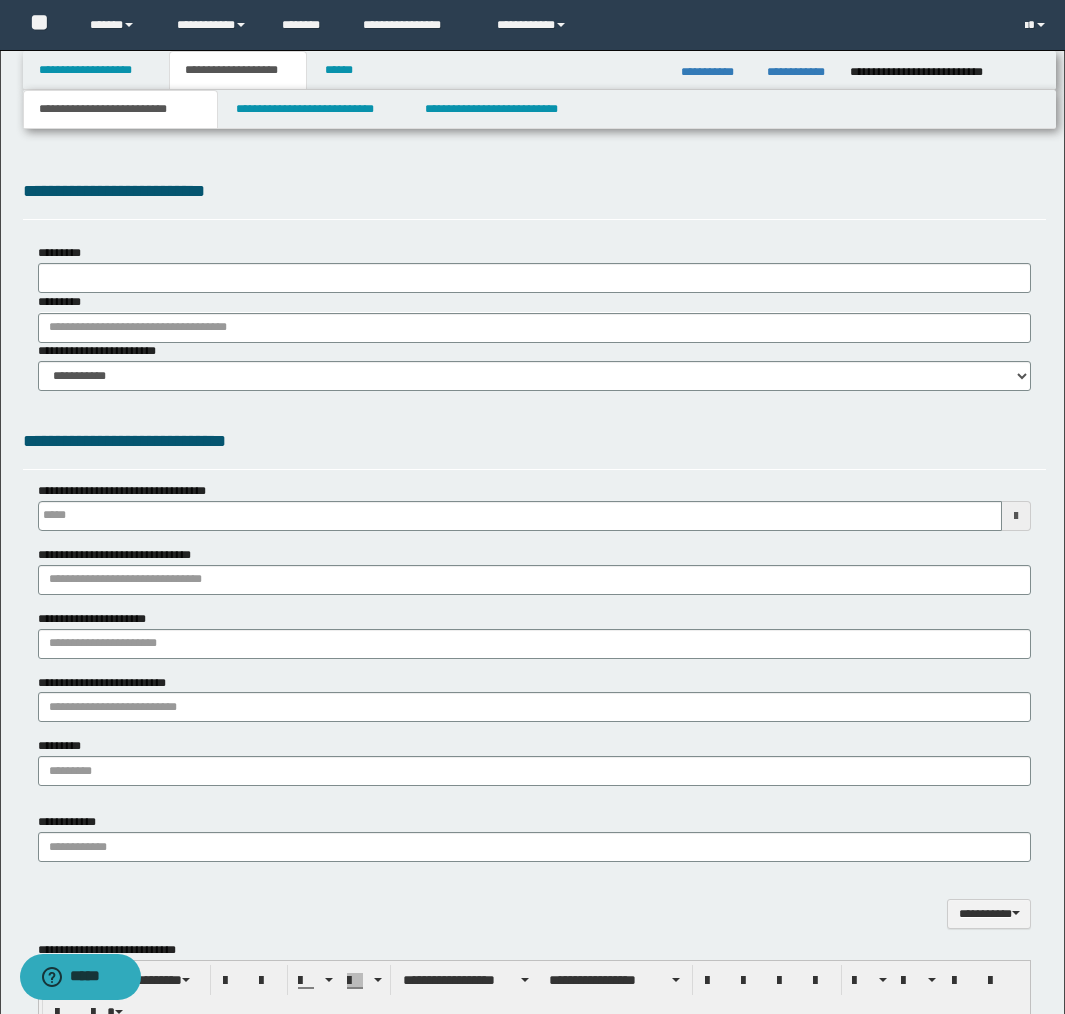 scroll, scrollTop: 0, scrollLeft: 0, axis: both 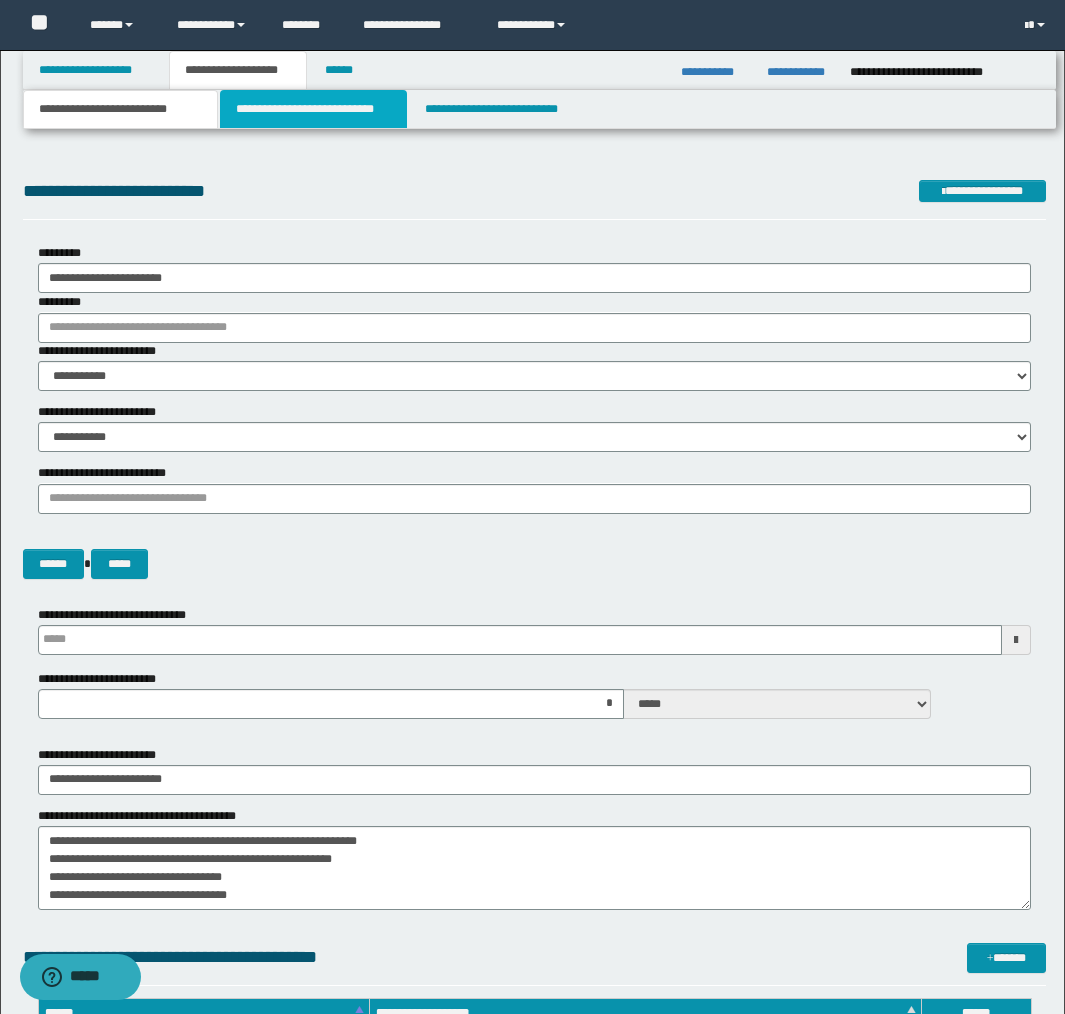 click on "**********" at bounding box center [314, 109] 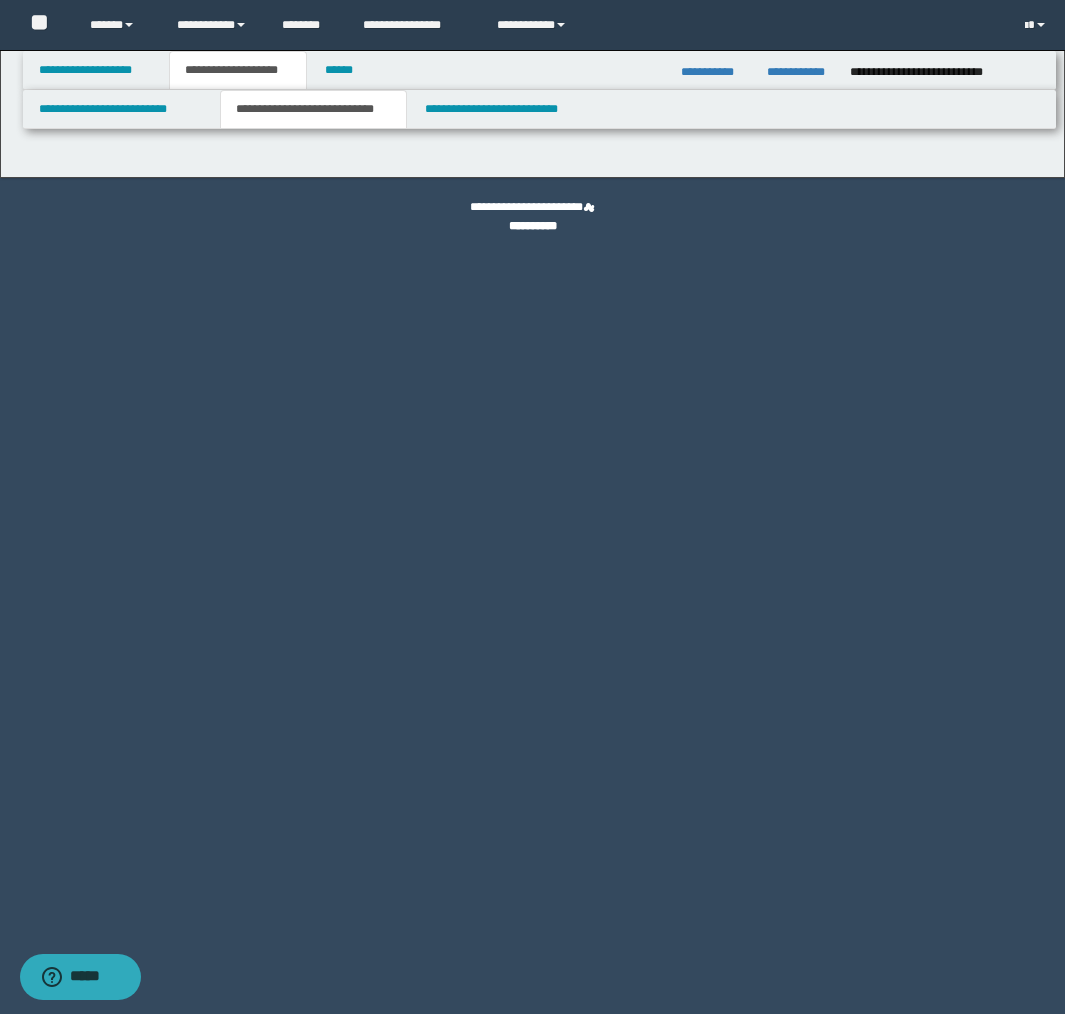 select on "*" 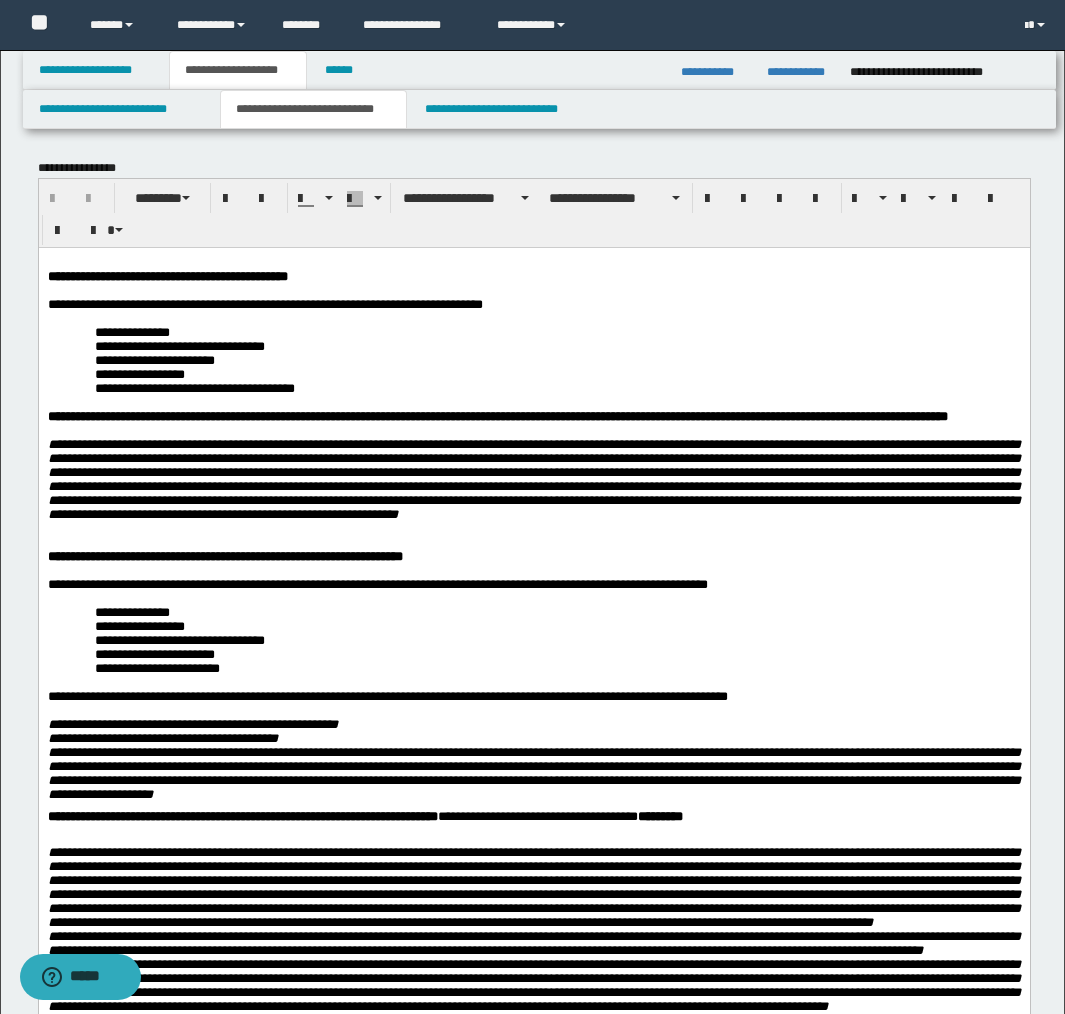 scroll, scrollTop: 0, scrollLeft: 0, axis: both 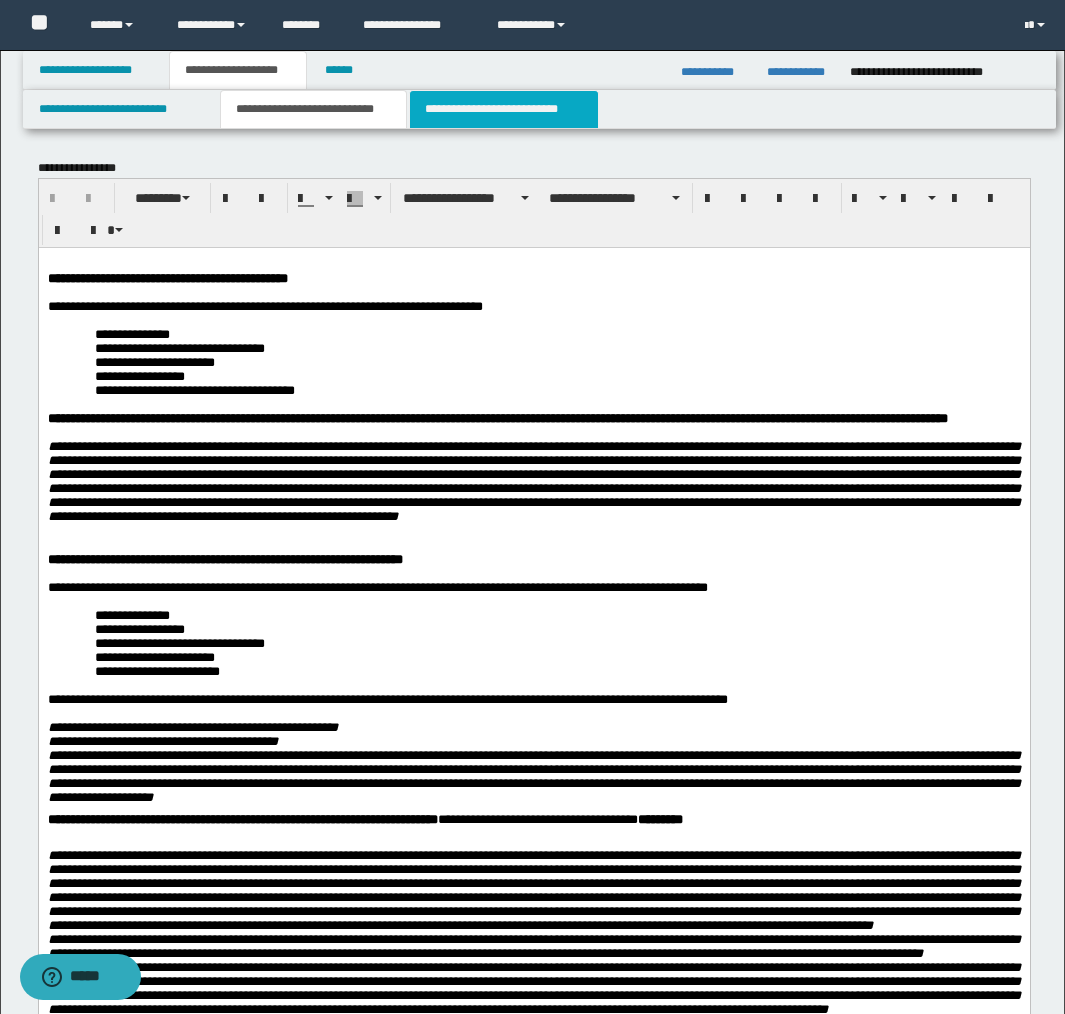 click on "**********" at bounding box center [504, 109] 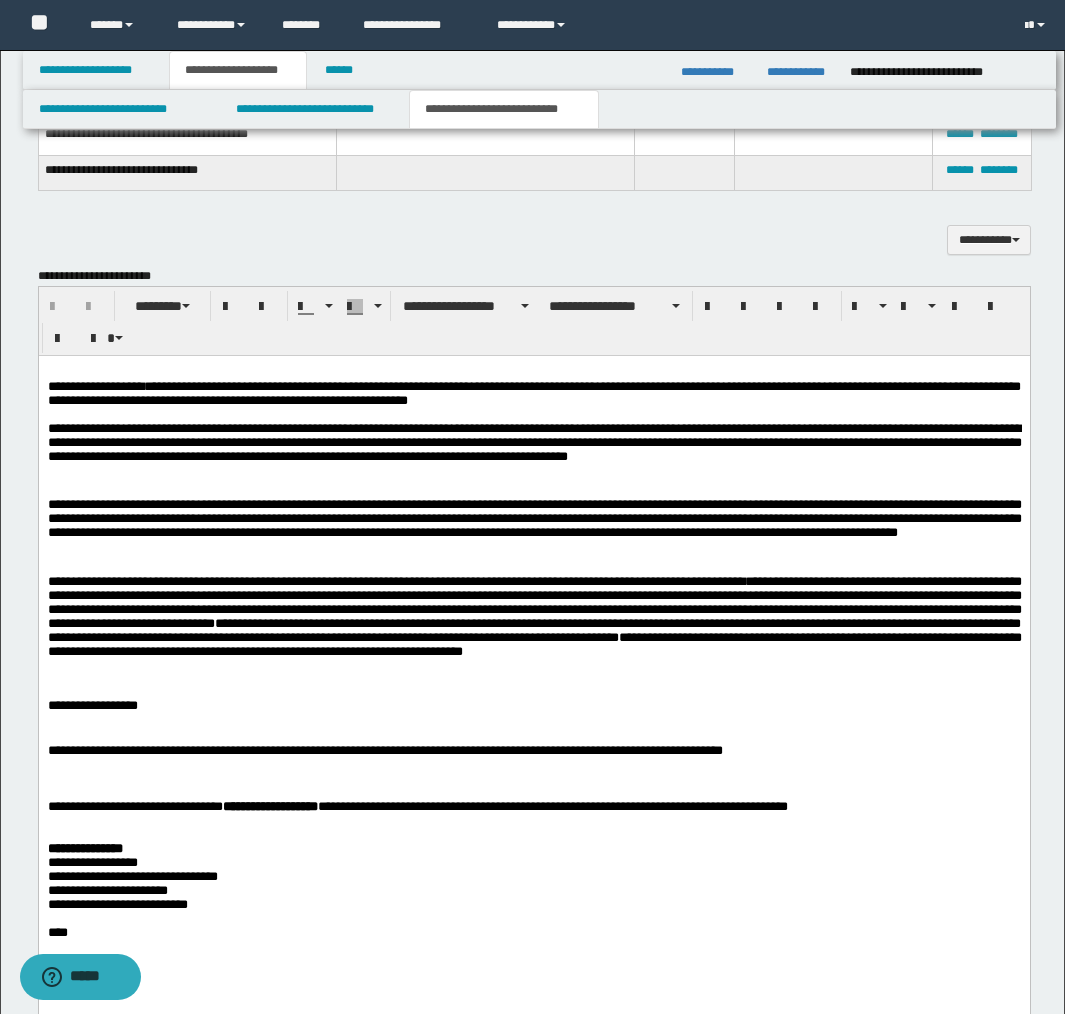 scroll, scrollTop: 1427, scrollLeft: 0, axis: vertical 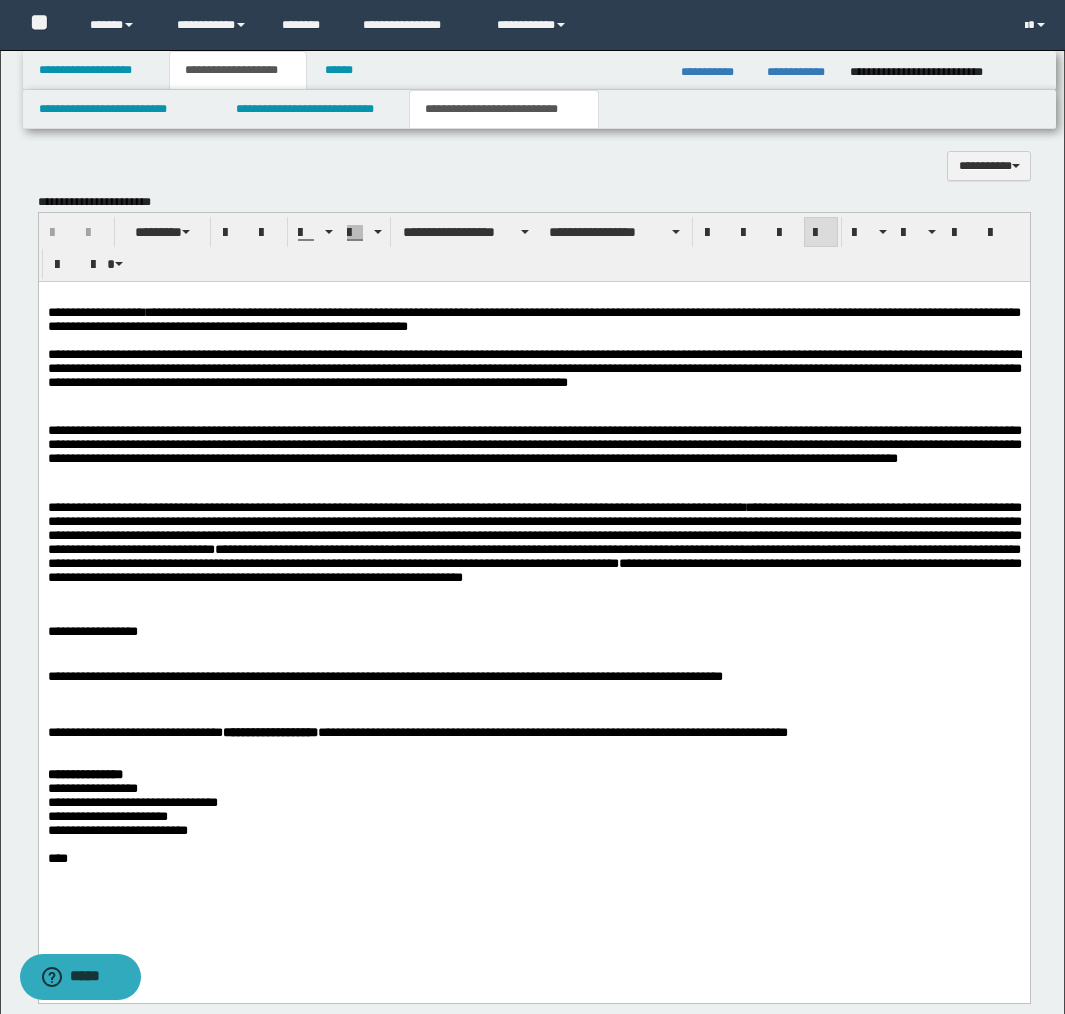 click at bounding box center (534, 493) 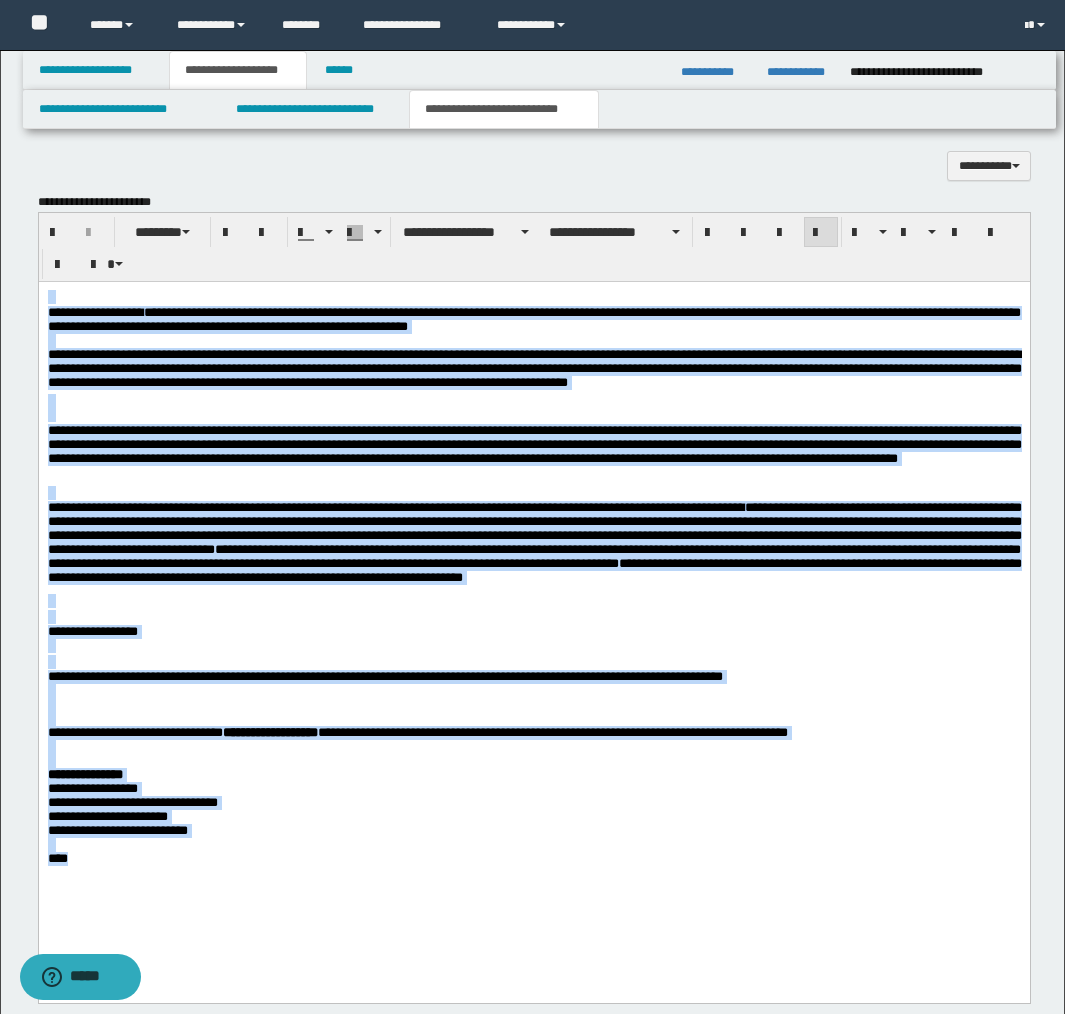 copy on "**********" 